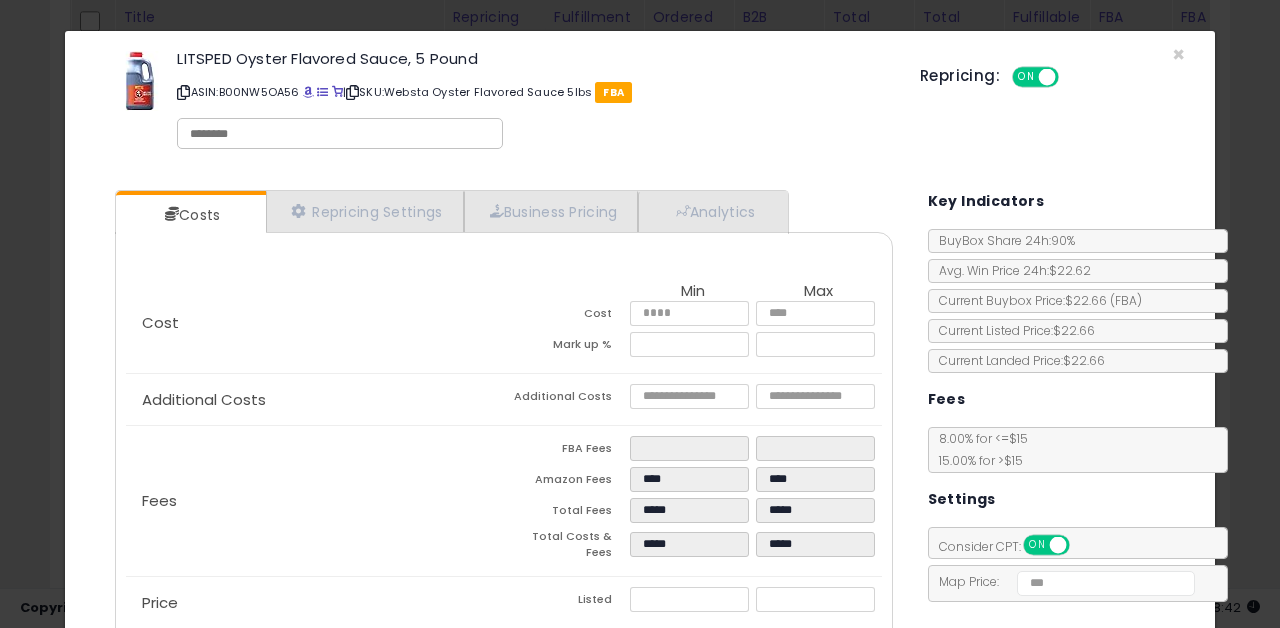 scroll, scrollTop: 2939, scrollLeft: 0, axis: vertical 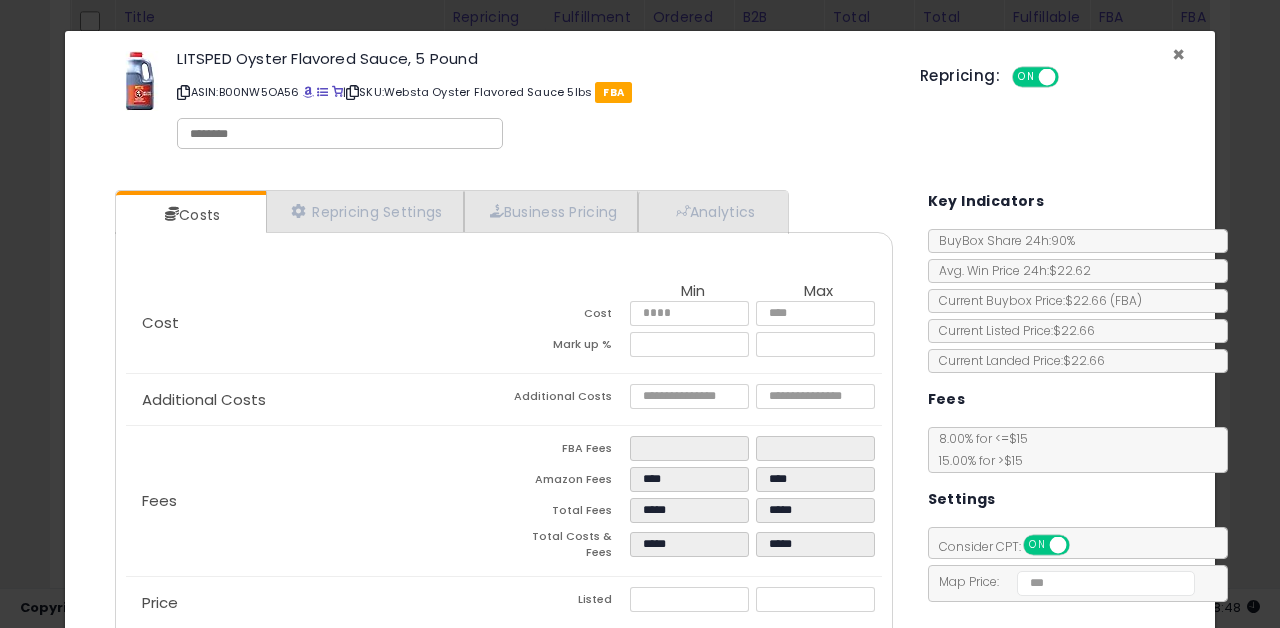 click on "×" at bounding box center (1178, 54) 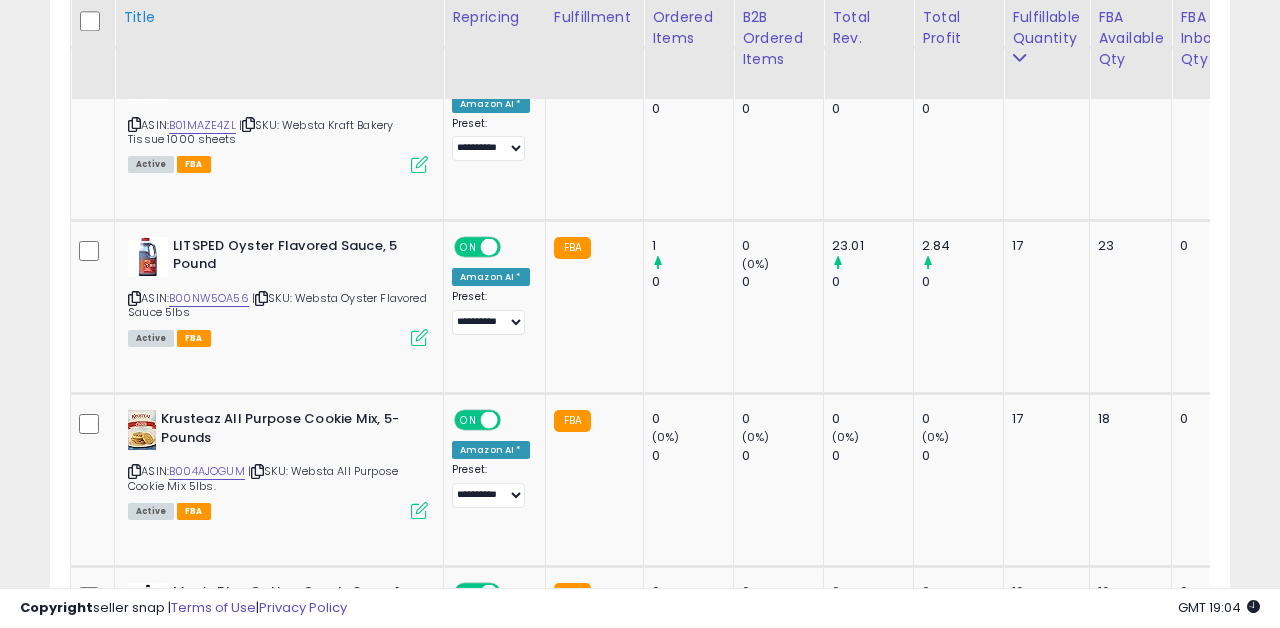 scroll, scrollTop: 2928, scrollLeft: 0, axis: vertical 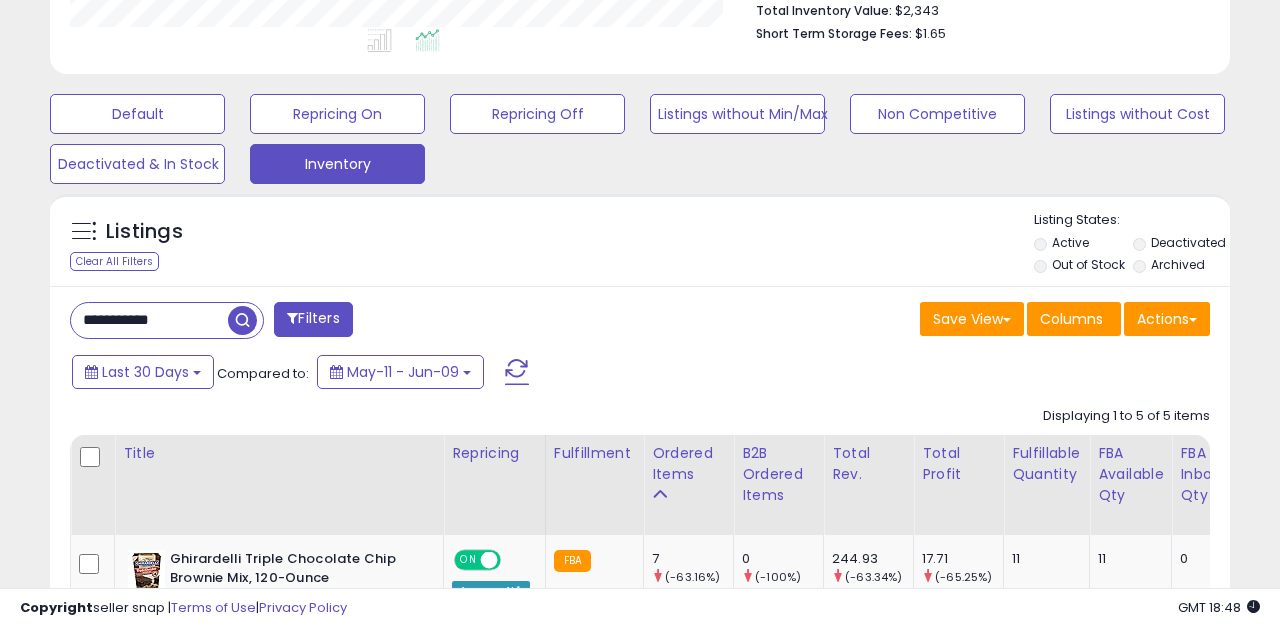 click on "**********" at bounding box center (149, 320) 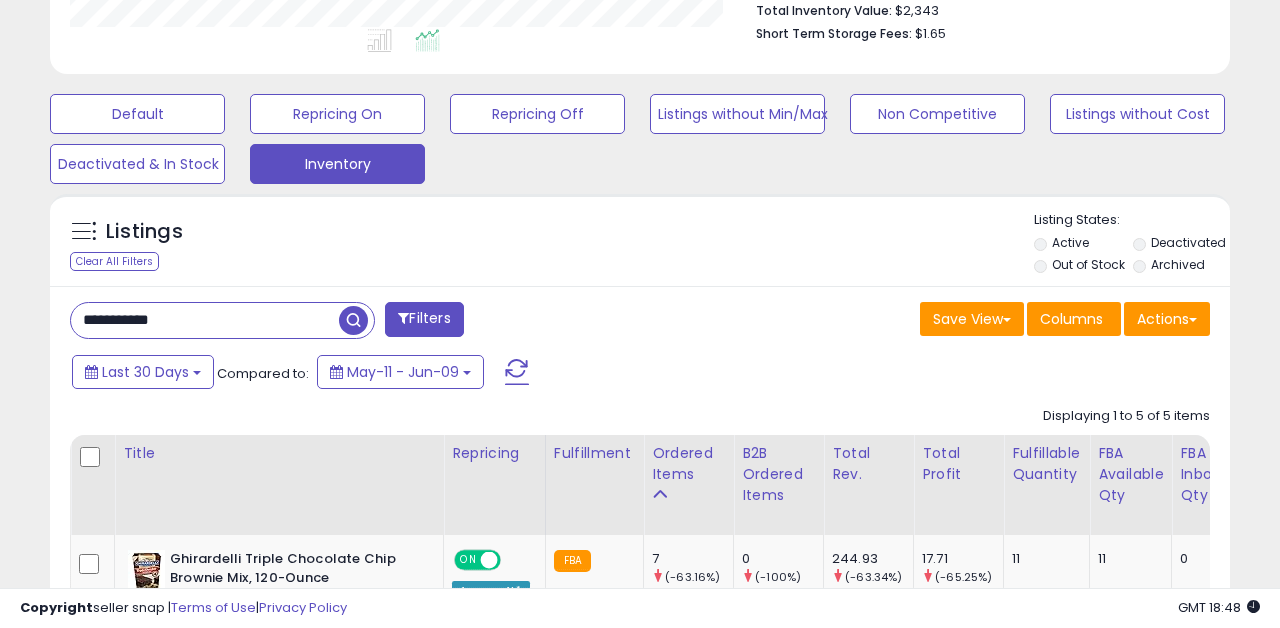 click on "**********" at bounding box center (205, 320) 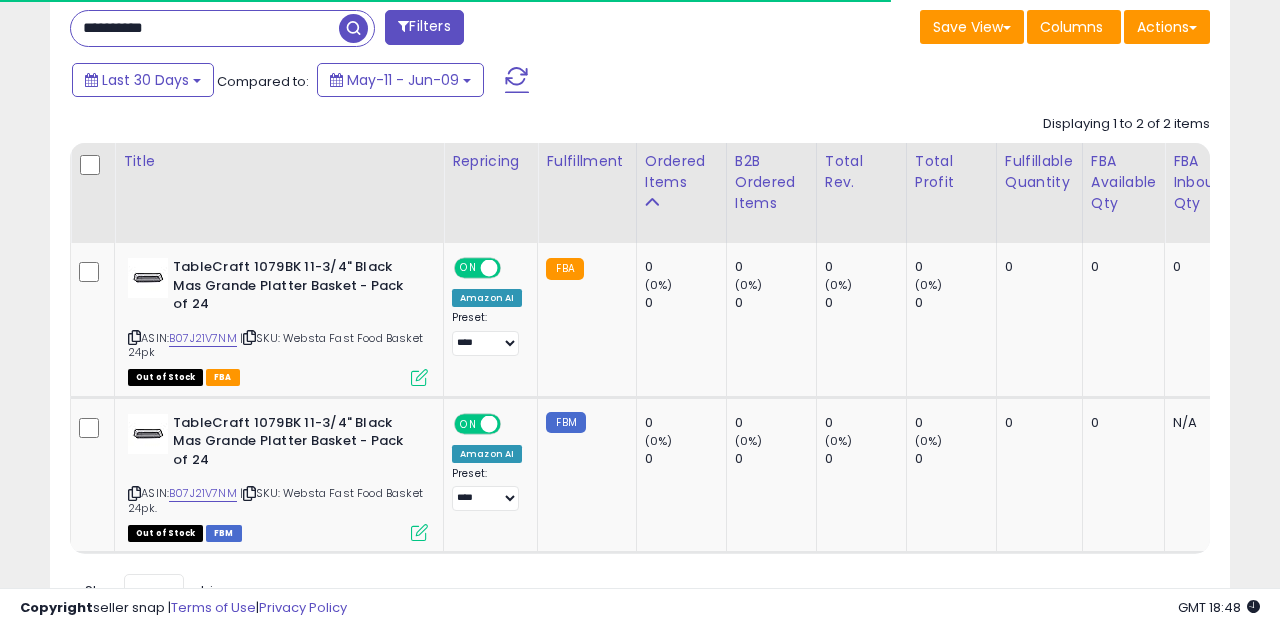 scroll, scrollTop: 831, scrollLeft: 0, axis: vertical 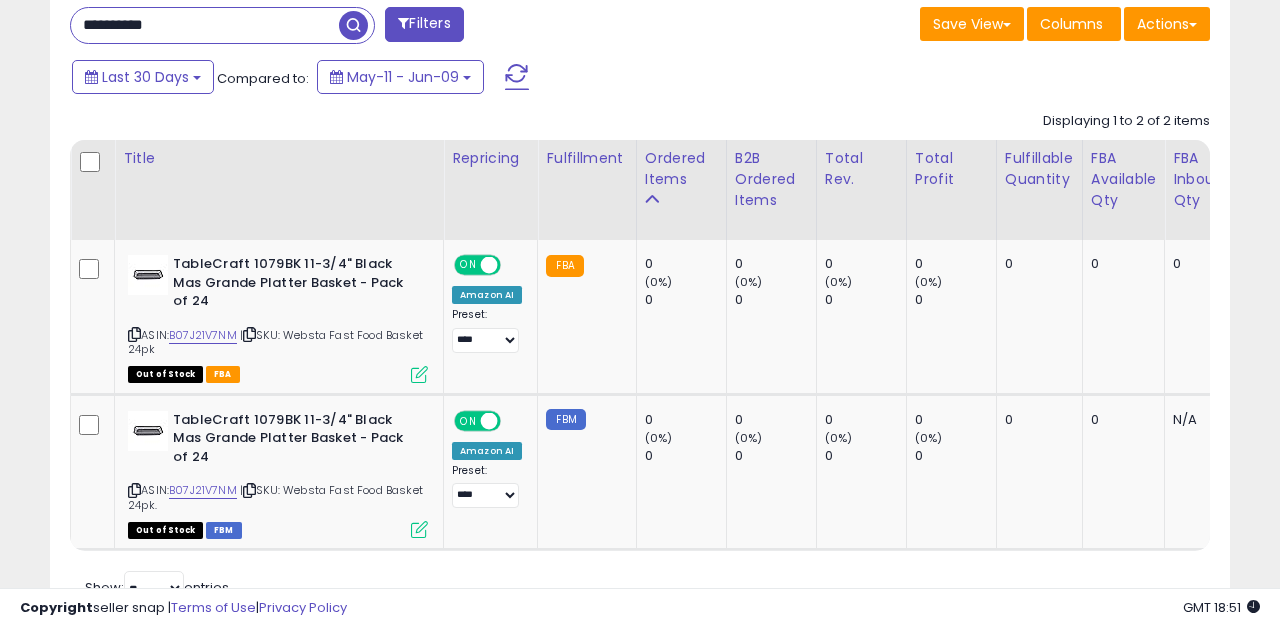 click on "**********" at bounding box center (205, 25) 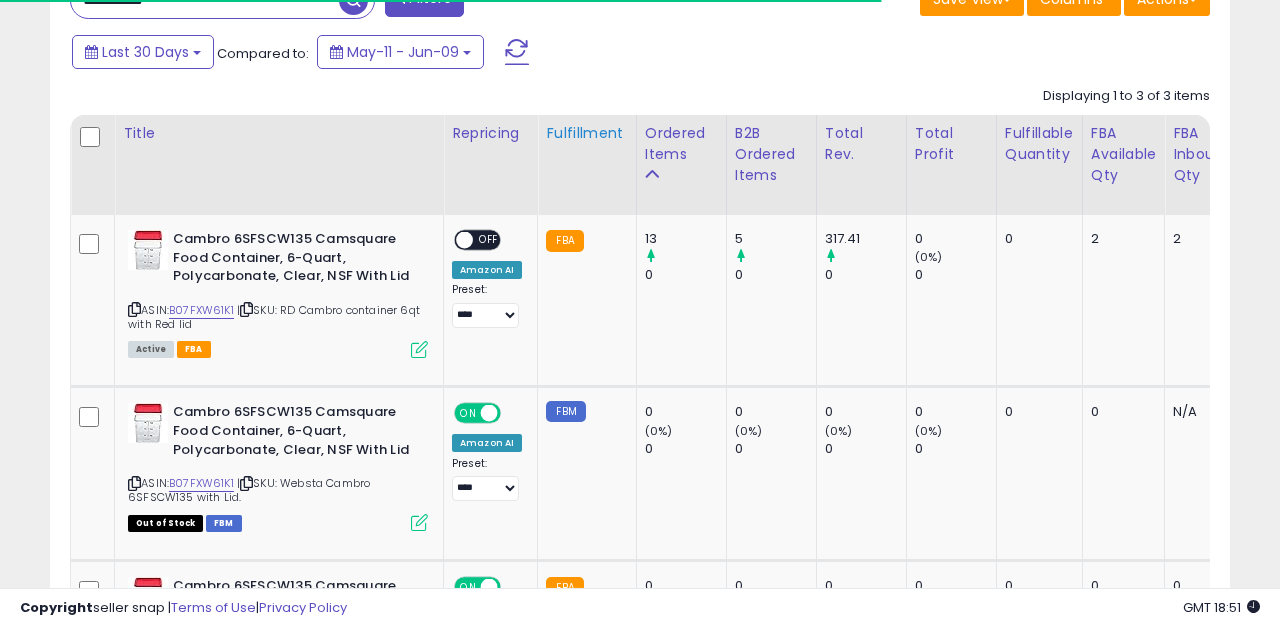 scroll, scrollTop: 859, scrollLeft: 0, axis: vertical 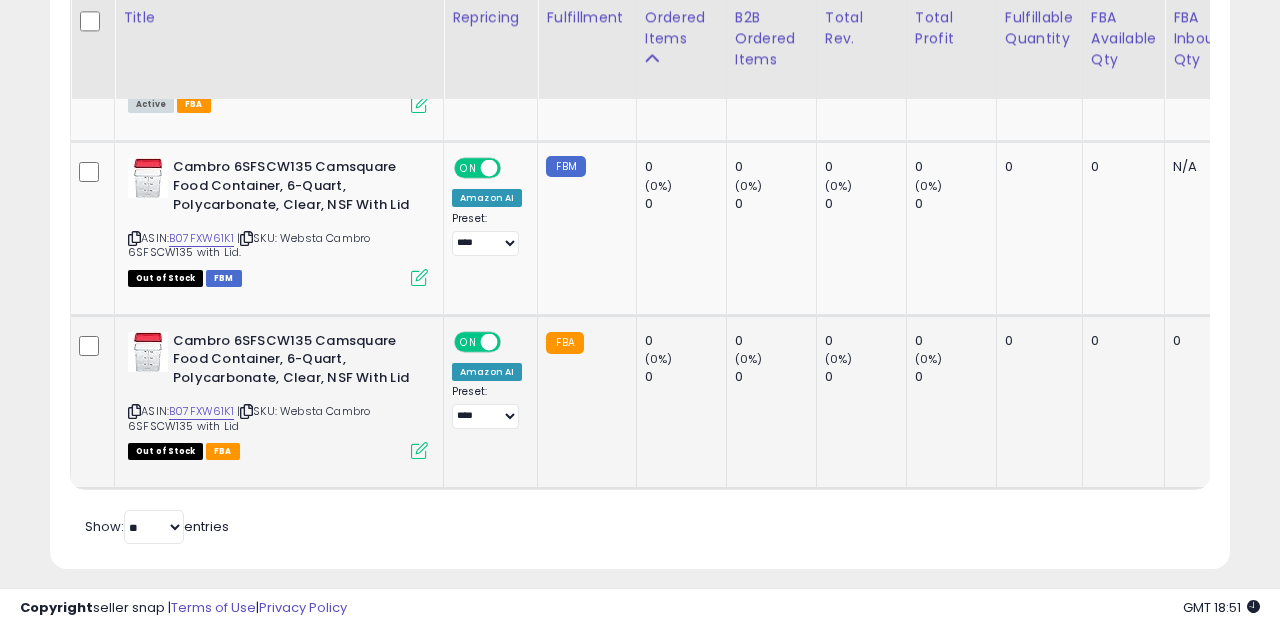click at bounding box center [419, 450] 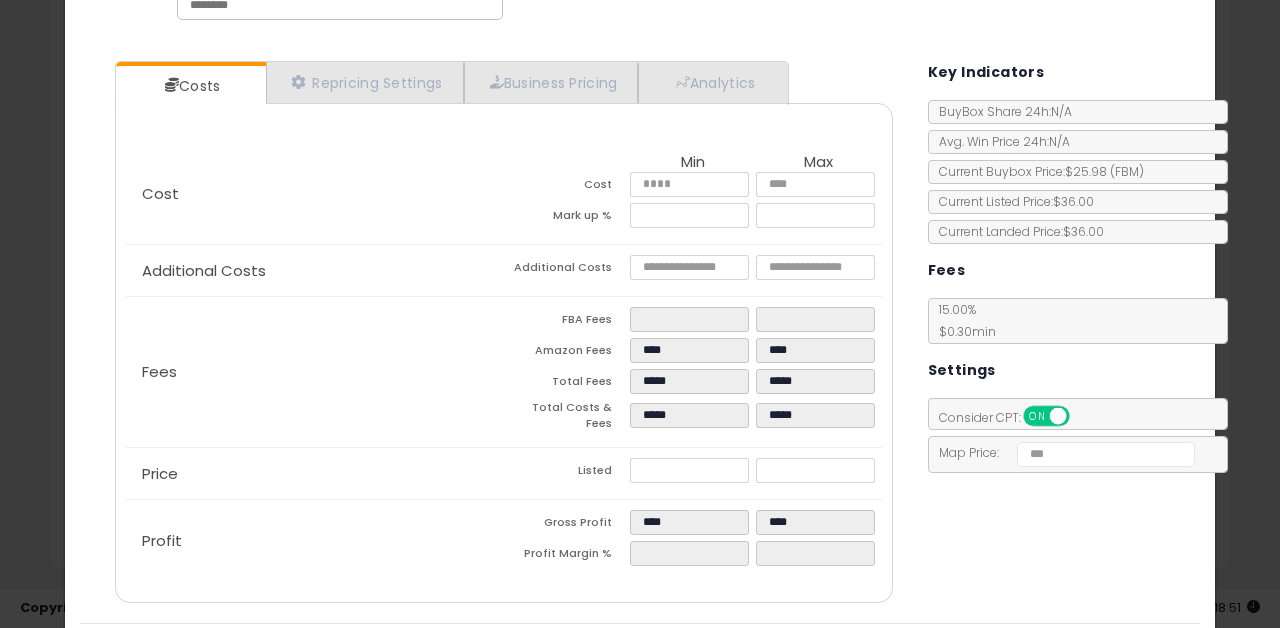 scroll, scrollTop: 0, scrollLeft: 0, axis: both 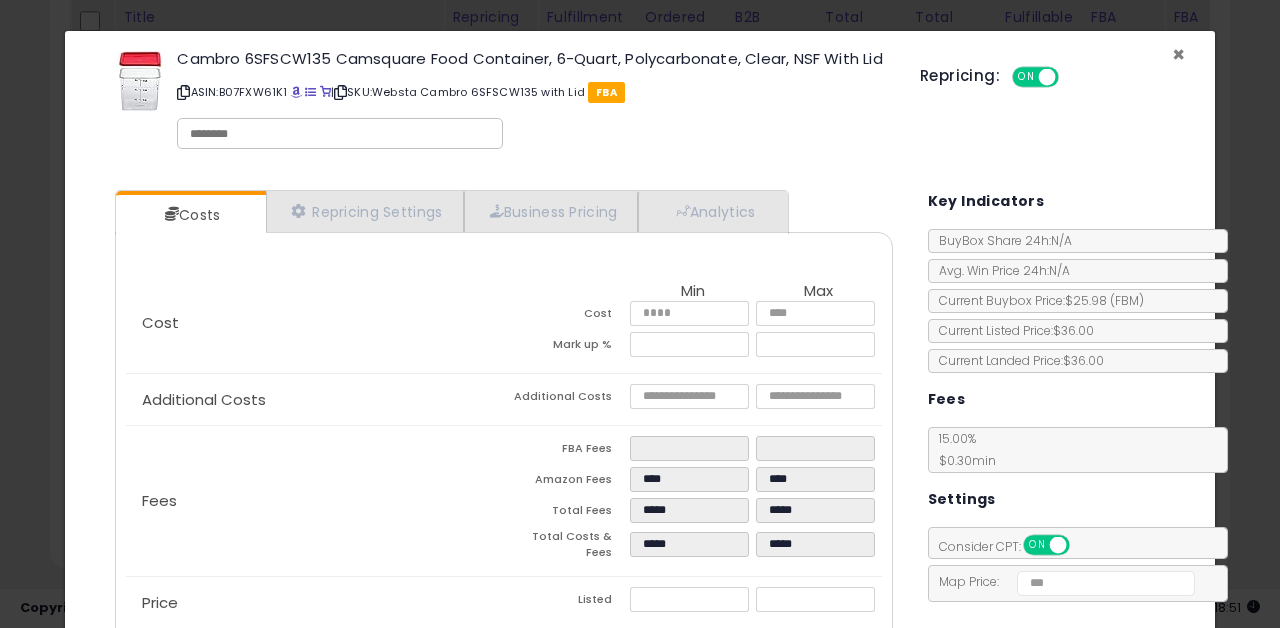 click on "×" at bounding box center (1178, 54) 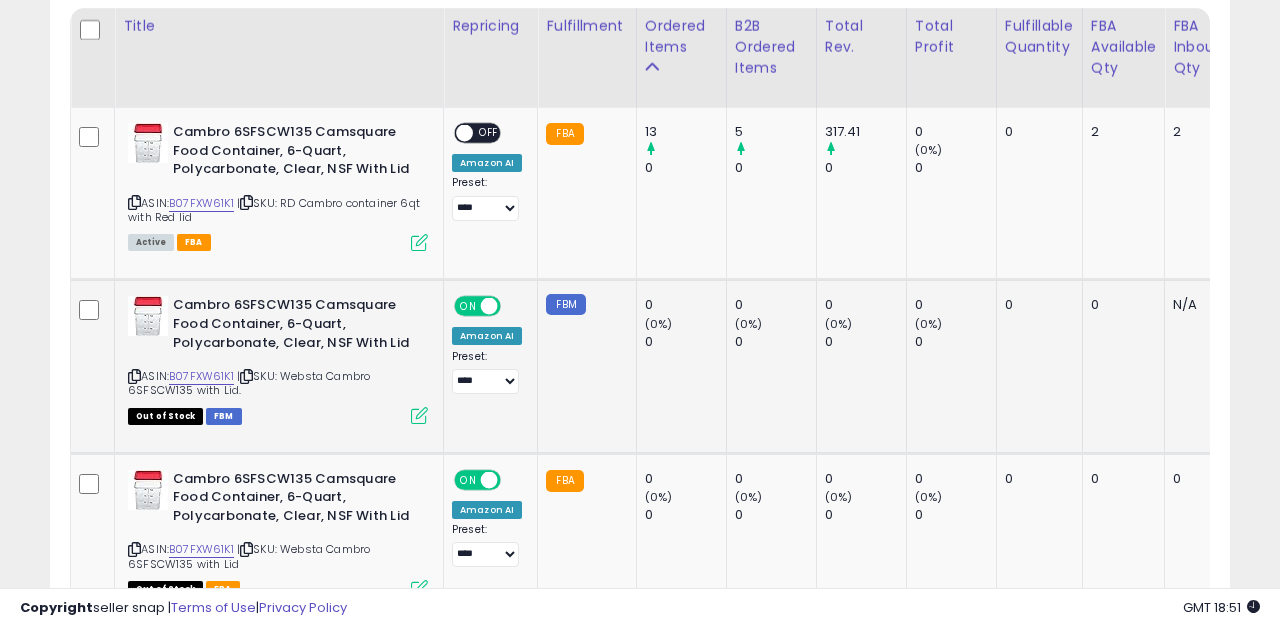 scroll, scrollTop: 944, scrollLeft: 0, axis: vertical 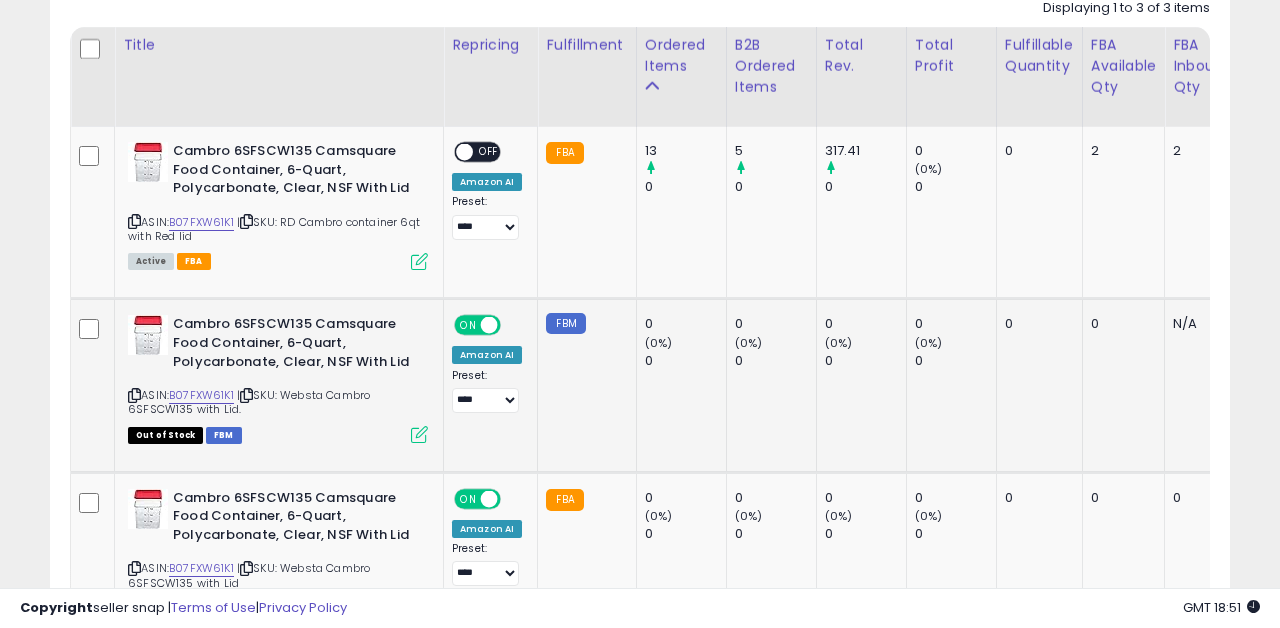 click at bounding box center (419, 434) 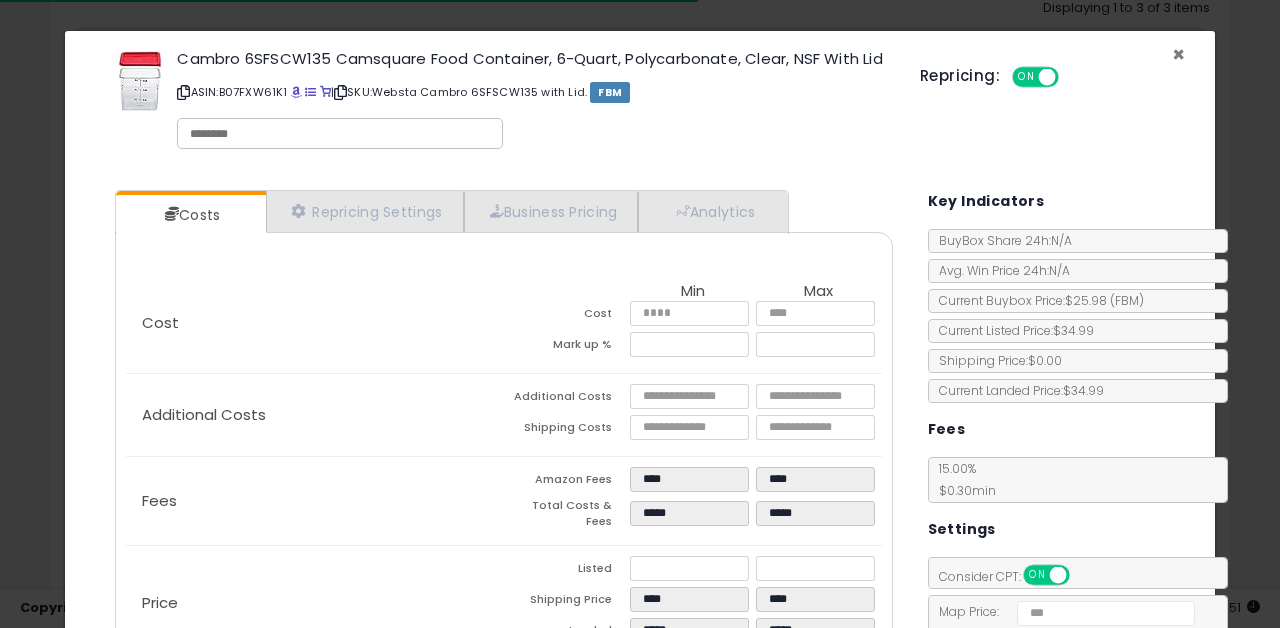click on "×" at bounding box center (1178, 54) 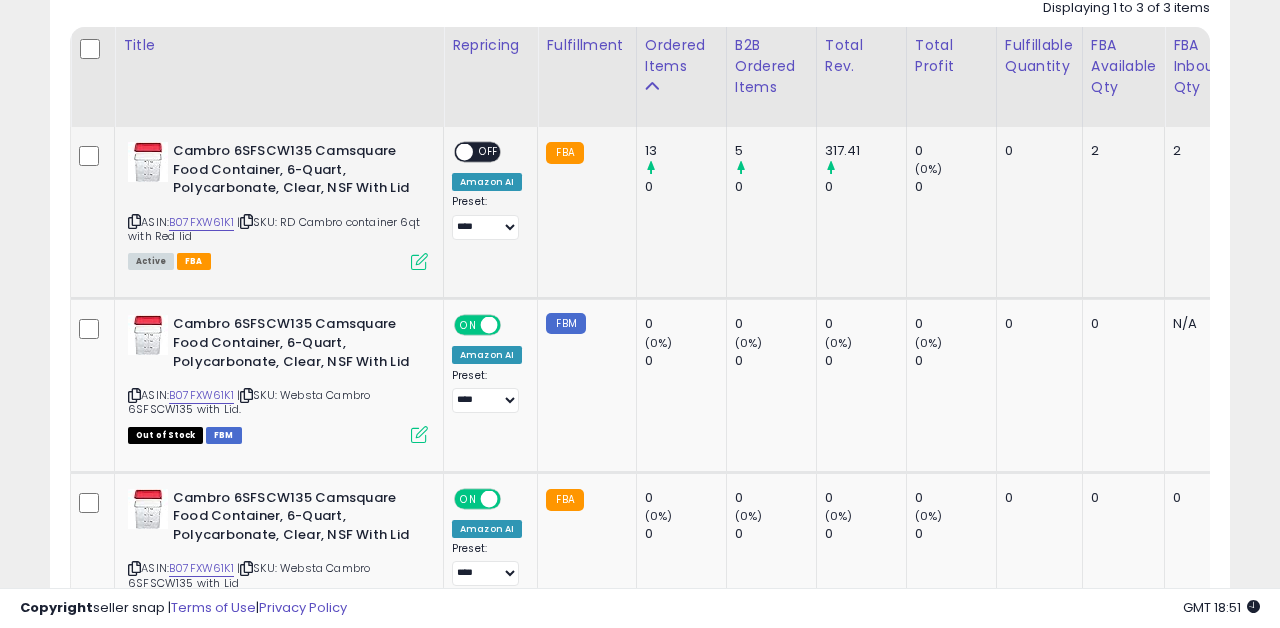 click at bounding box center (419, 261) 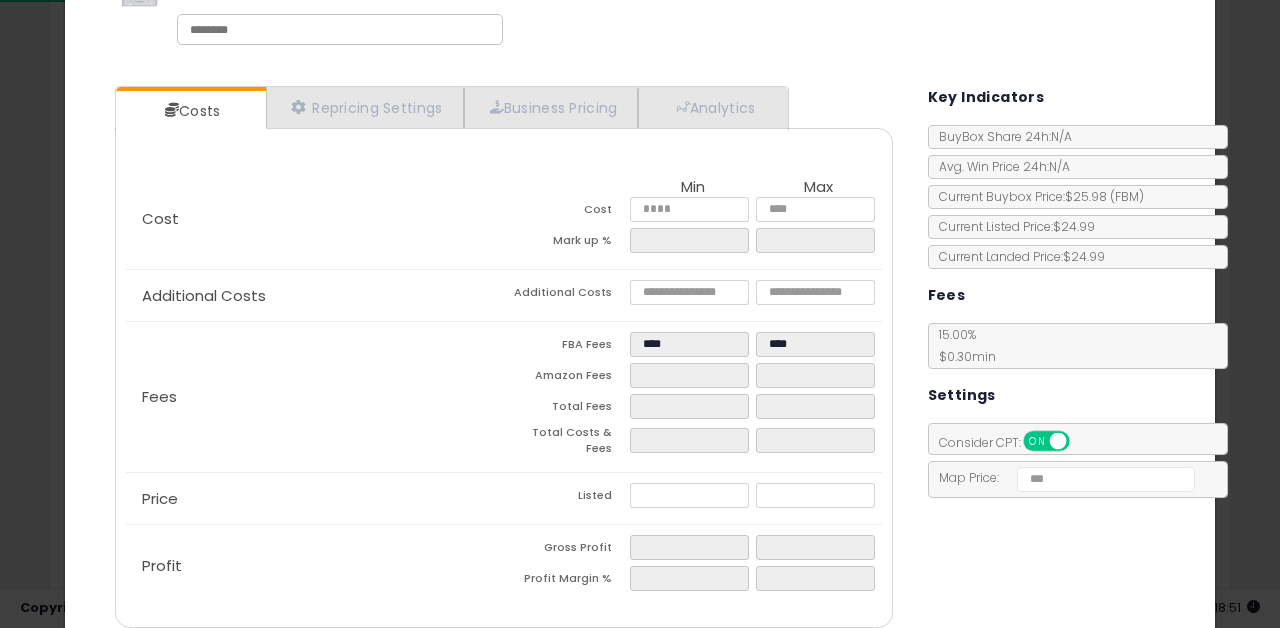 scroll, scrollTop: 0, scrollLeft: 0, axis: both 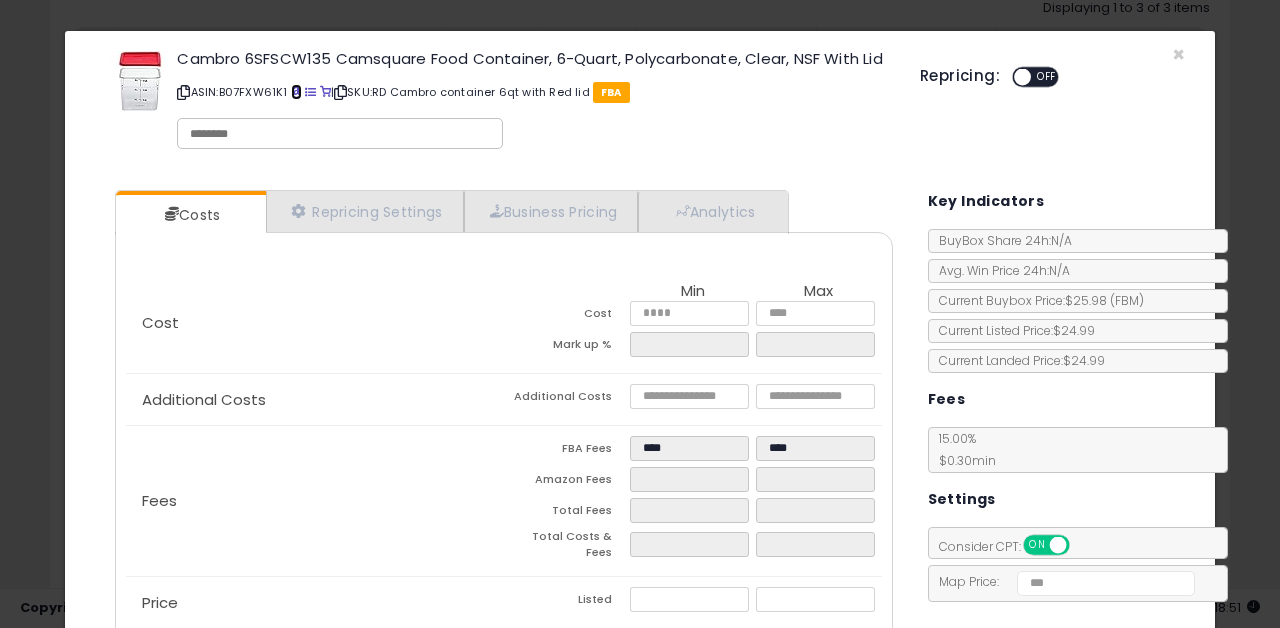 click at bounding box center (296, 92) 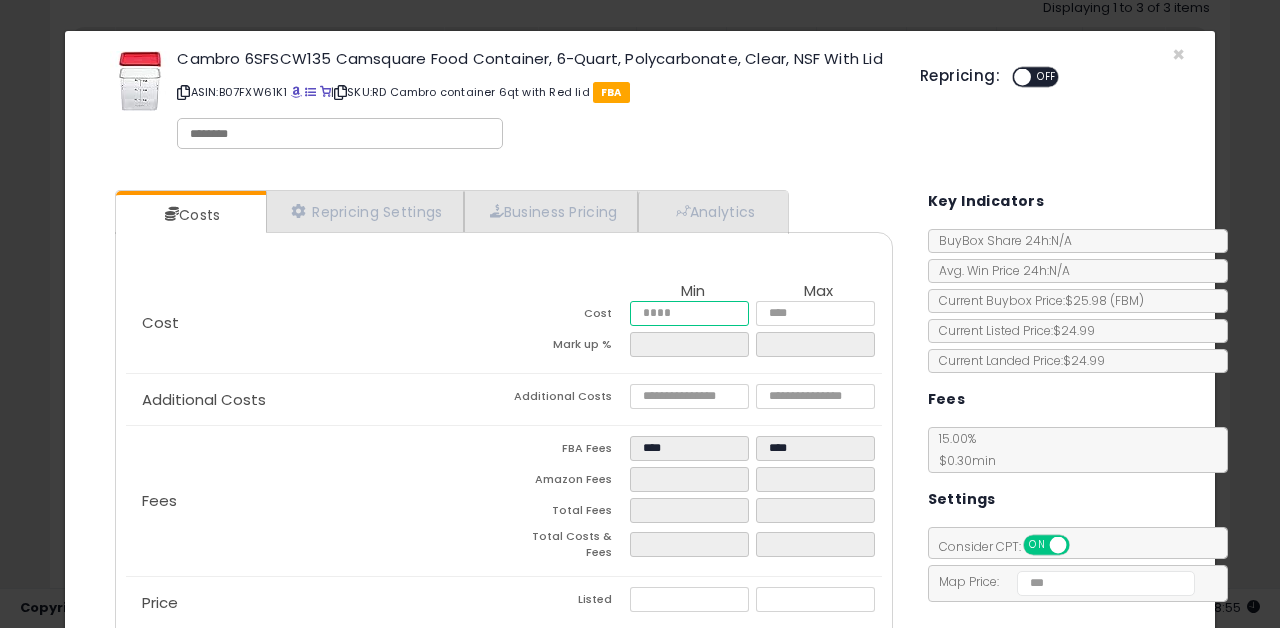 click at bounding box center [690, 313] 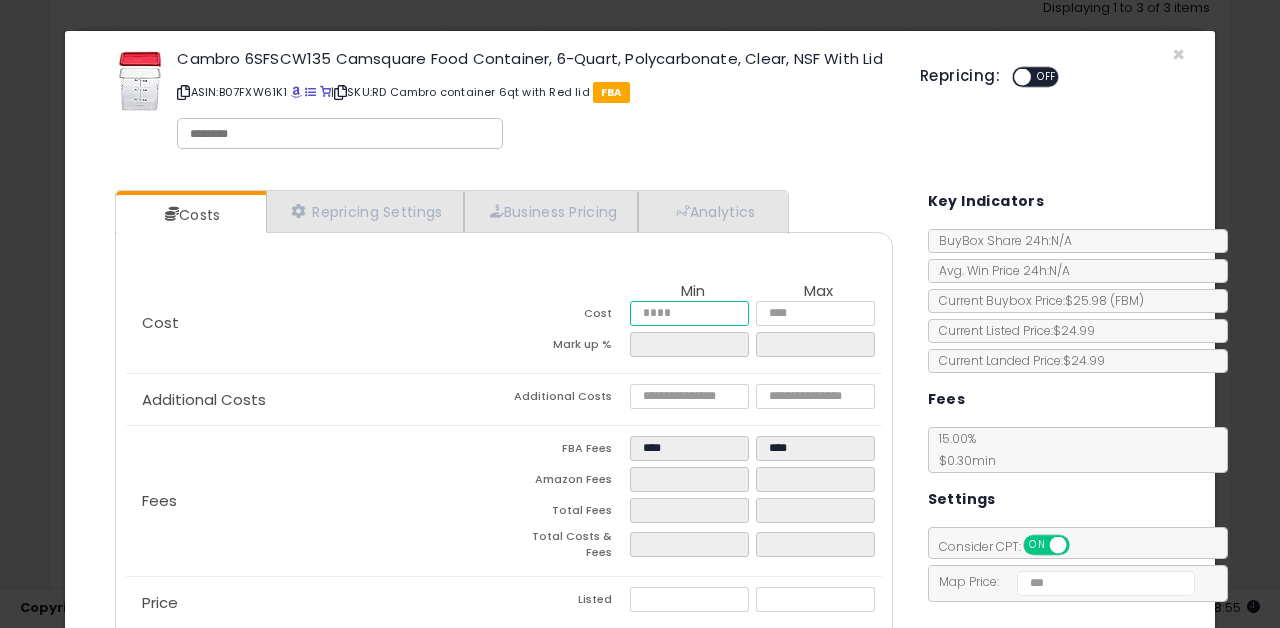 type on "*" 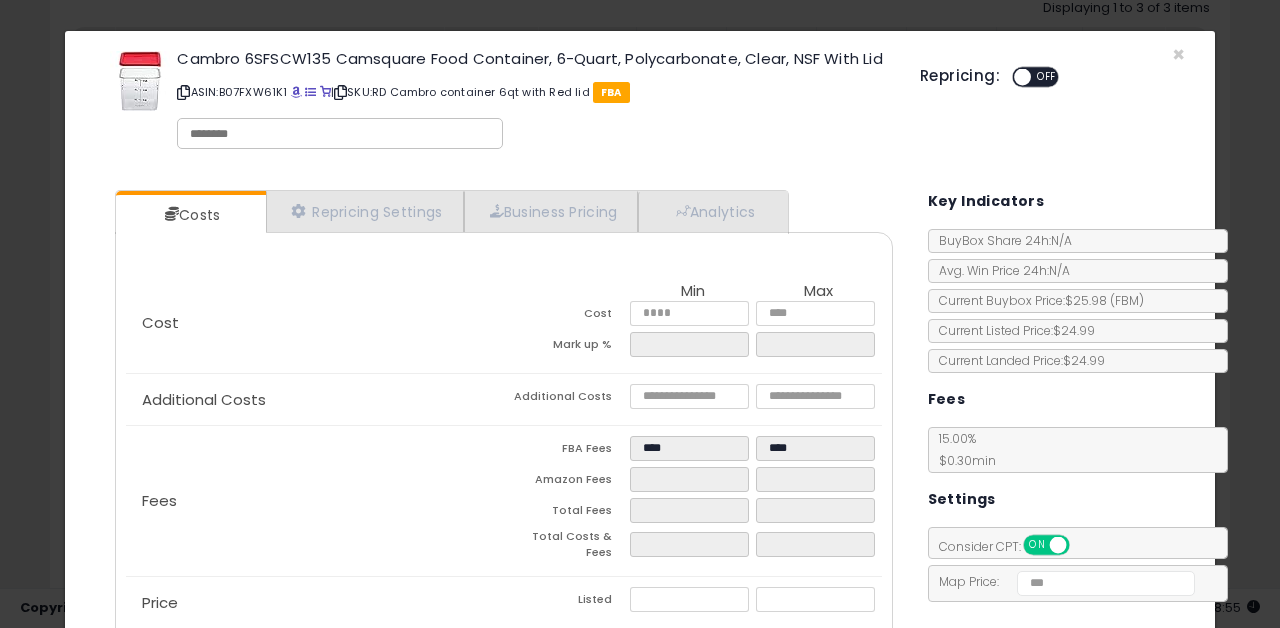 click on "Costs
Repricing Settings
Business Pricing
Analytics" at bounding box center (504, 461) 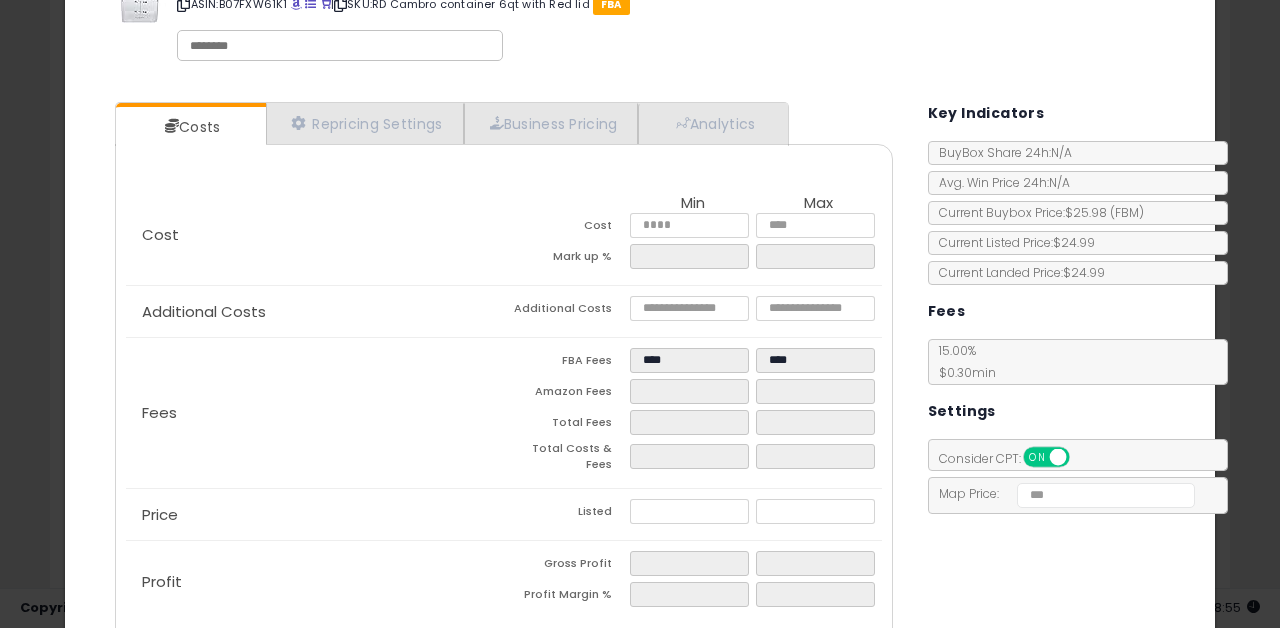 scroll, scrollTop: 106, scrollLeft: 0, axis: vertical 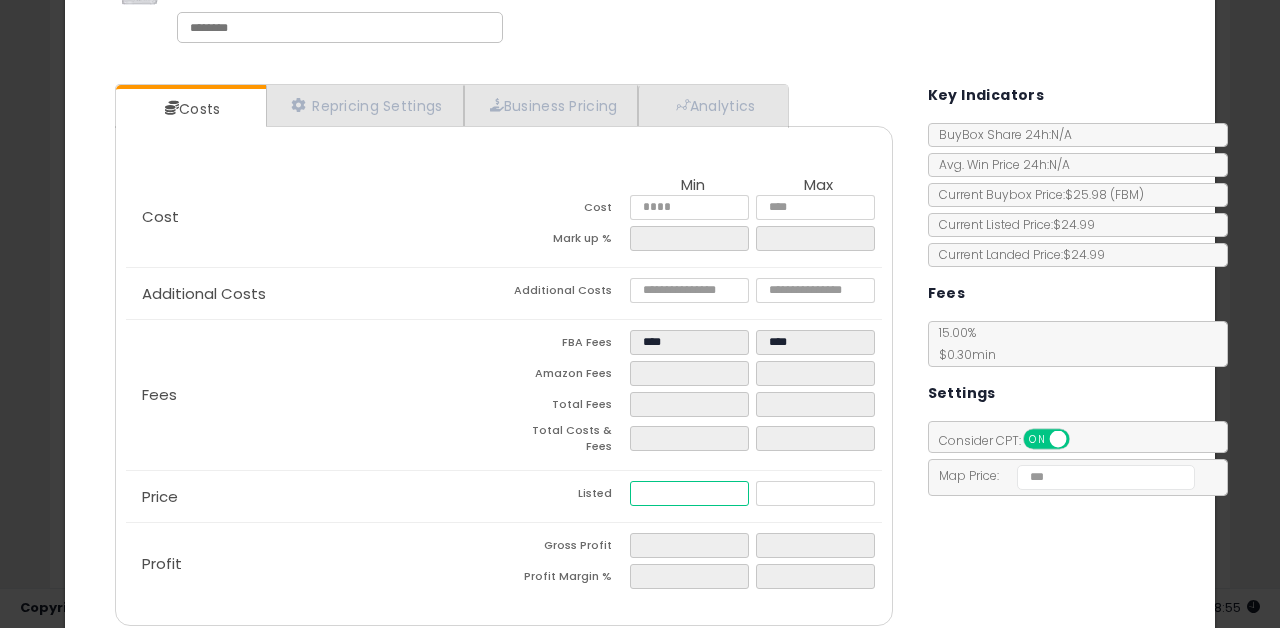 click at bounding box center [690, 493] 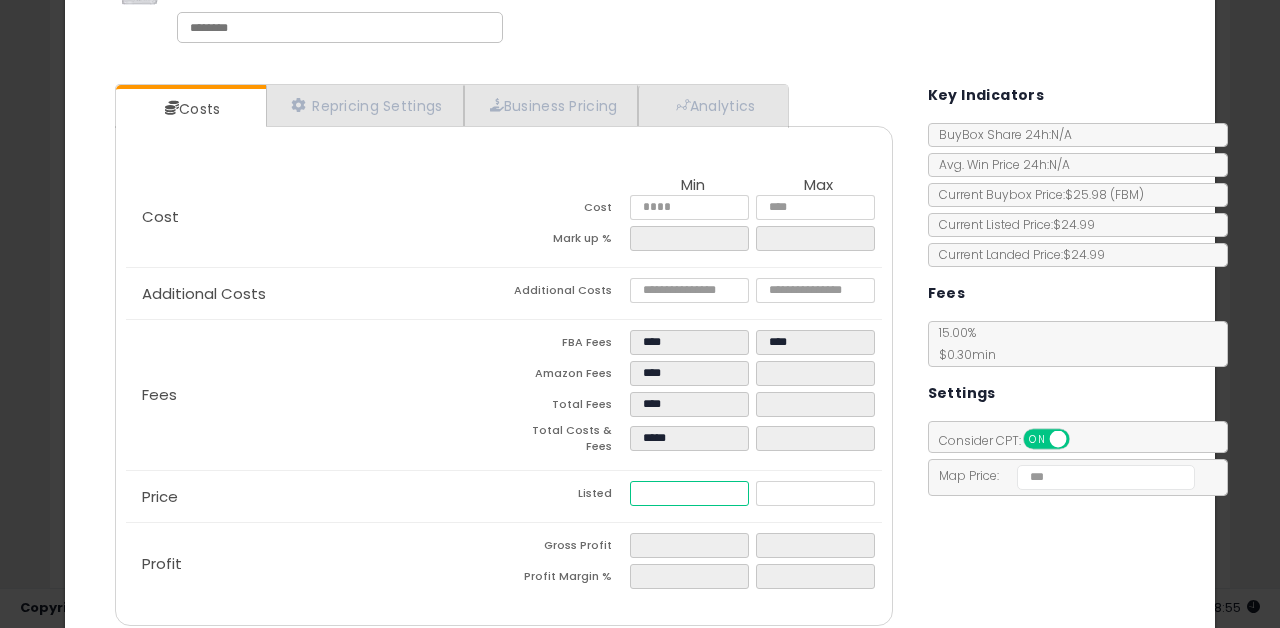 type on "****" 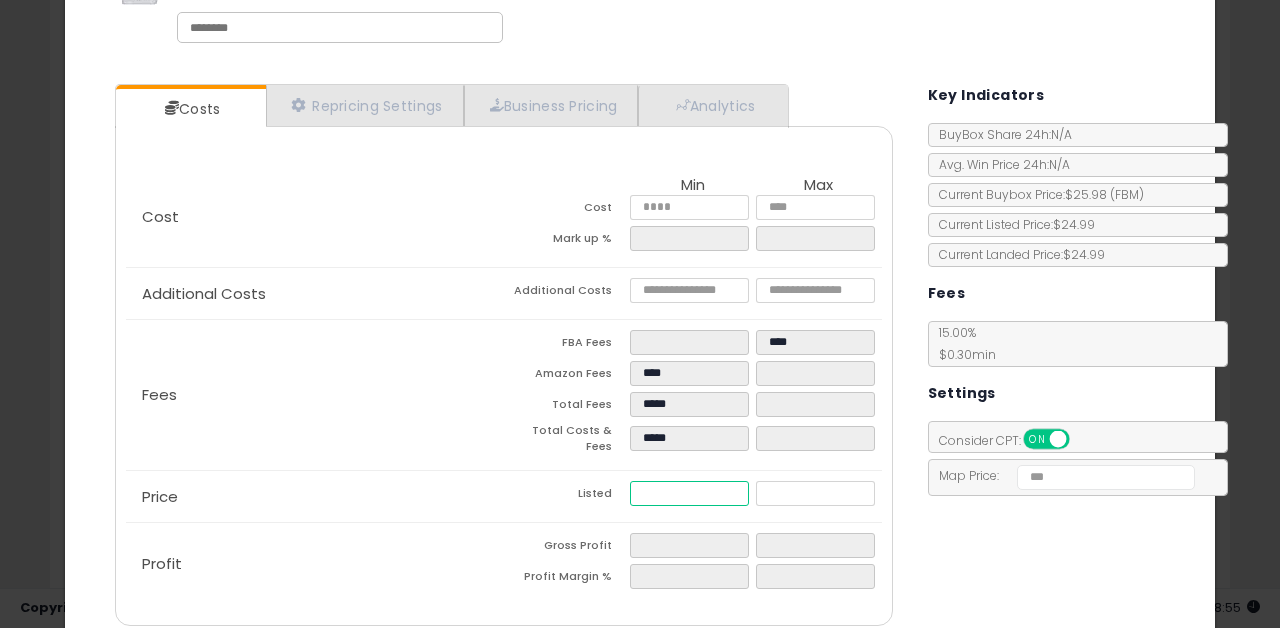 type on "****" 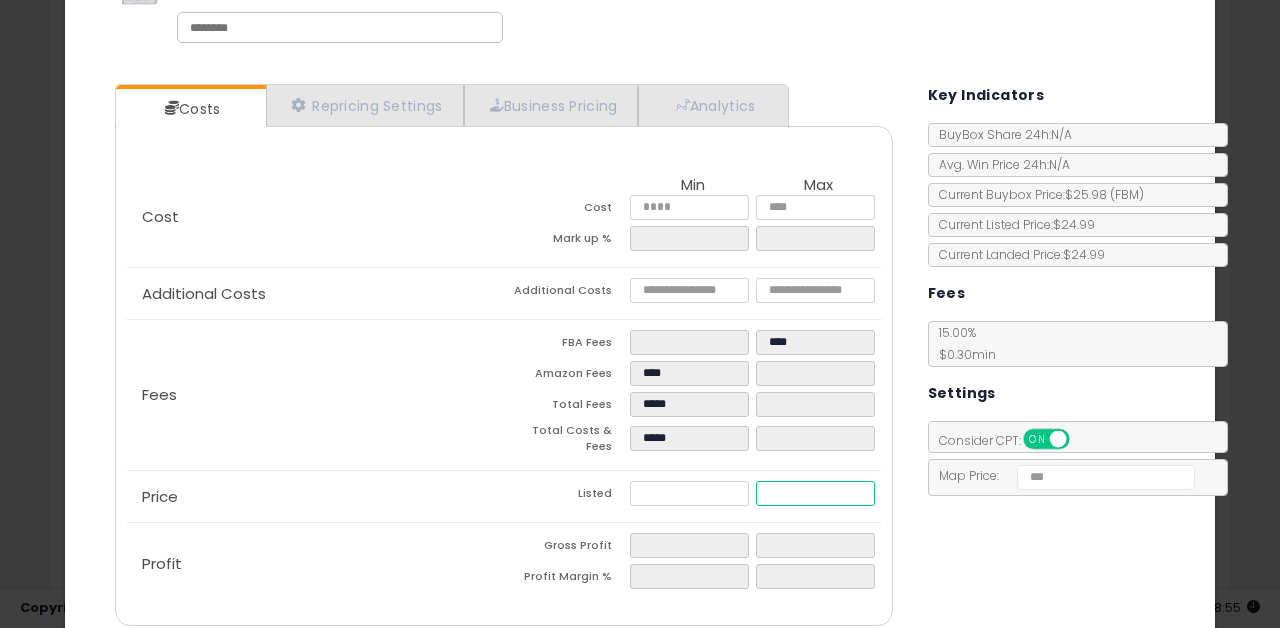 type on "****" 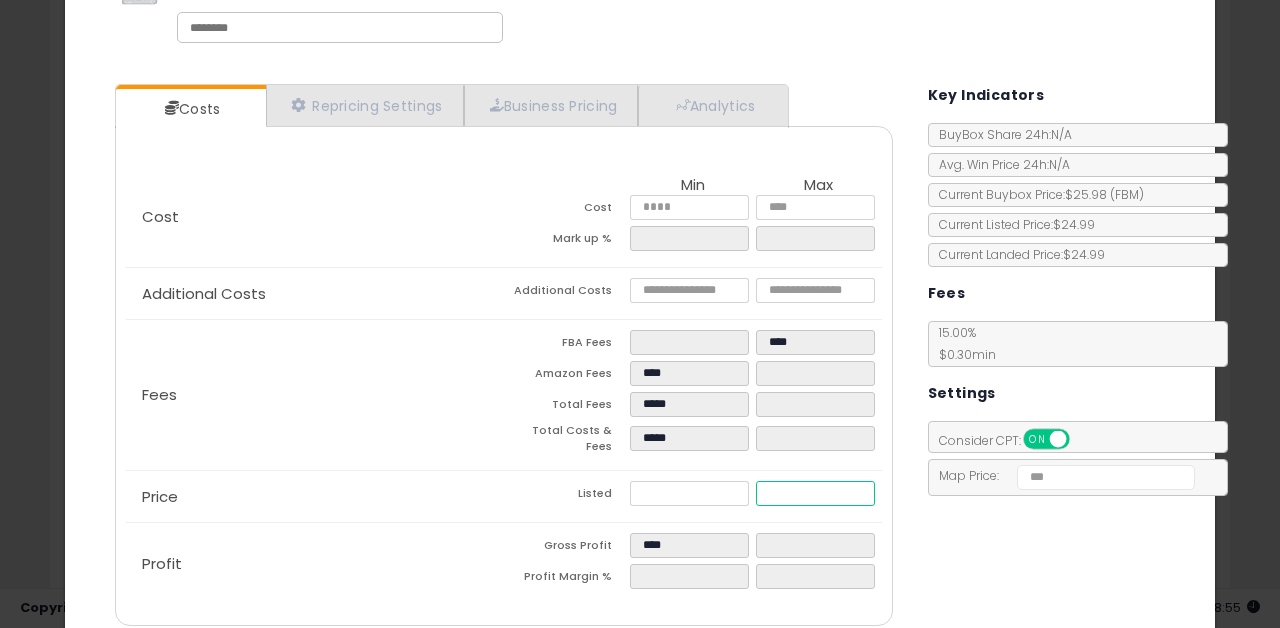 click at bounding box center [816, 493] 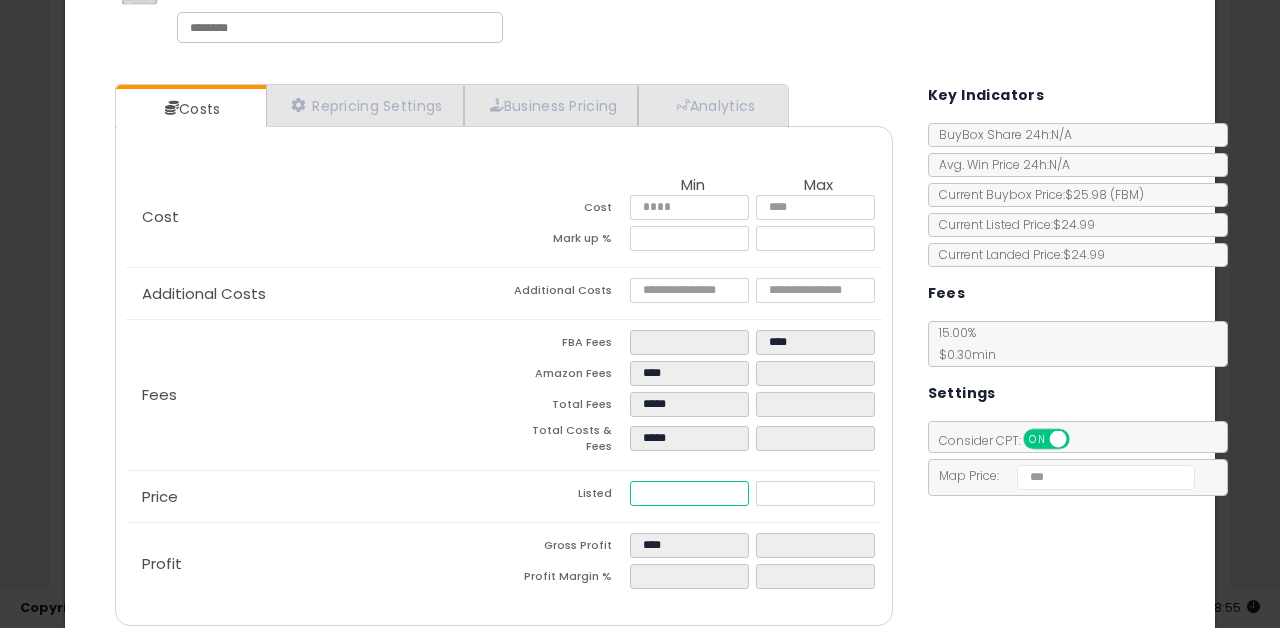 type on "****" 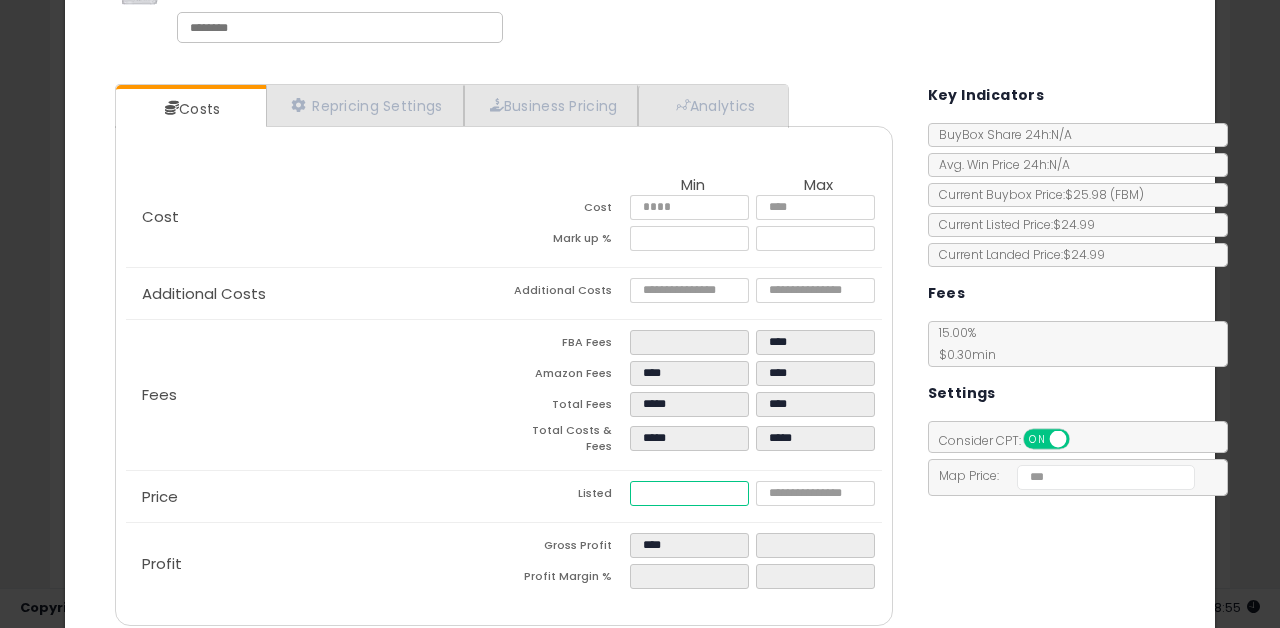 type on "*****" 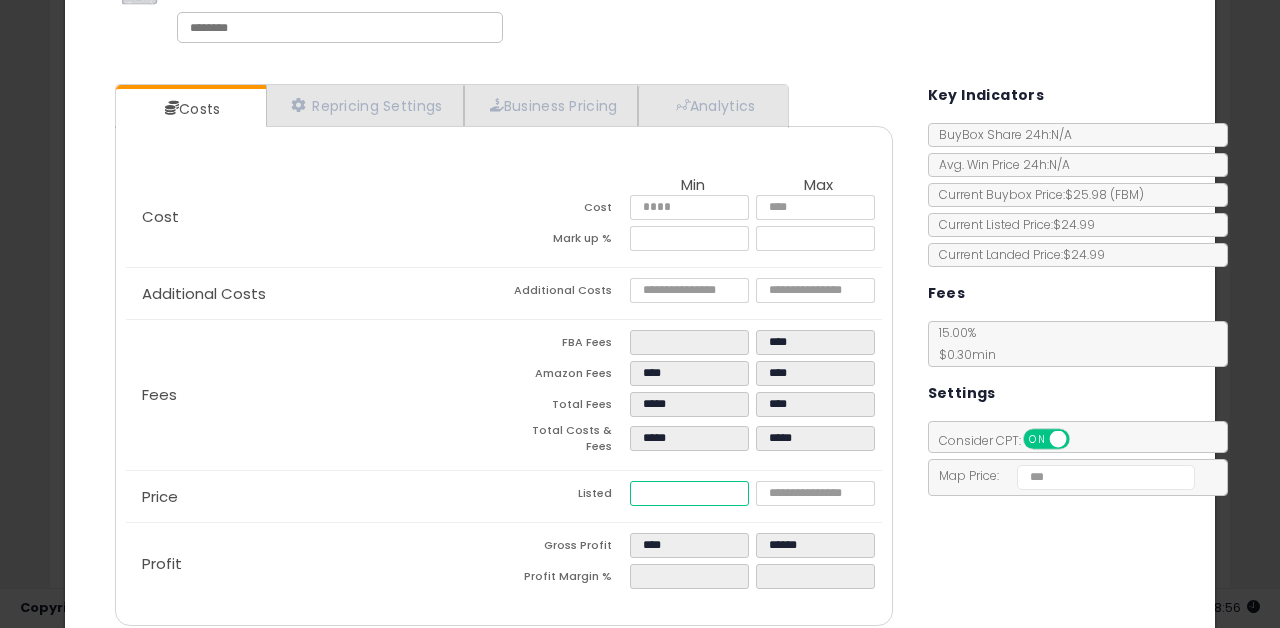 type on "*****" 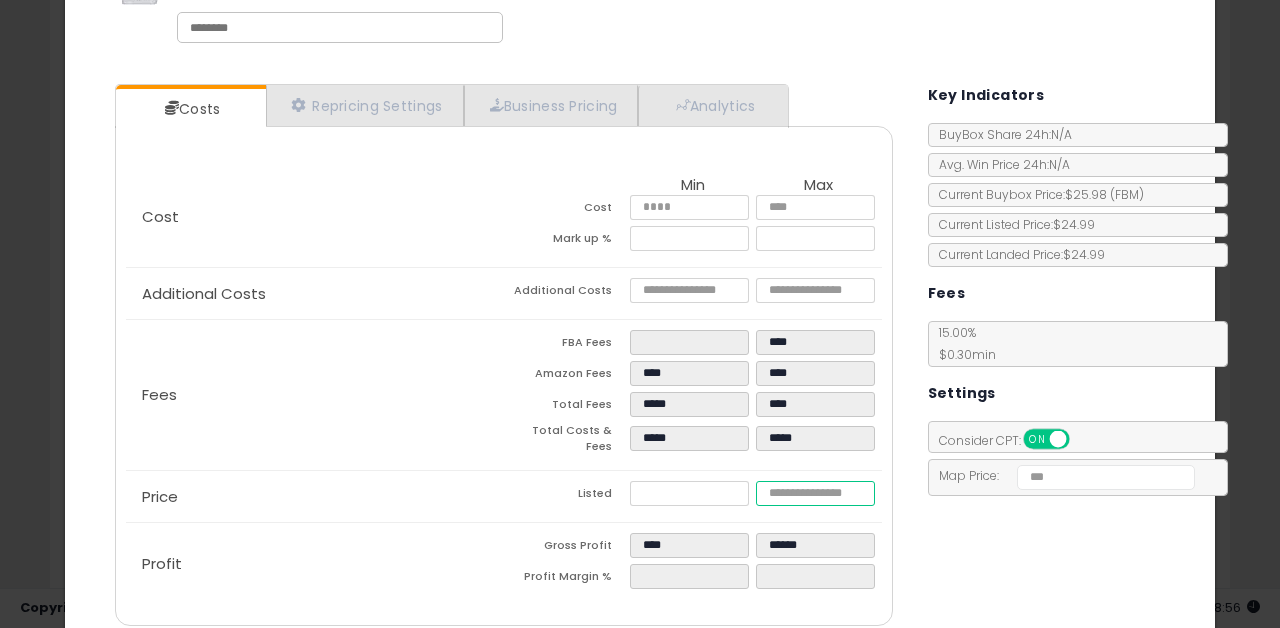 click at bounding box center [816, 493] 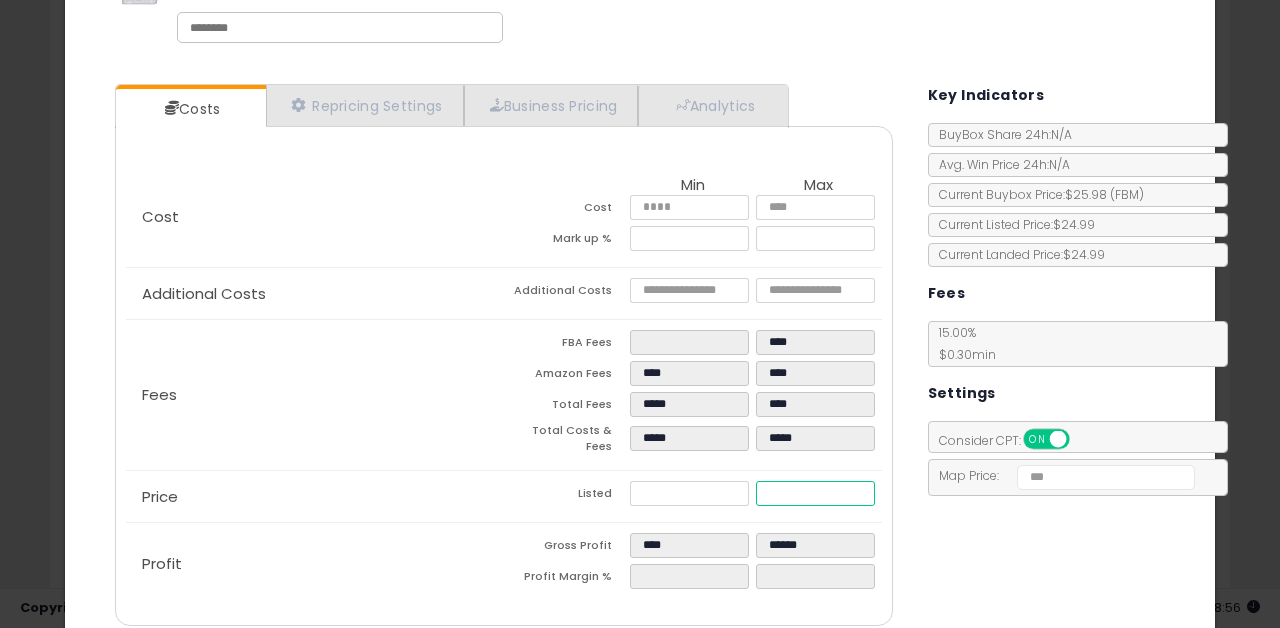 type on "****" 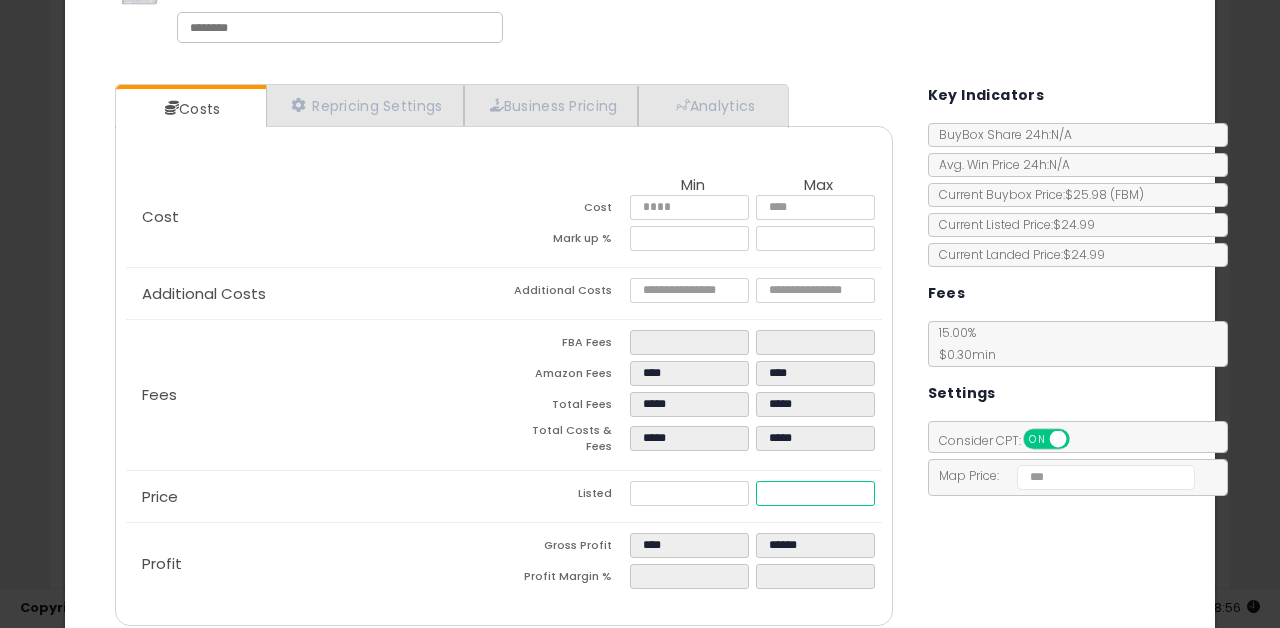 type on "****" 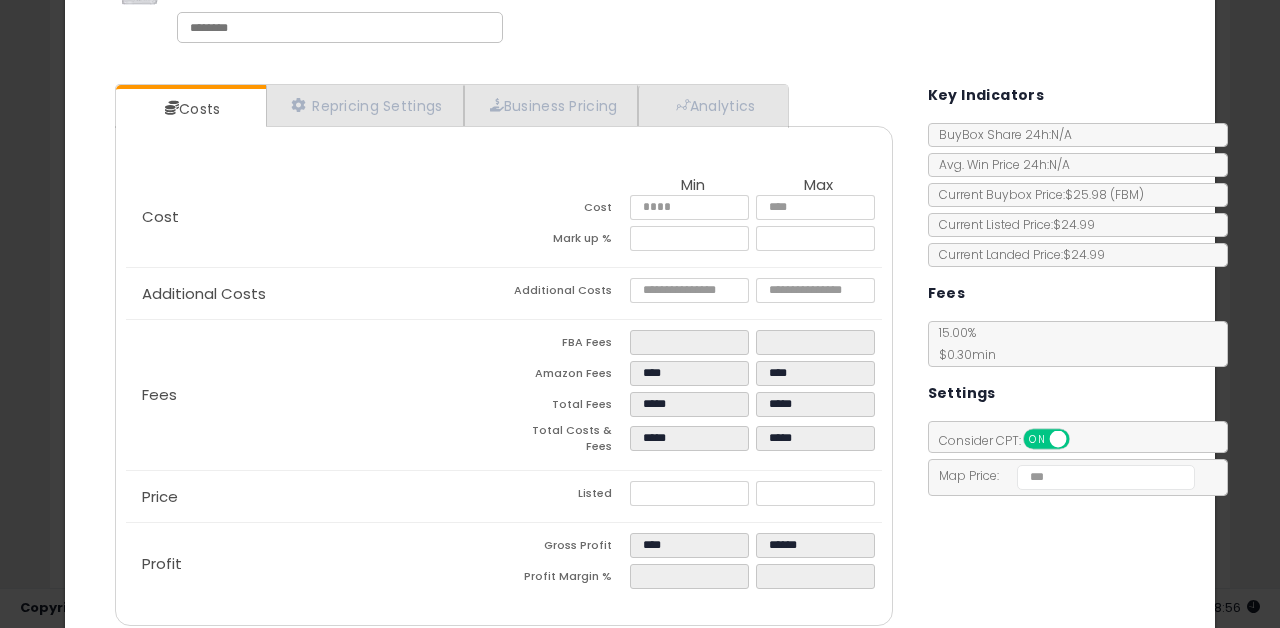 type on "*****" 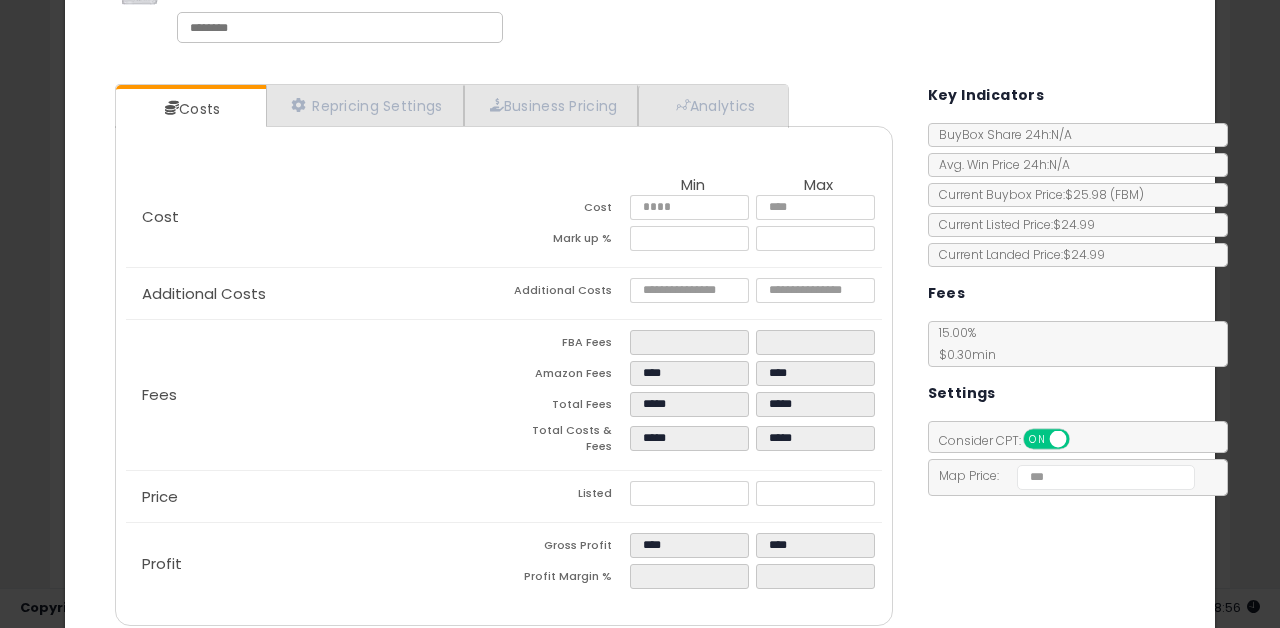 click on "Map Price:" 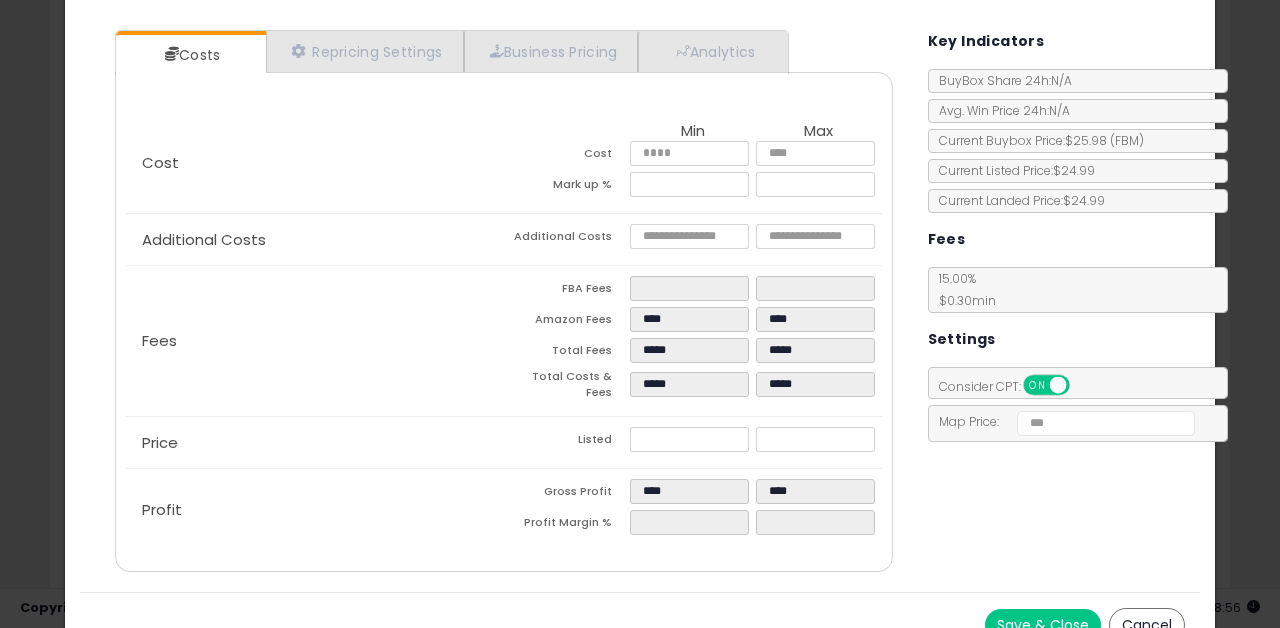 scroll, scrollTop: 182, scrollLeft: 0, axis: vertical 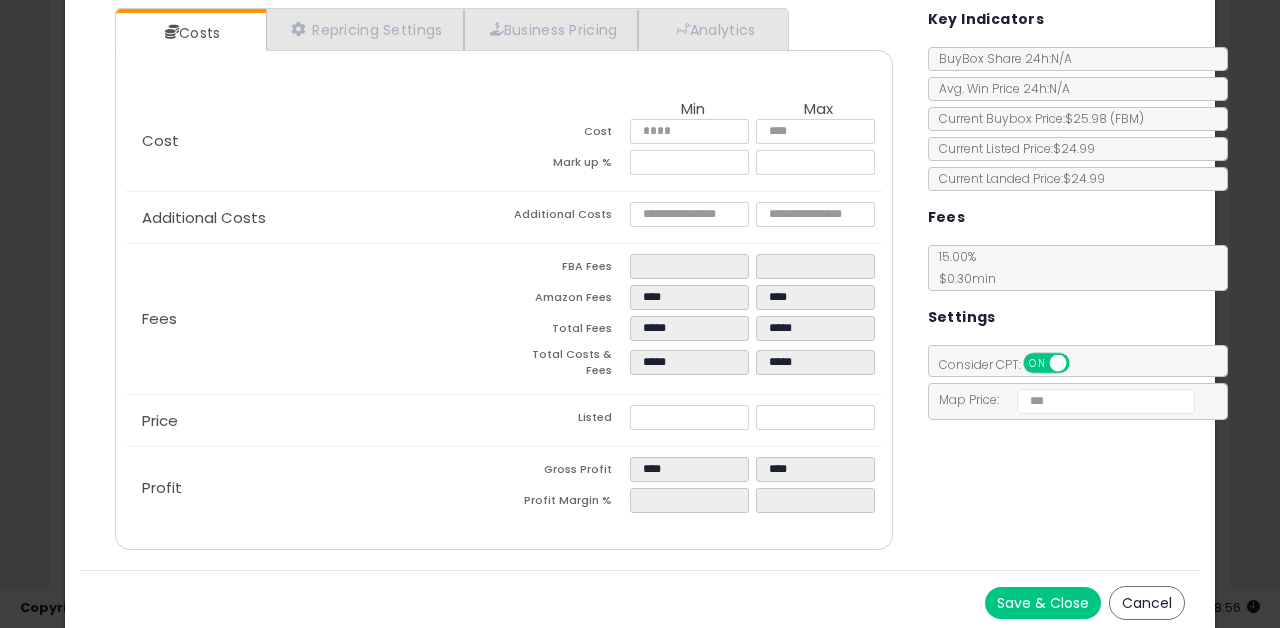 click on "Save & Close" at bounding box center (1043, 603) 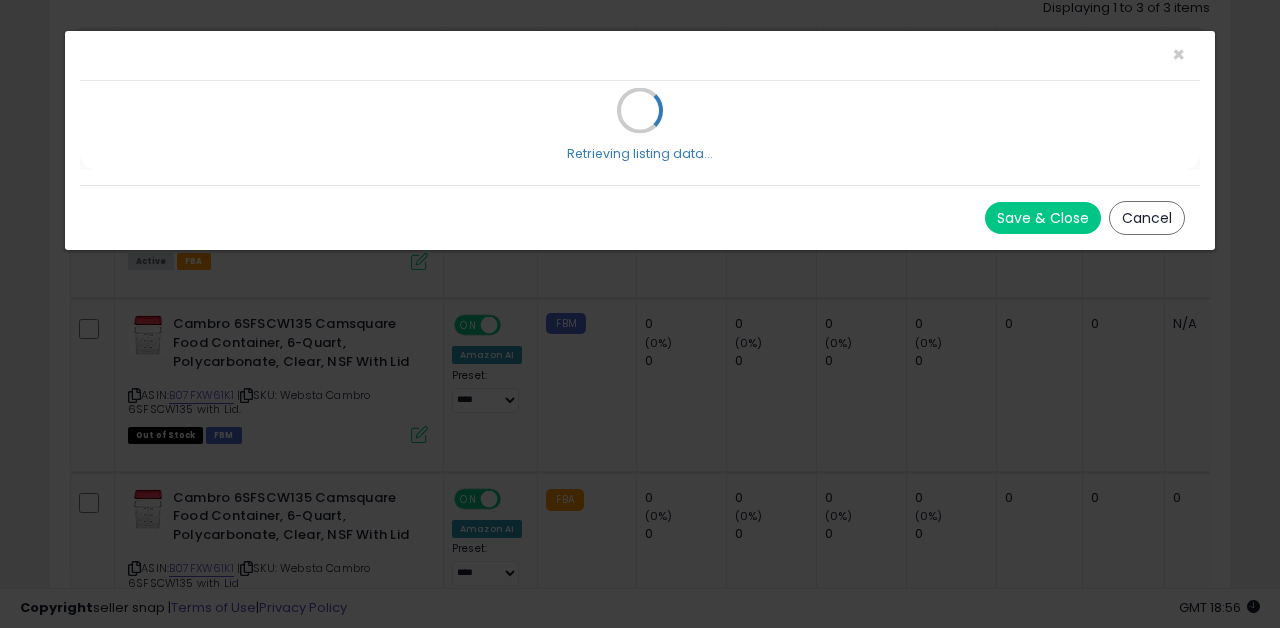 scroll, scrollTop: 0, scrollLeft: 0, axis: both 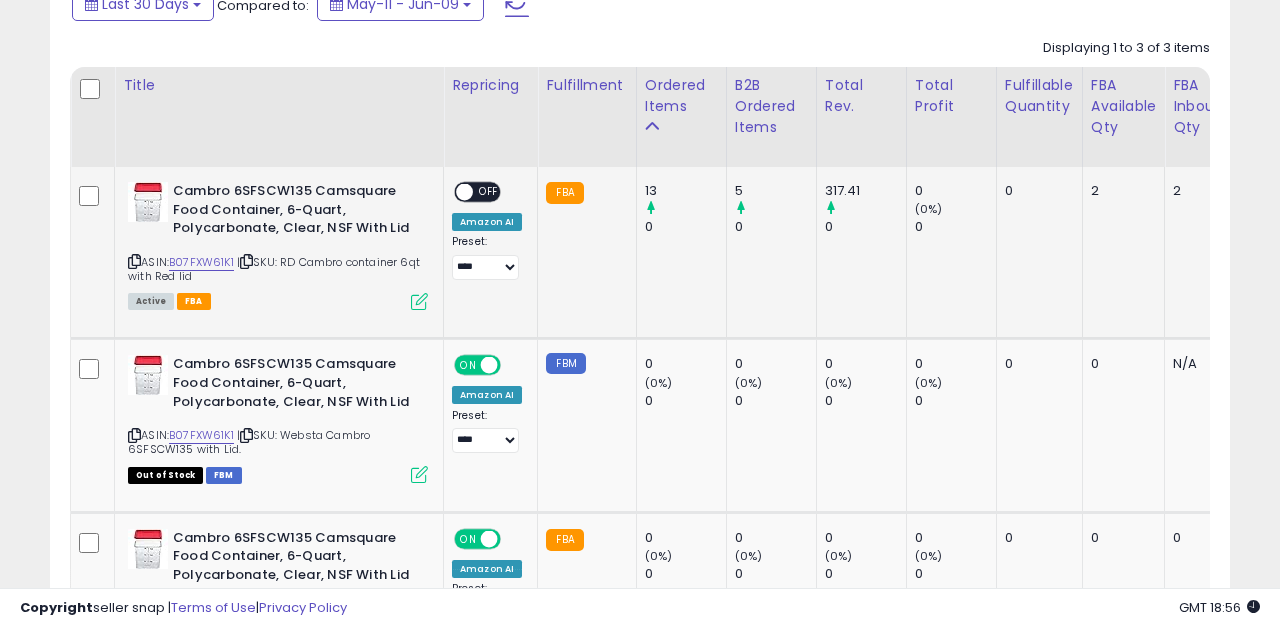 click at bounding box center (464, 192) 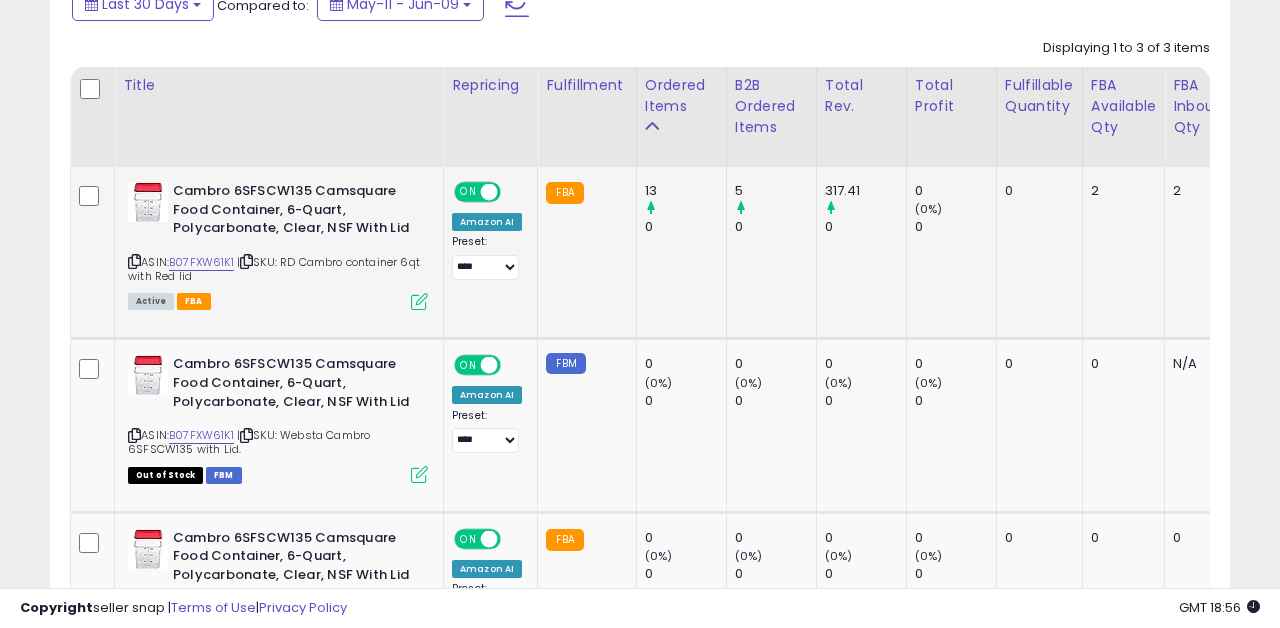 scroll, scrollTop: 879, scrollLeft: 0, axis: vertical 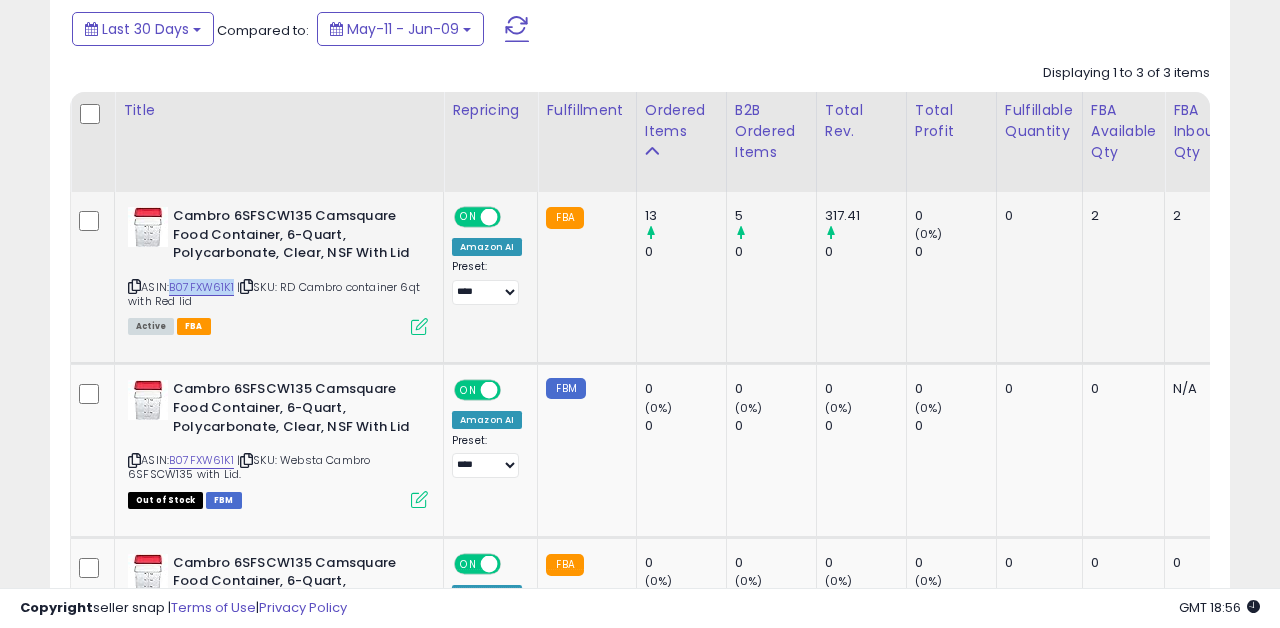 drag, startPoint x: 237, startPoint y: 286, endPoint x: 173, endPoint y: 286, distance: 64 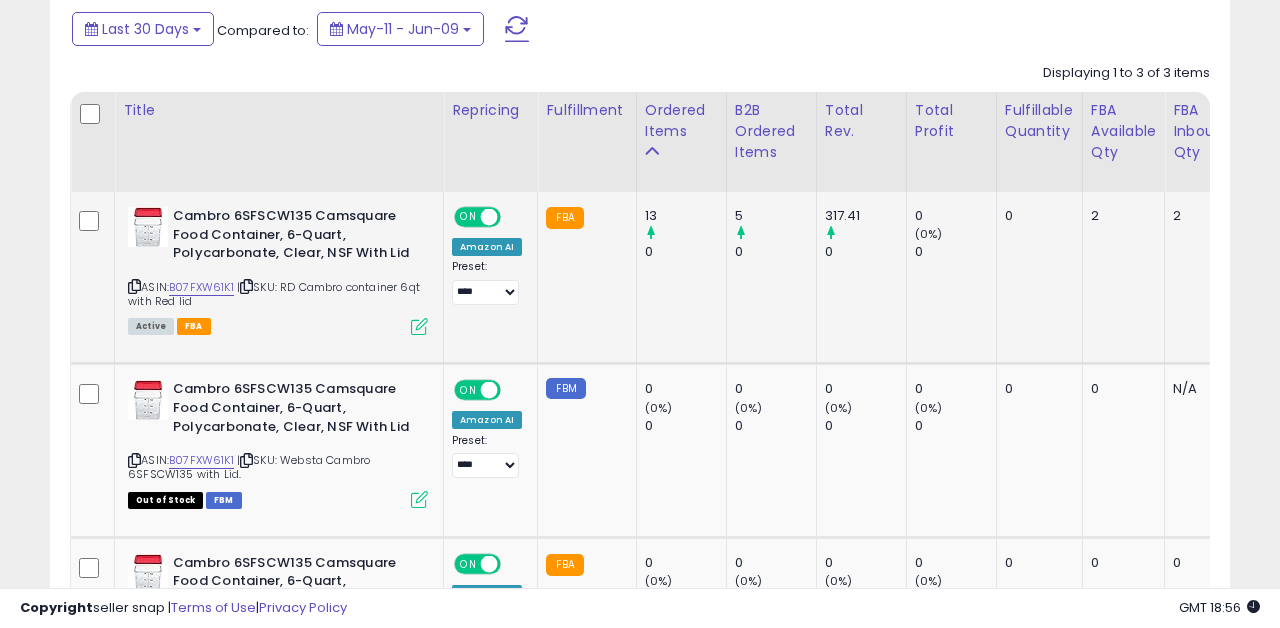 click on "Active FBA" at bounding box center (278, 325) 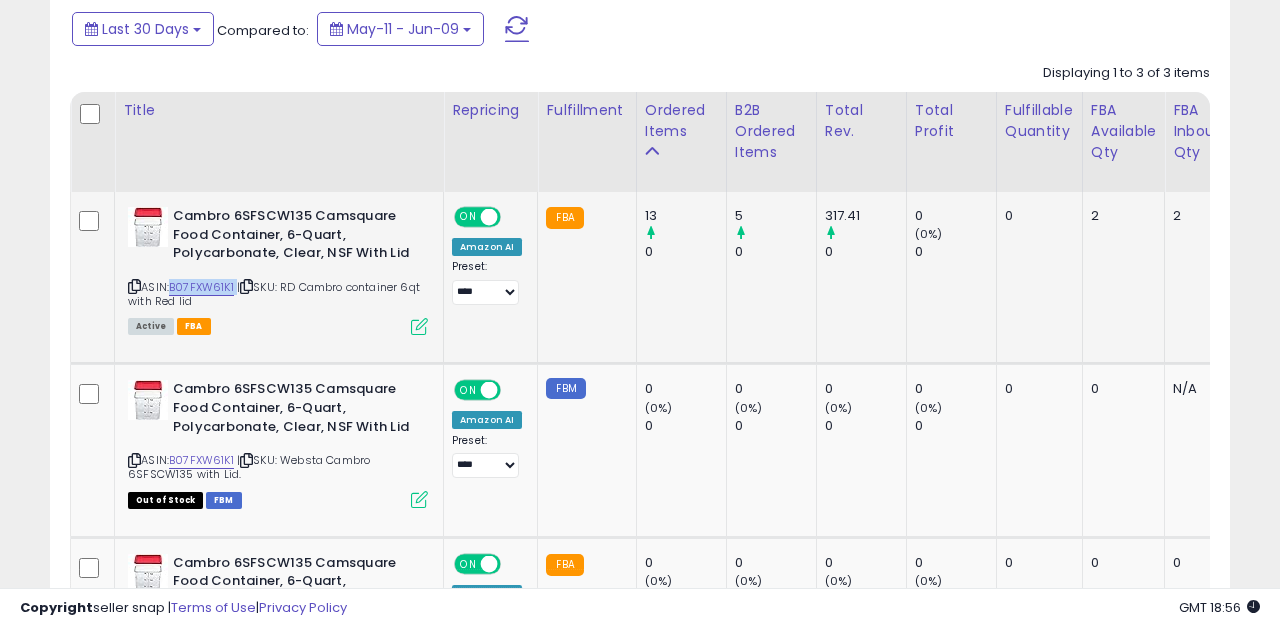 drag, startPoint x: 239, startPoint y: 286, endPoint x: 174, endPoint y: 286, distance: 65 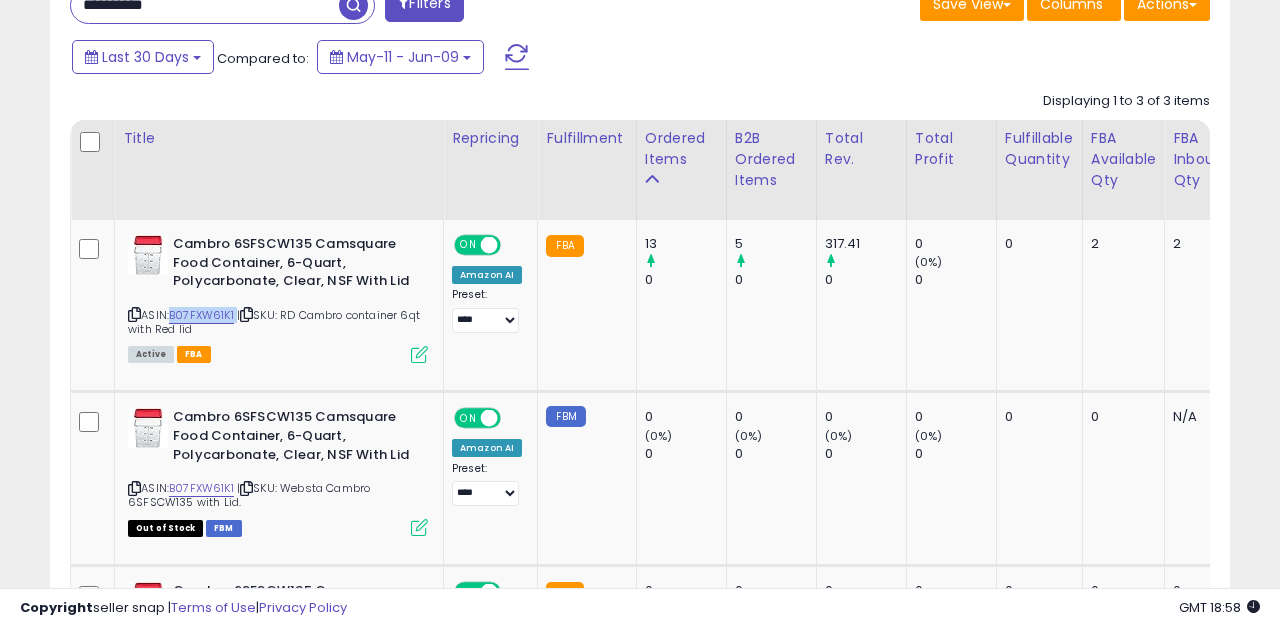 scroll, scrollTop: 838, scrollLeft: 0, axis: vertical 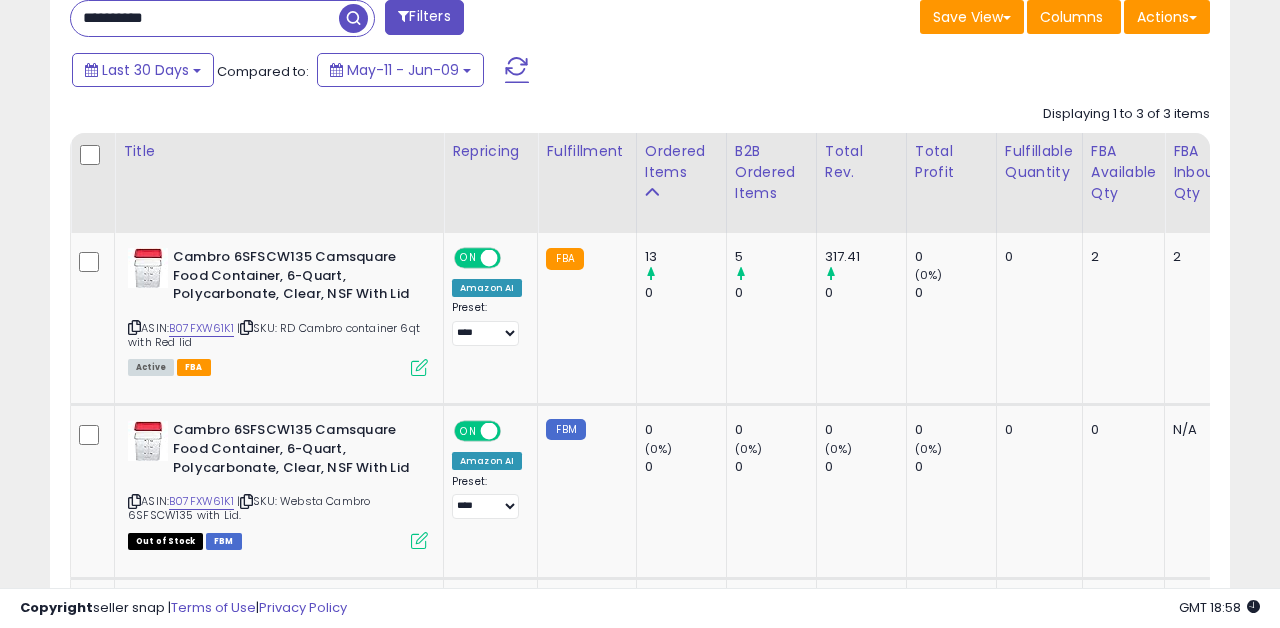 click on "**********" at bounding box center [205, 18] 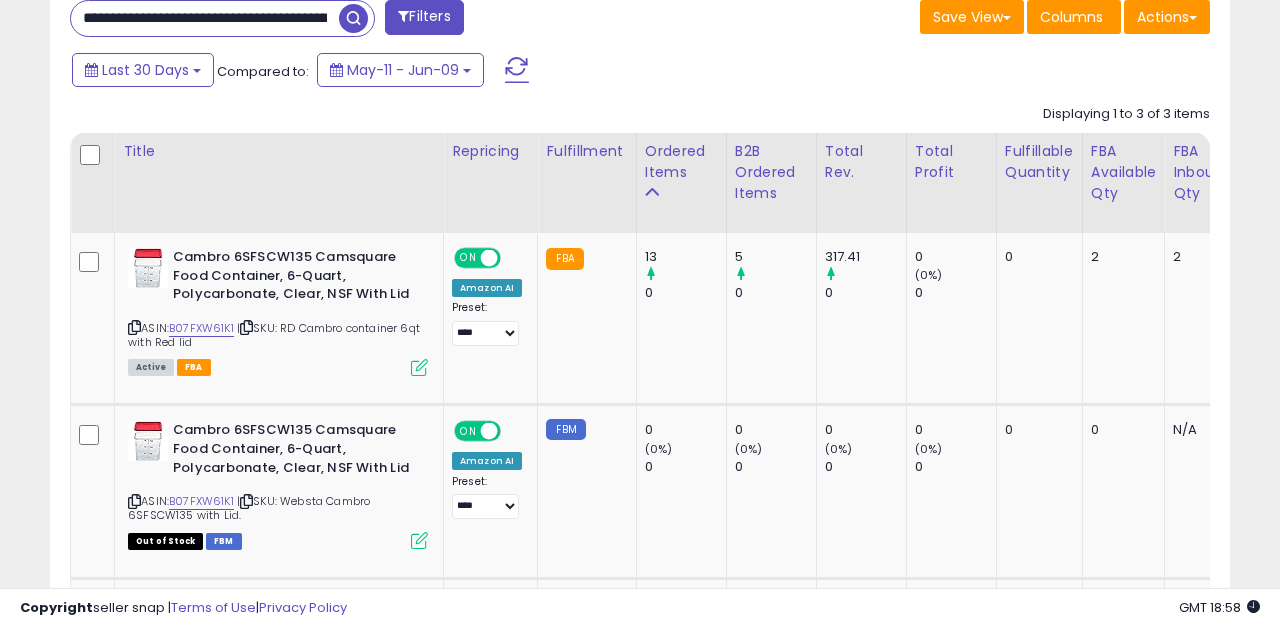 scroll, scrollTop: 0, scrollLeft: 131, axis: horizontal 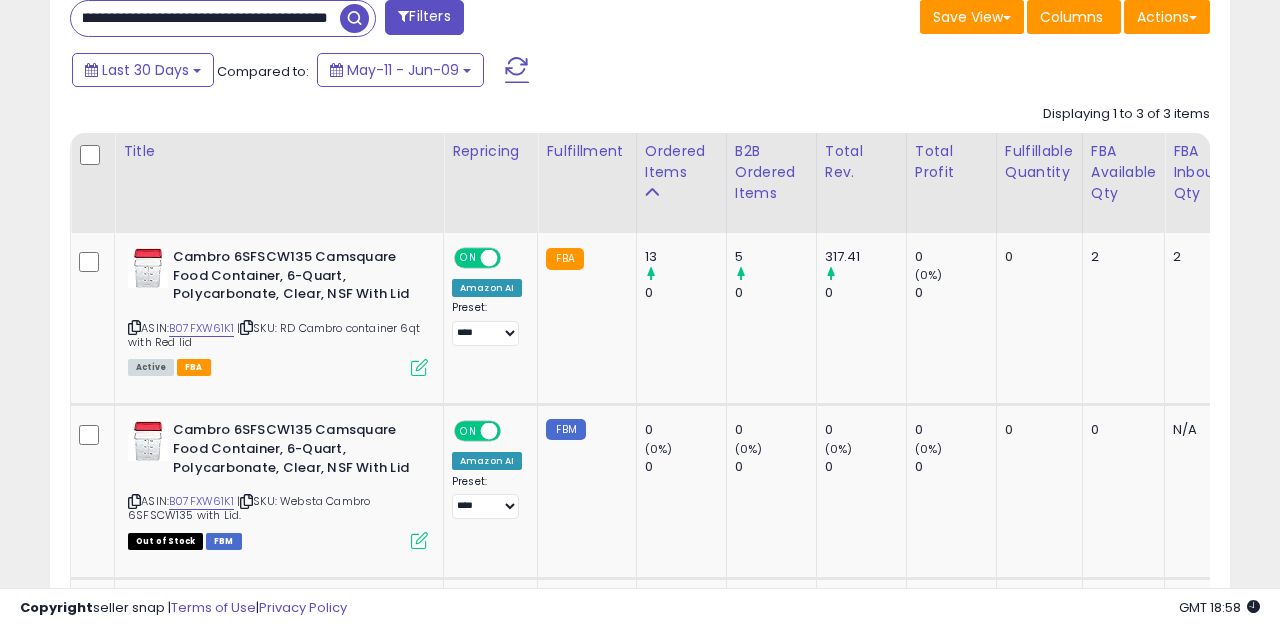 type on "**********" 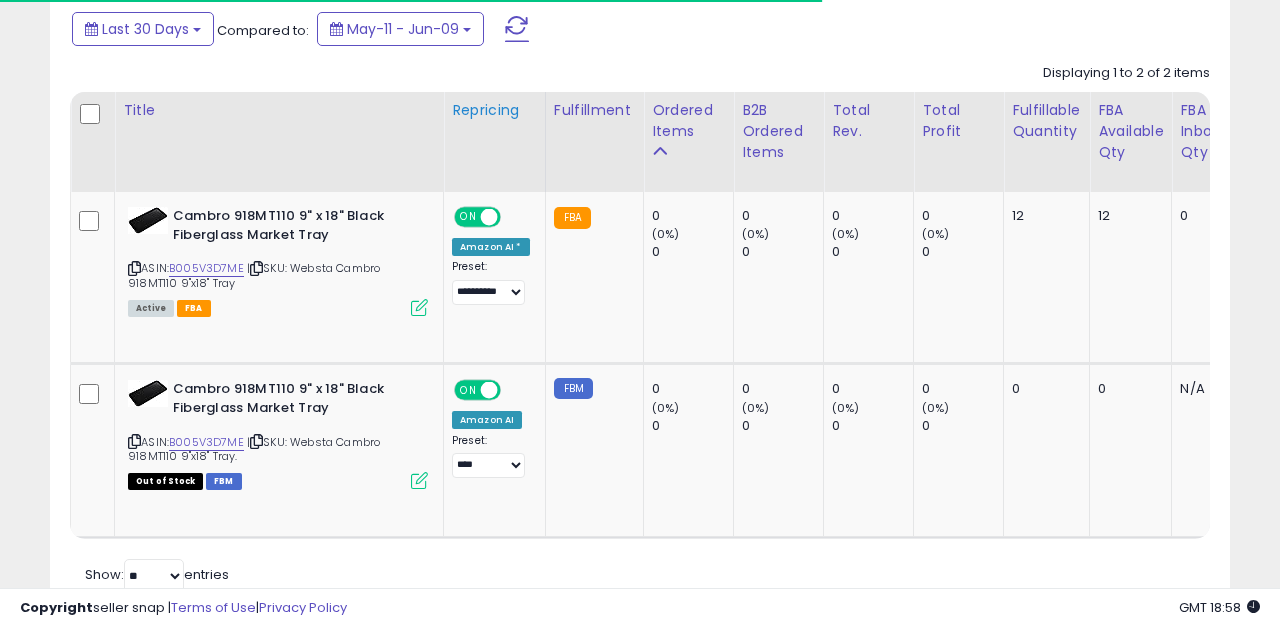 scroll, scrollTop: 881, scrollLeft: 0, axis: vertical 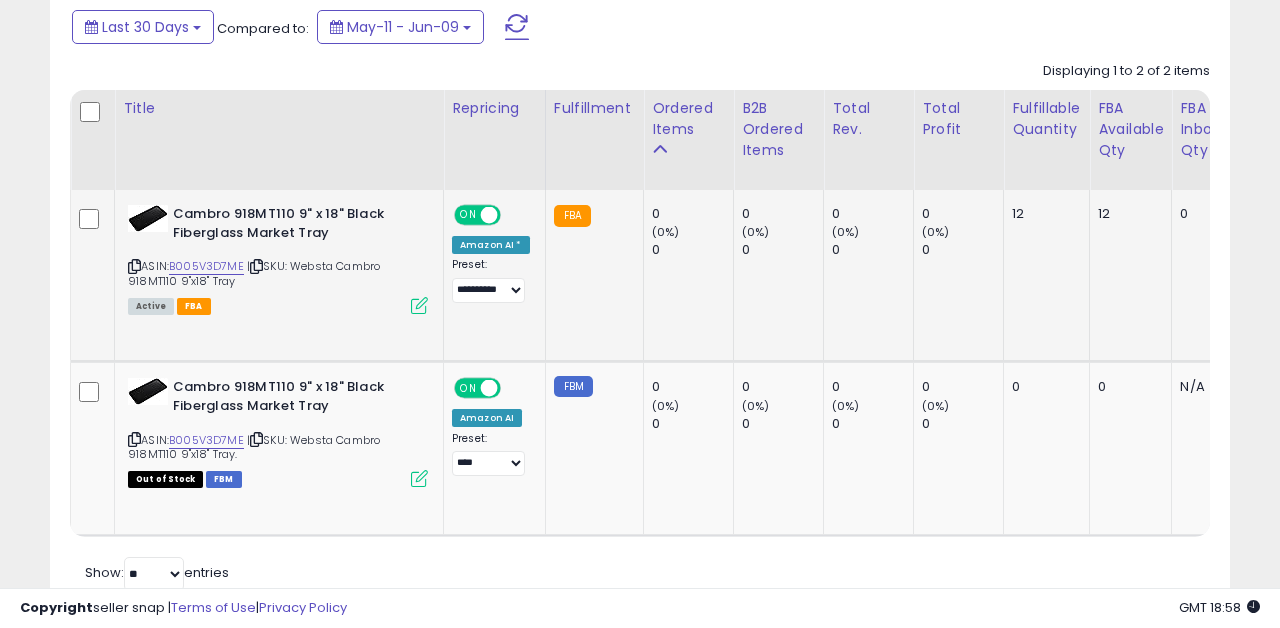 click at bounding box center [419, 305] 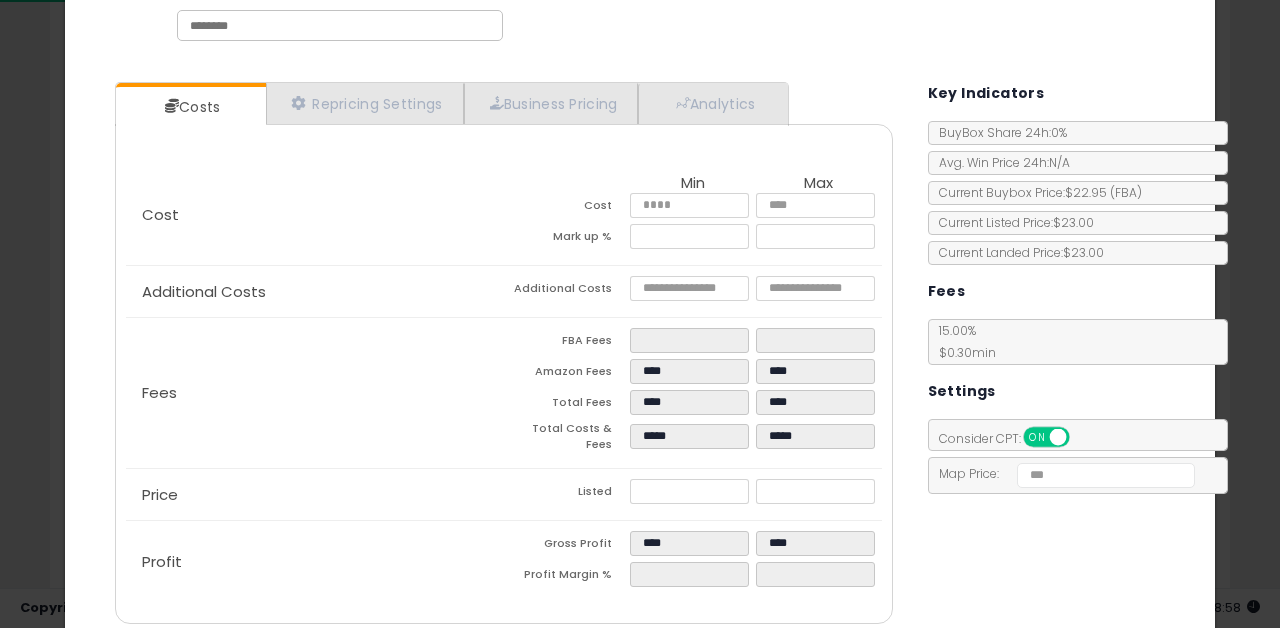 scroll, scrollTop: 41, scrollLeft: 0, axis: vertical 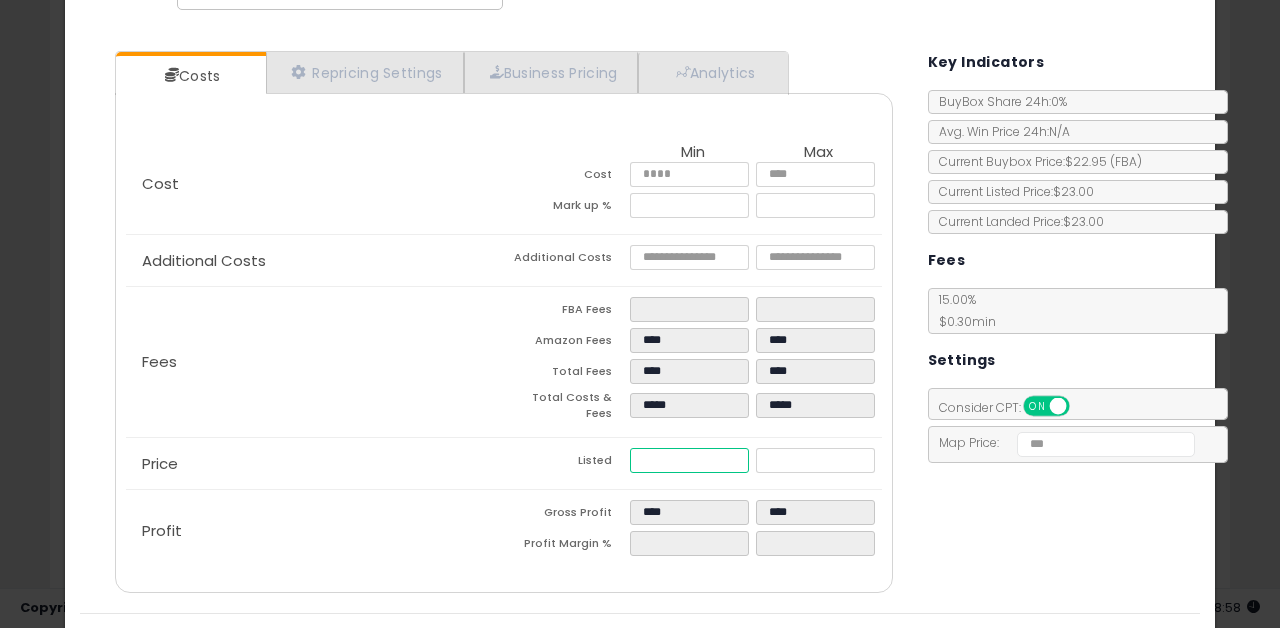 type on "*****" 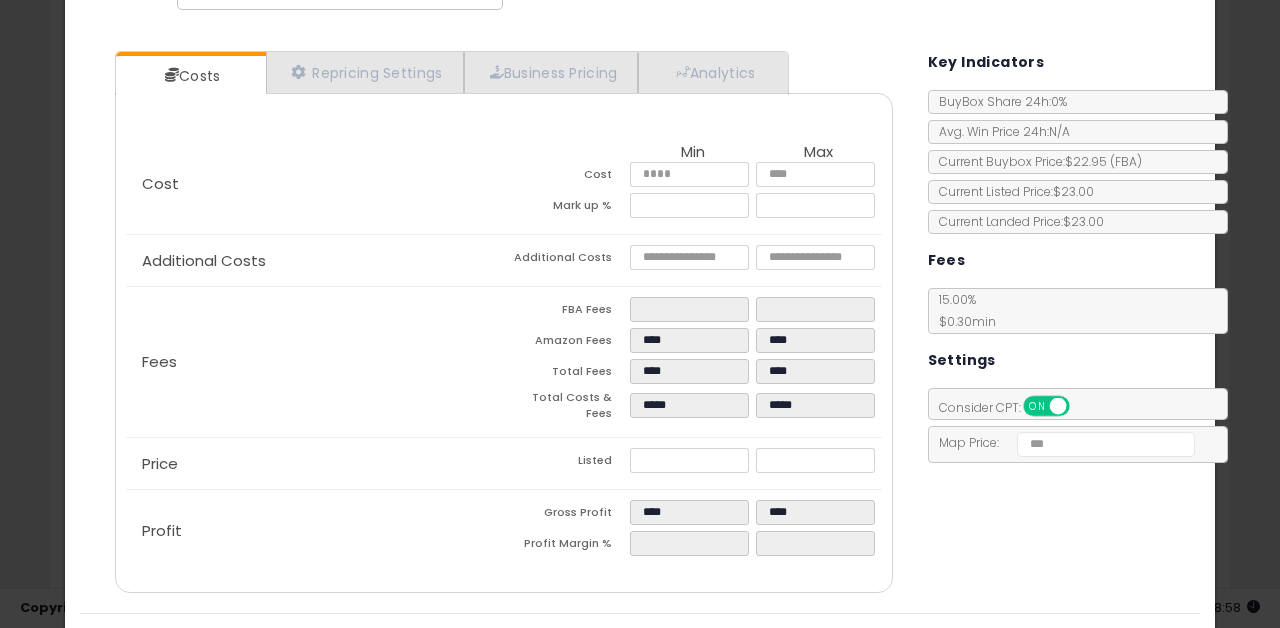 click on "*****" at bounding box center [693, 463] 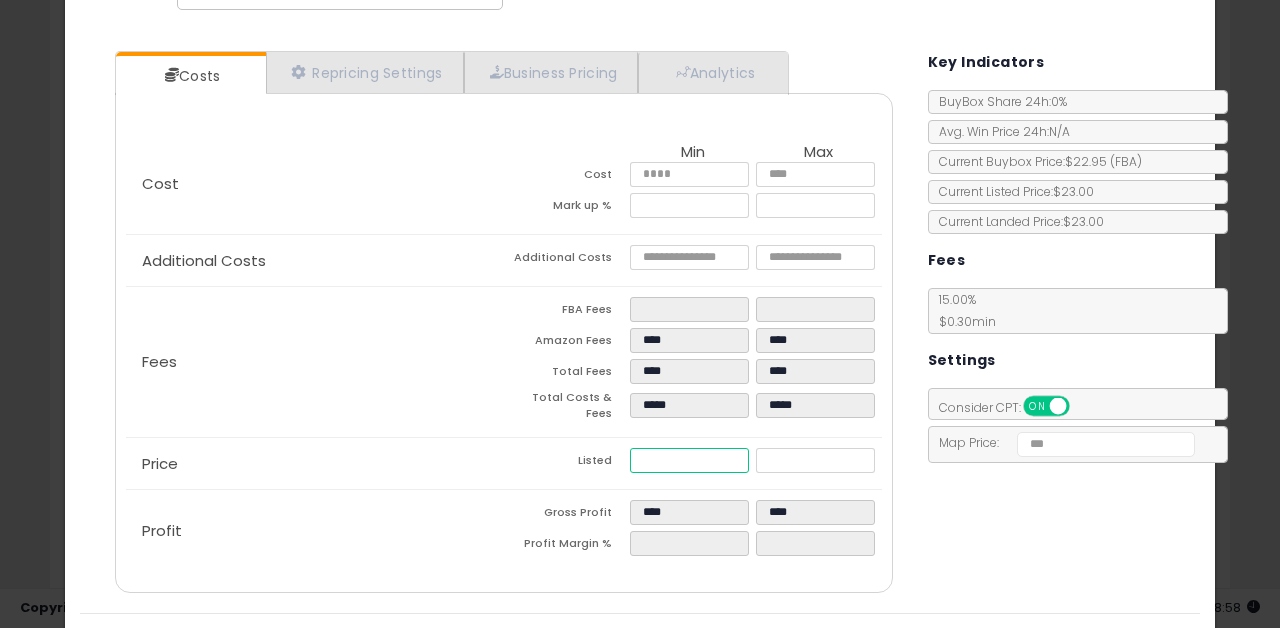 click on "*****" at bounding box center (690, 460) 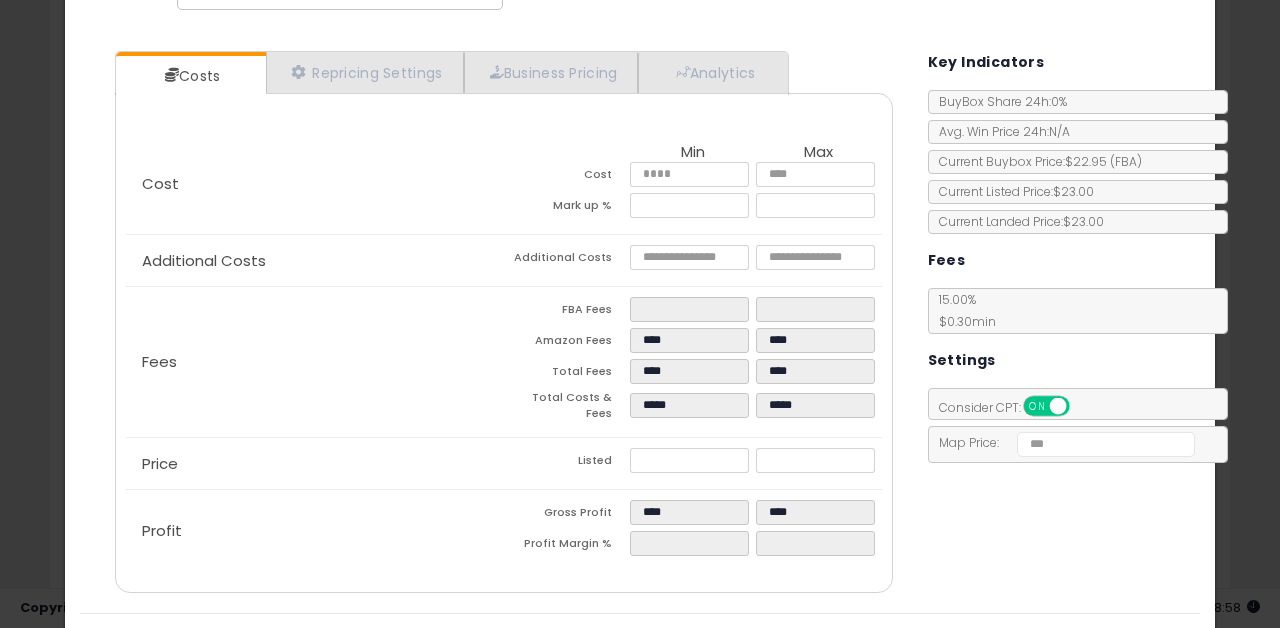 click on "Costs
Repricing Settings
Business Pricing
Analytics
Cost" at bounding box center (504, 324) 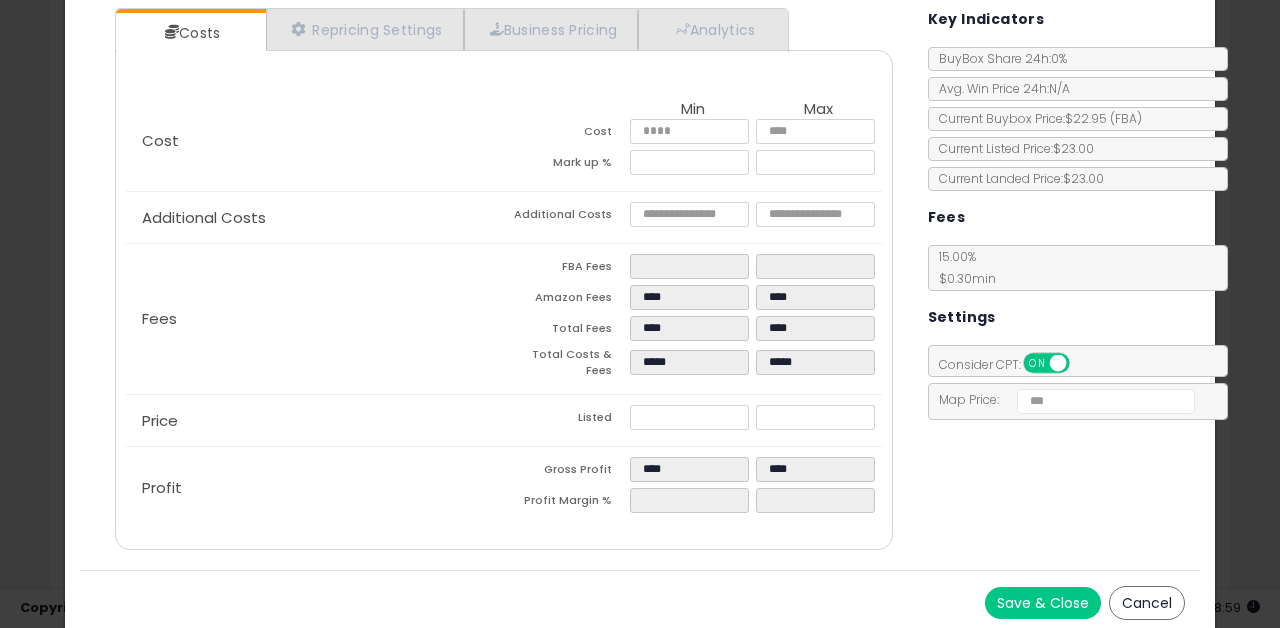 click on "Save & Close" at bounding box center [1043, 603] 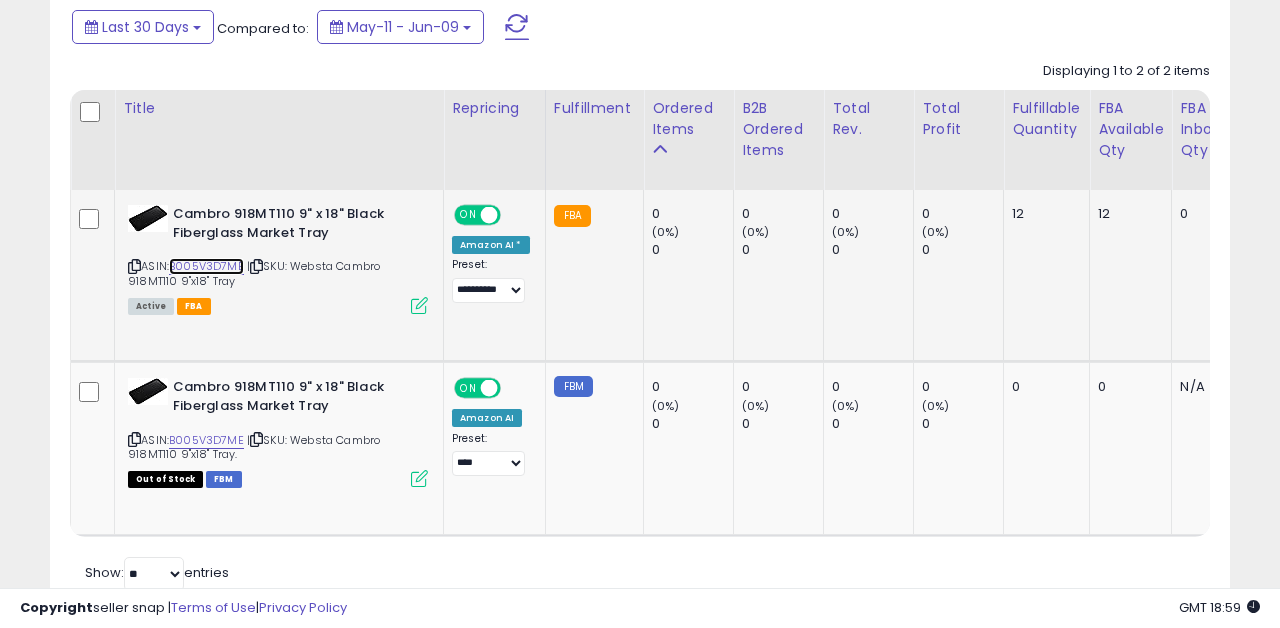 click on "B005V3D7ME" at bounding box center (206, 266) 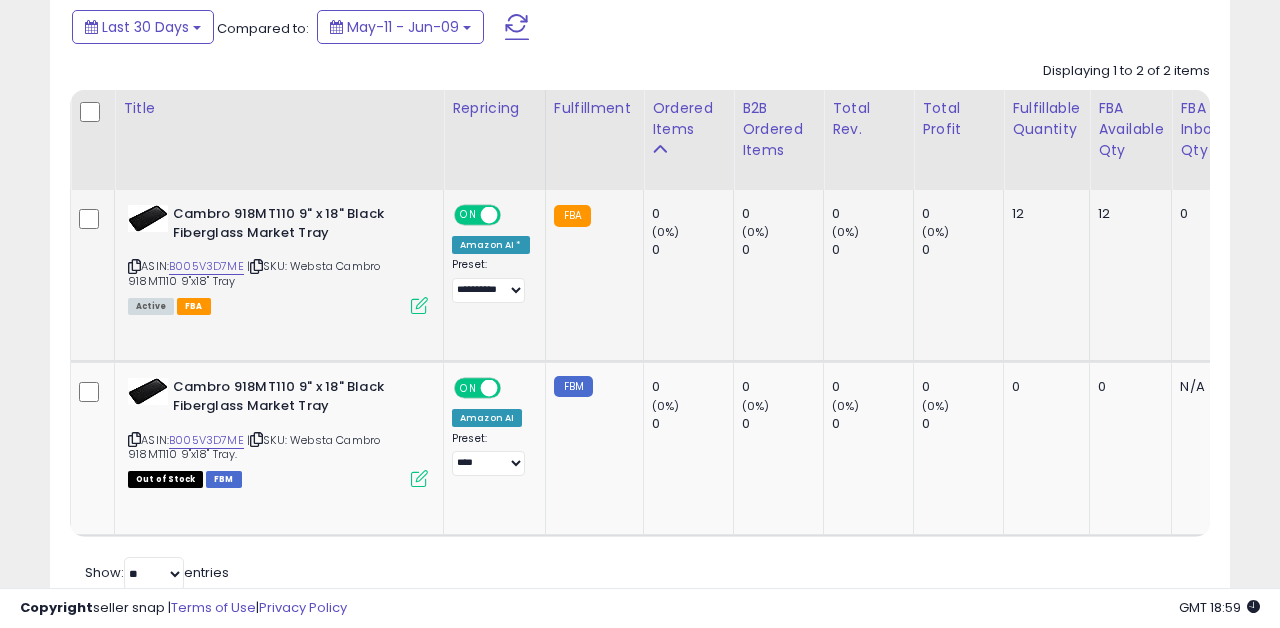 click at bounding box center (419, 305) 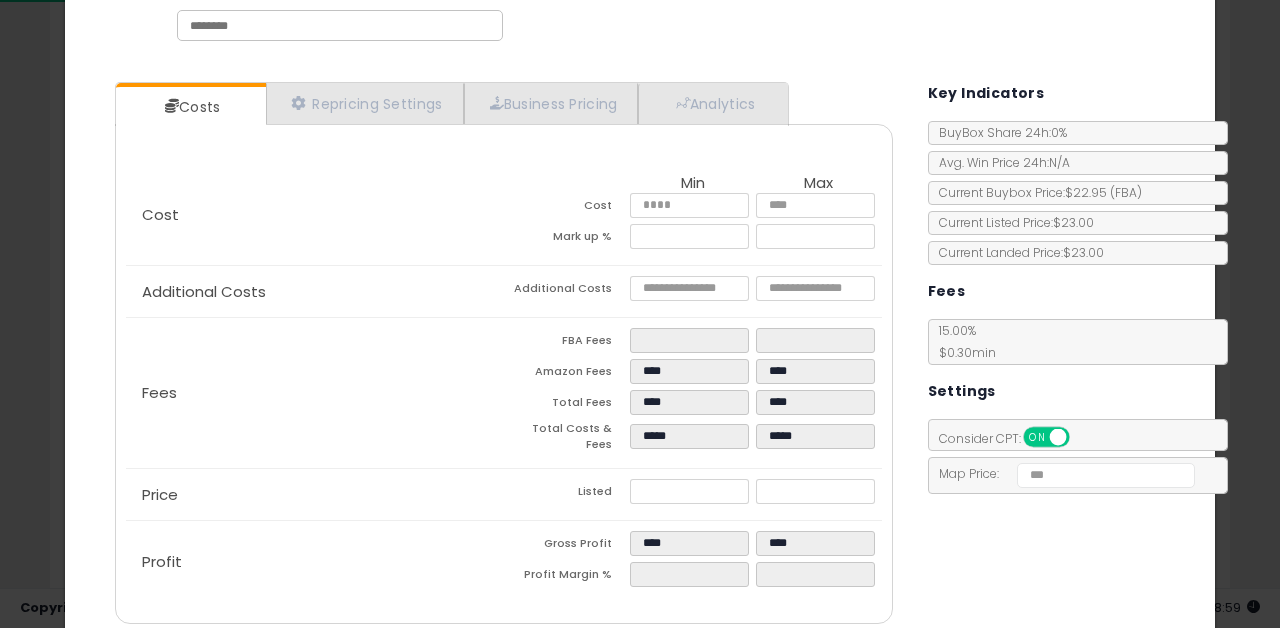 scroll, scrollTop: 110, scrollLeft: 0, axis: vertical 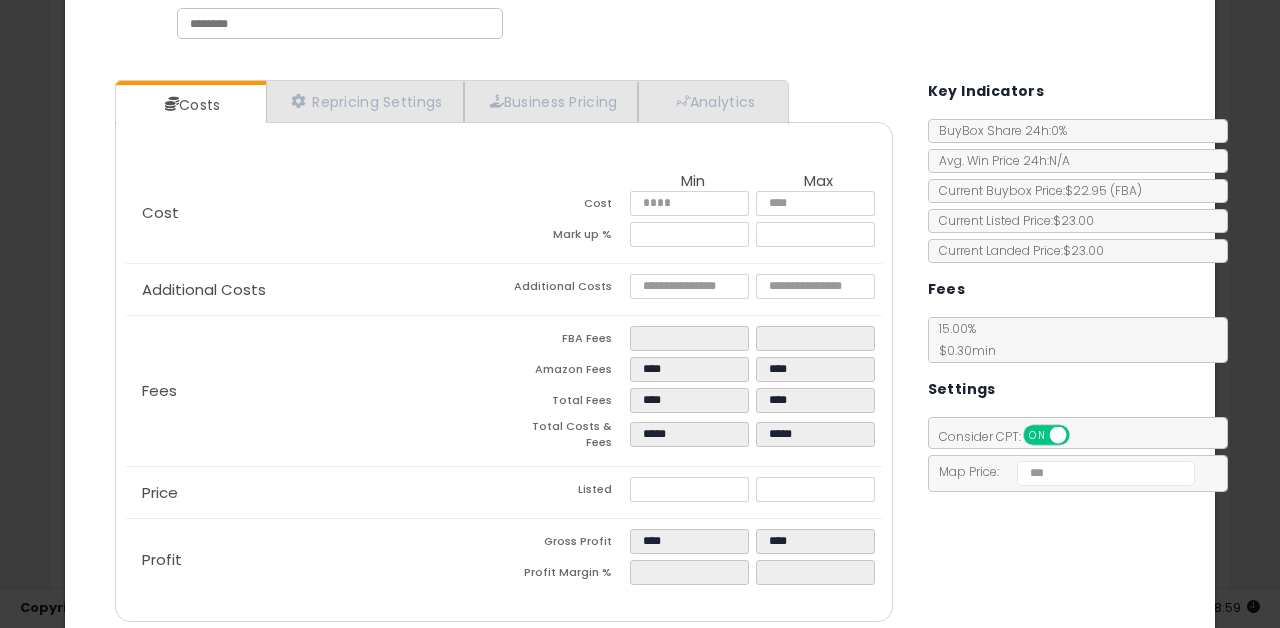 click on "Costs
Repricing Settings
Business Pricing
Analytics
Cost" at bounding box center (640, 353) 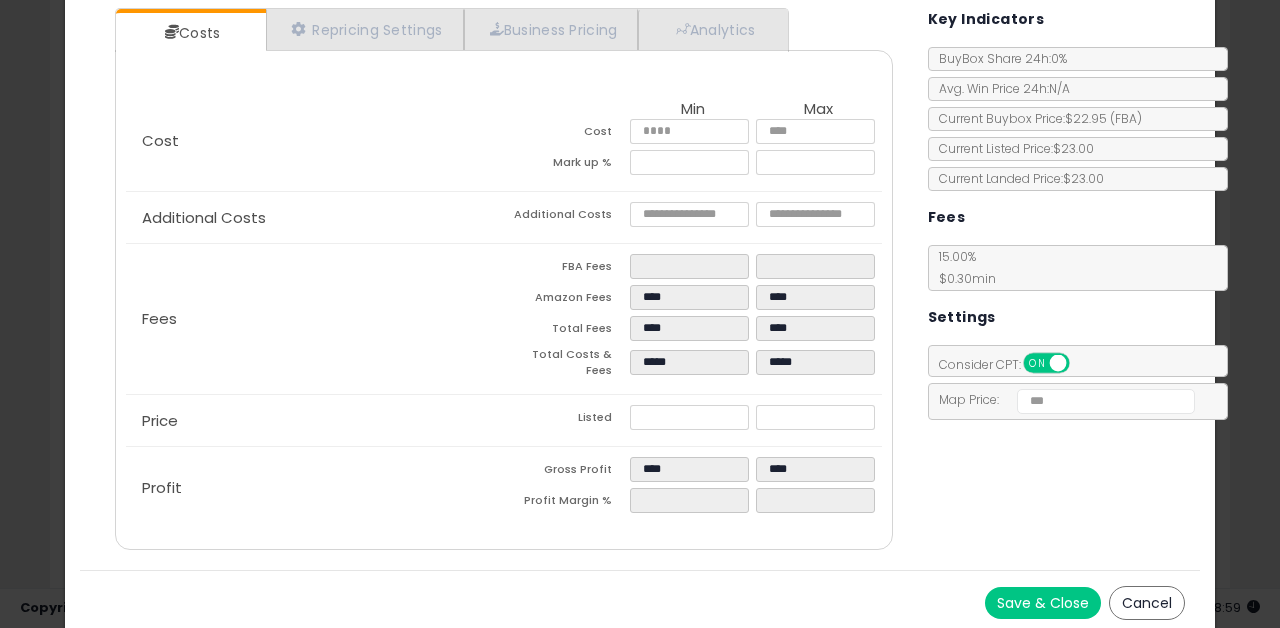click on "Save & Close" at bounding box center (1043, 603) 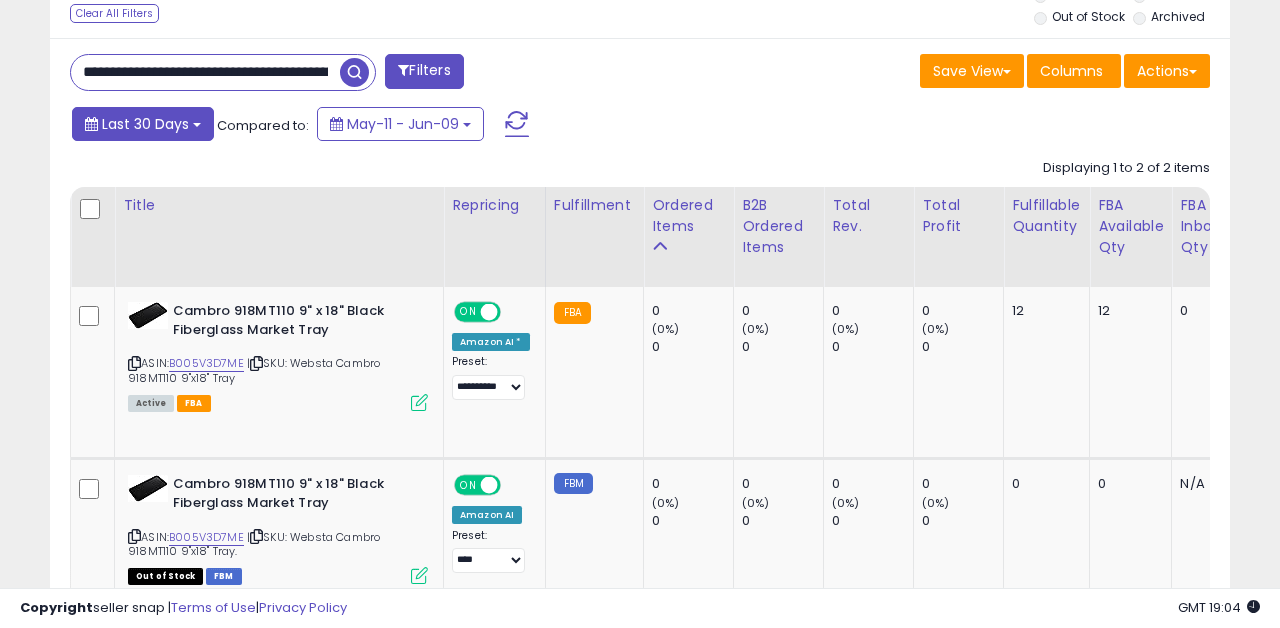 scroll, scrollTop: 745, scrollLeft: 0, axis: vertical 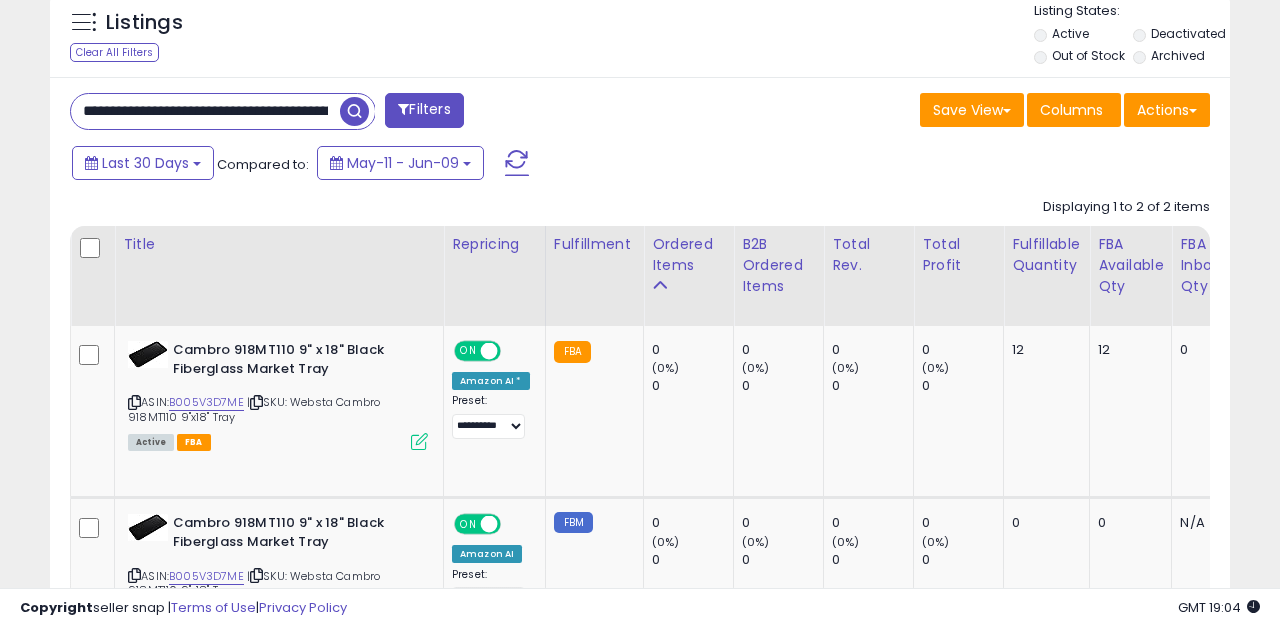 click on "**********" at bounding box center (205, 111) 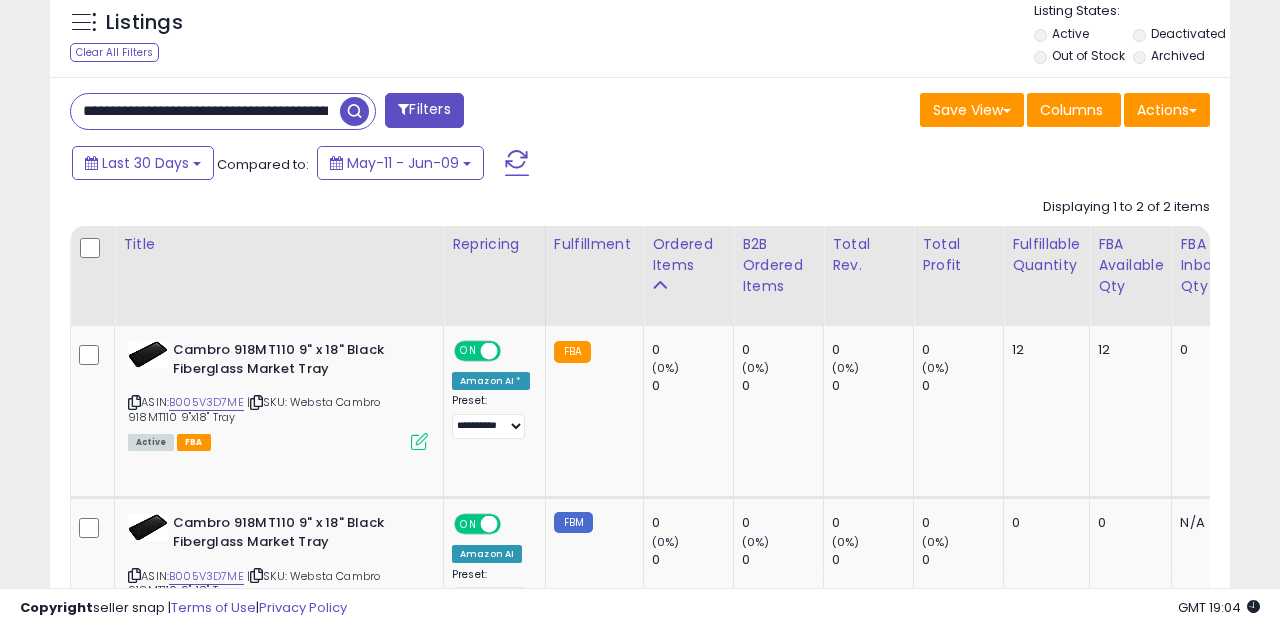 click on "**********" at bounding box center [205, 111] 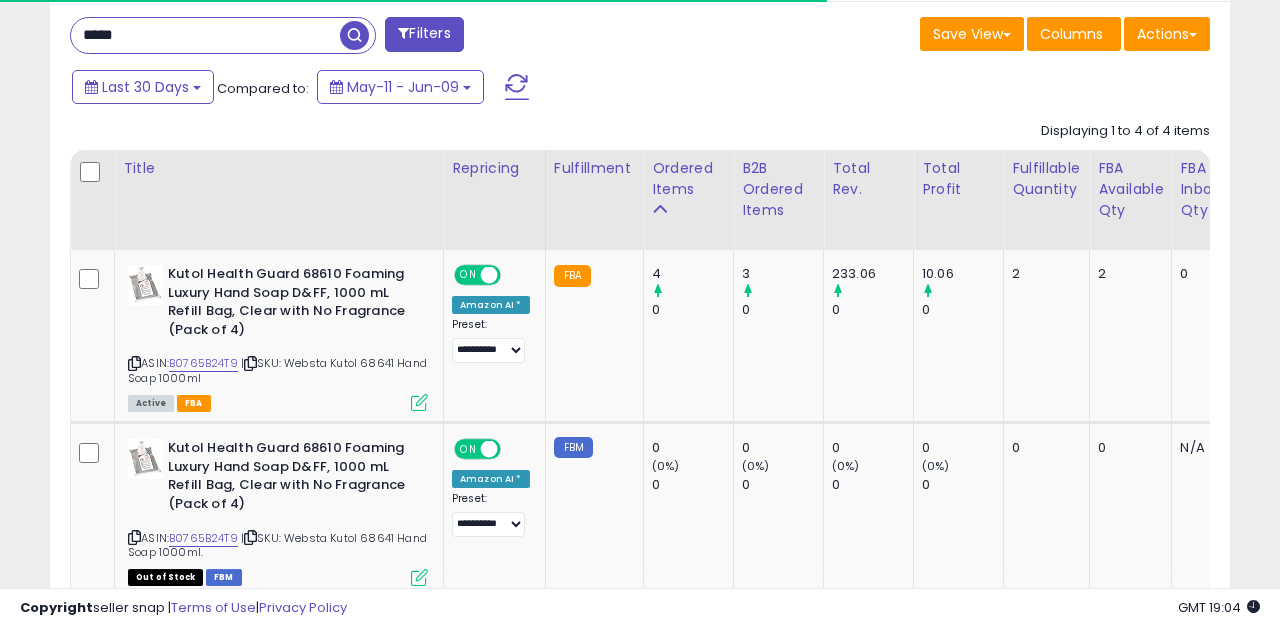 scroll, scrollTop: 826, scrollLeft: 0, axis: vertical 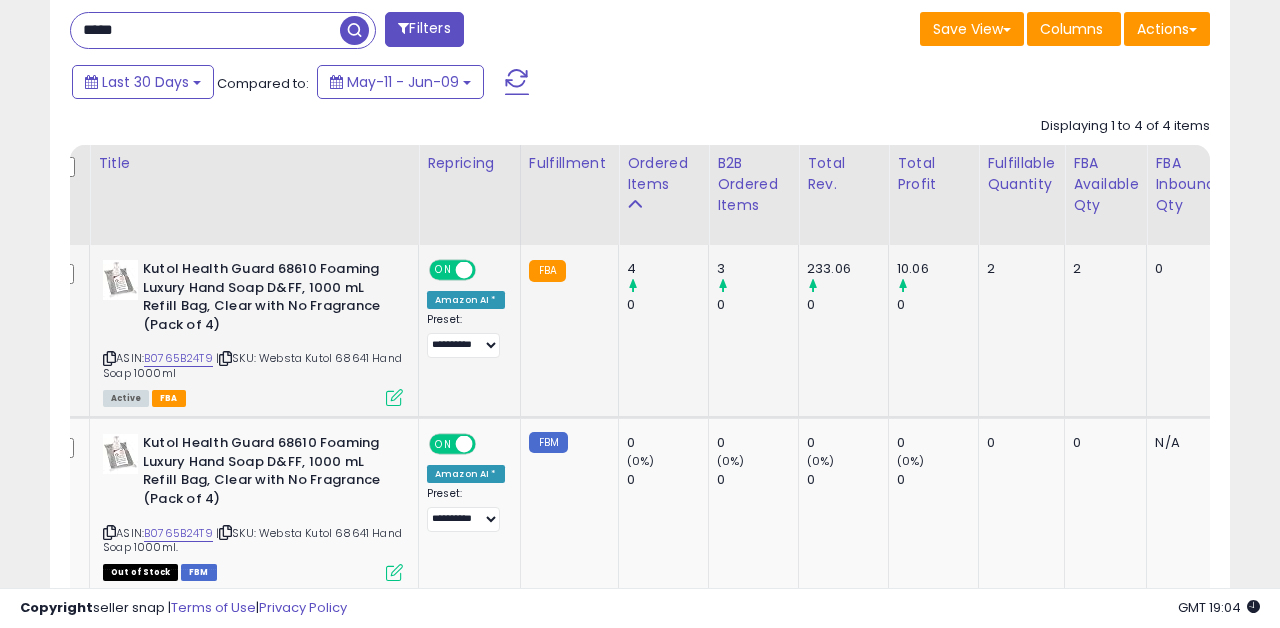 click at bounding box center (394, 397) 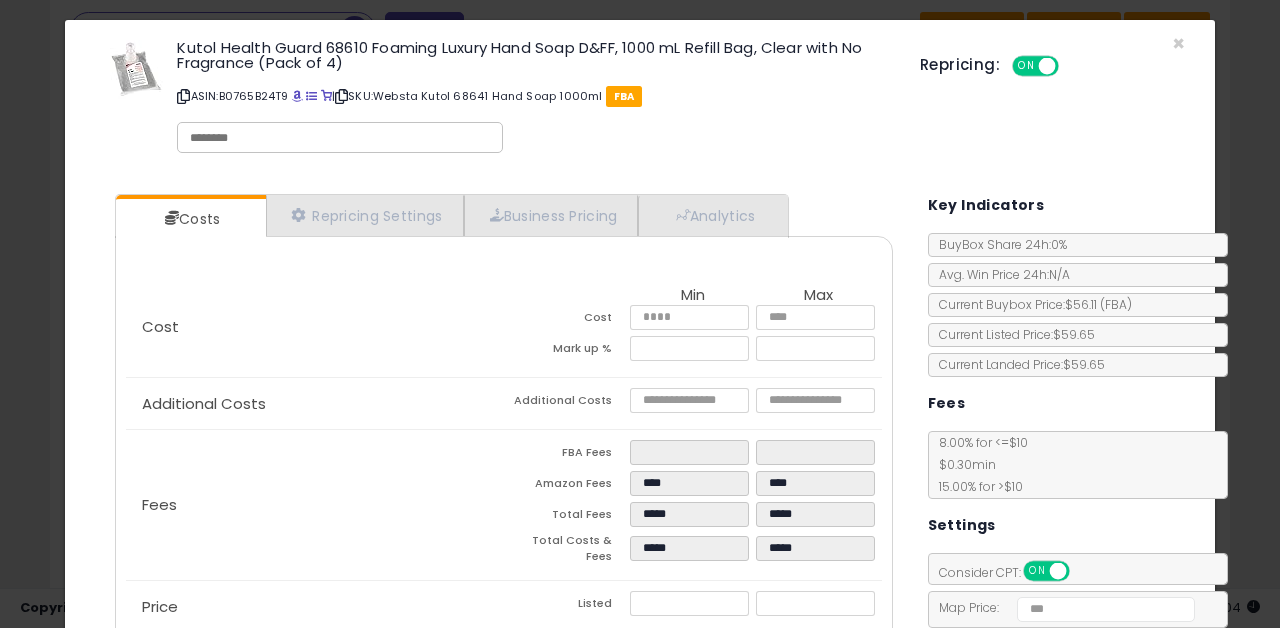 scroll, scrollTop: 0, scrollLeft: 0, axis: both 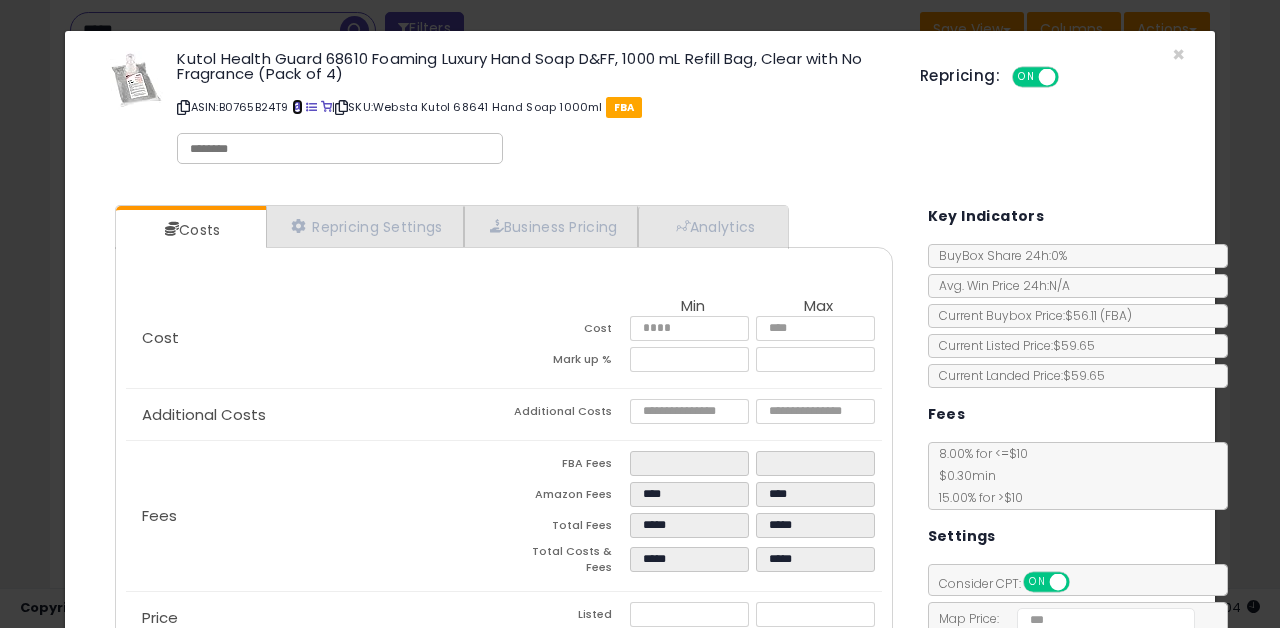 click at bounding box center [297, 107] 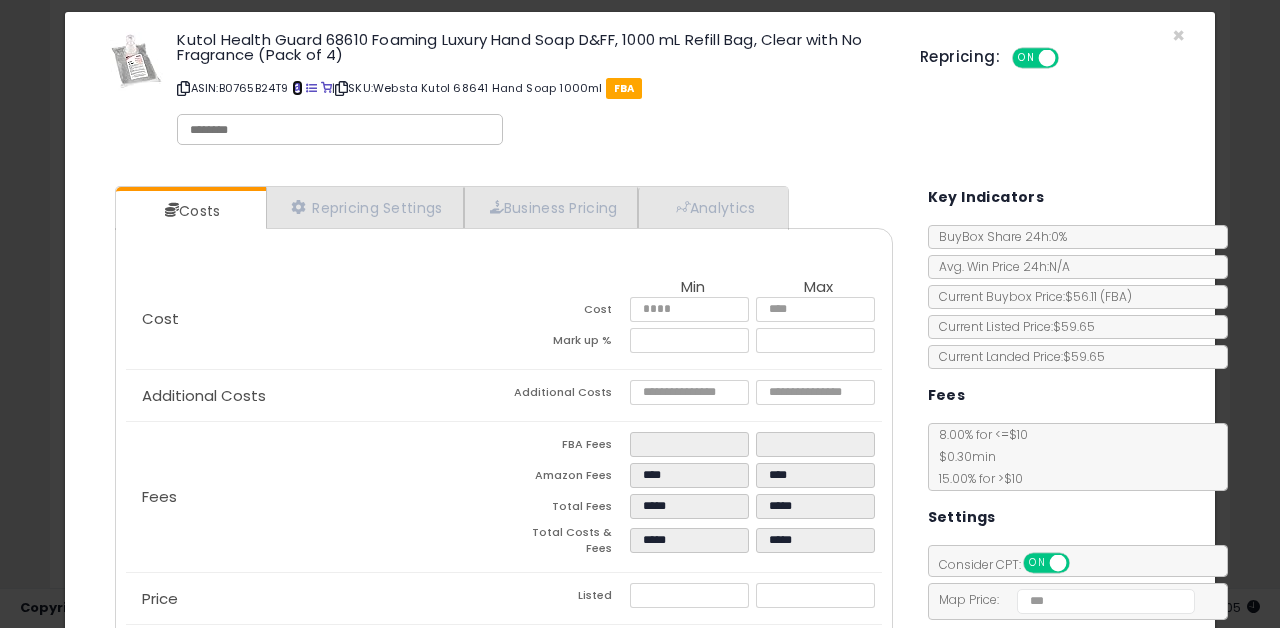 scroll, scrollTop: 0, scrollLeft: 0, axis: both 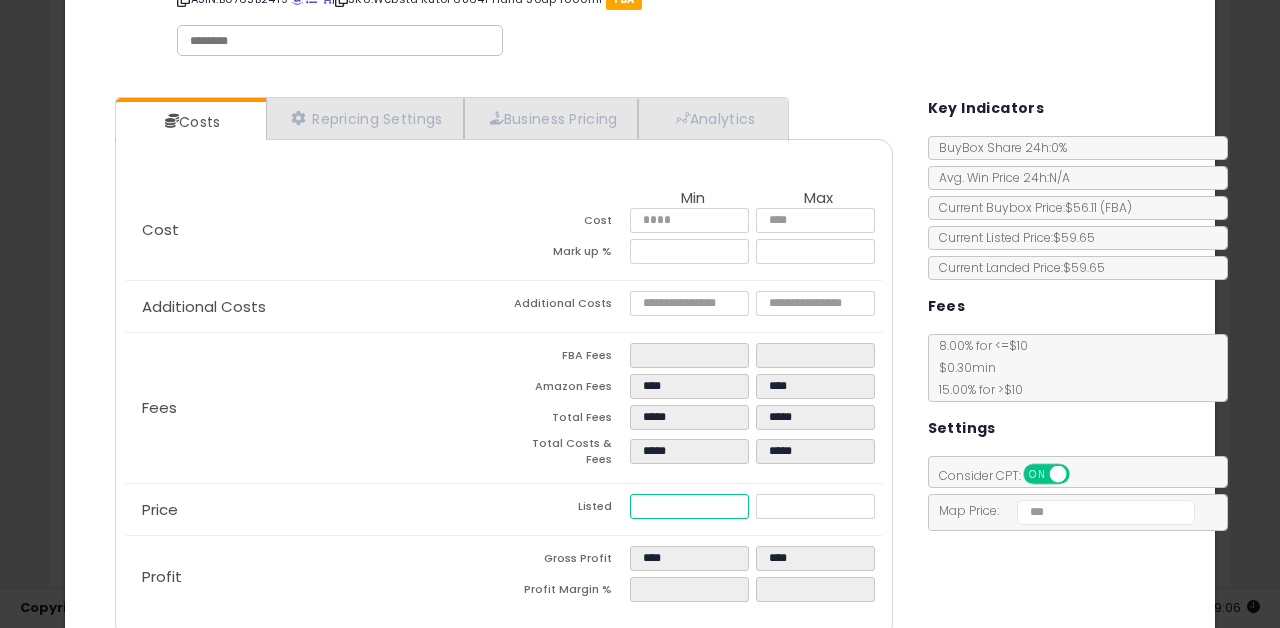 click on "*****" at bounding box center (690, 506) 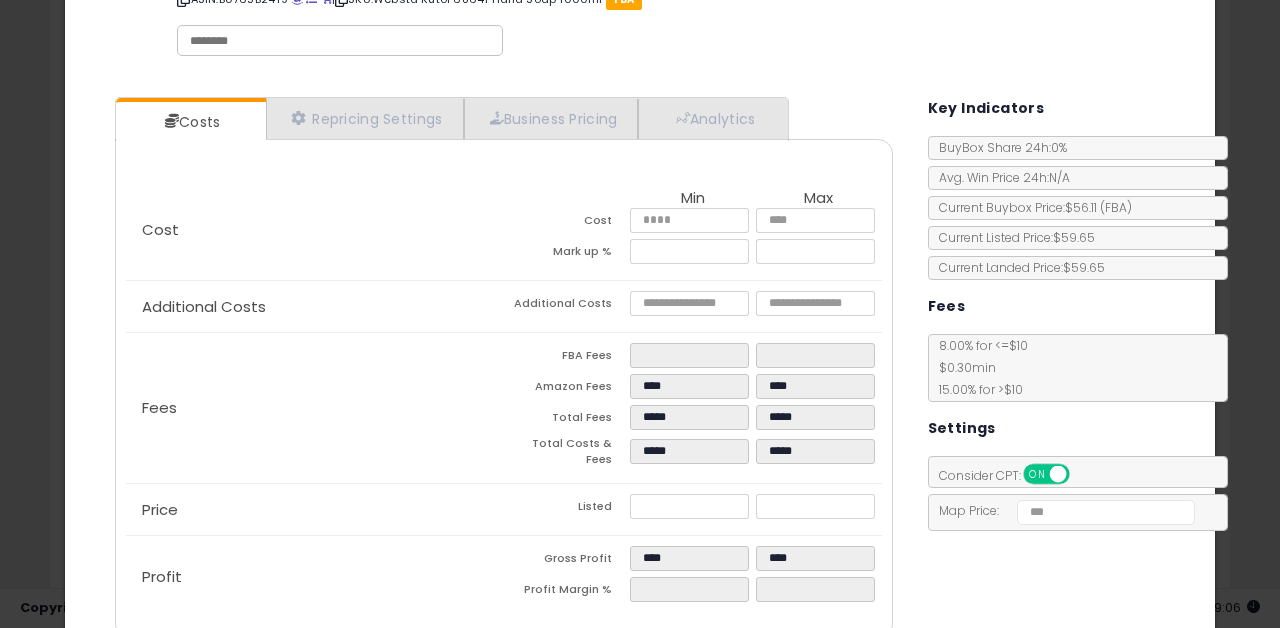 click on "Costs
Repricing Settings
Business Pricing
Analytics
Cost" at bounding box center [640, 370] 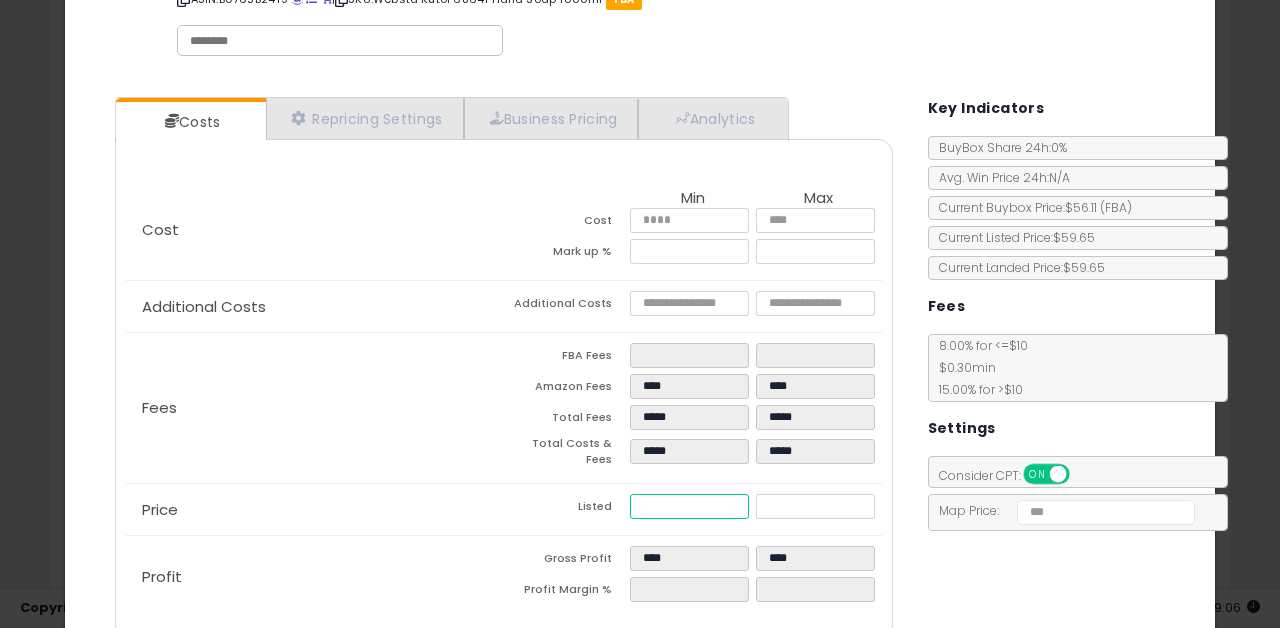 click on "*****" at bounding box center (690, 506) 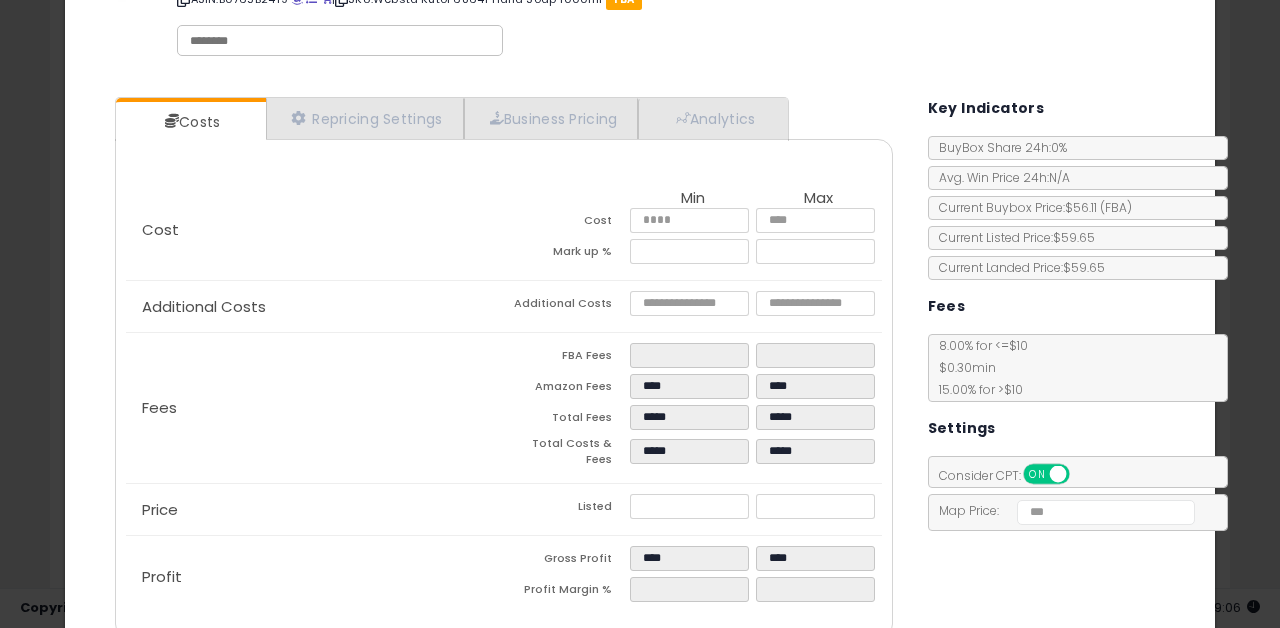 click on "Costs
Repricing Settings
Business Pricing
Analytics
Cost" at bounding box center [640, 370] 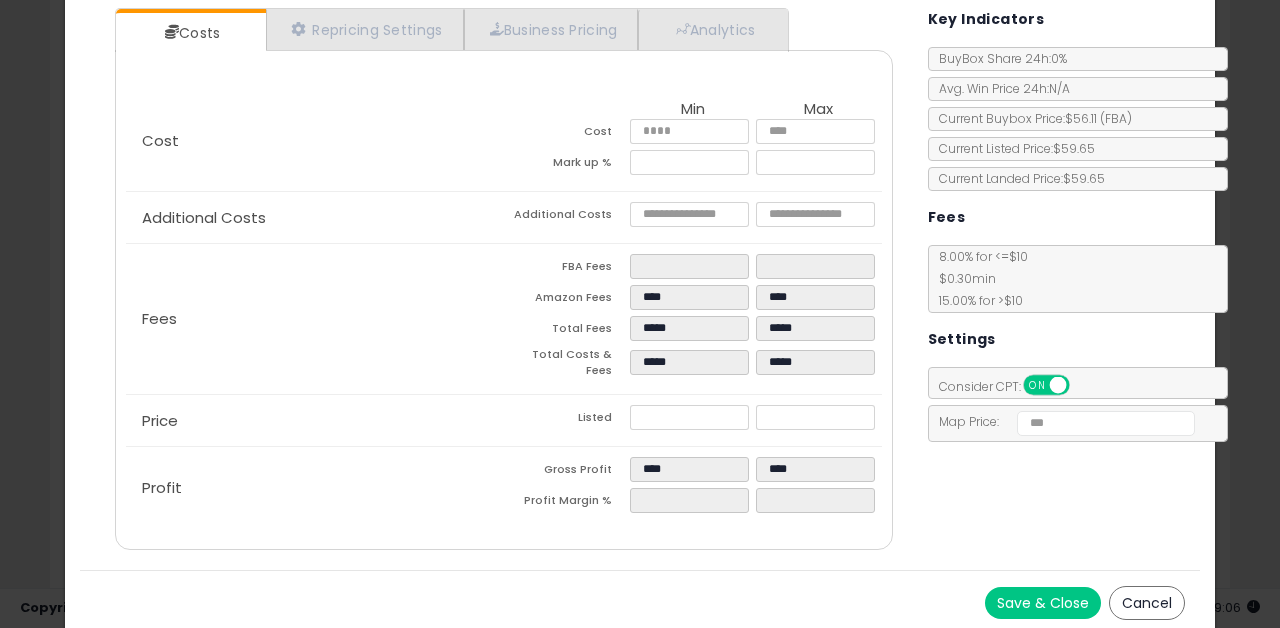 click on "Save & Close" at bounding box center [1043, 603] 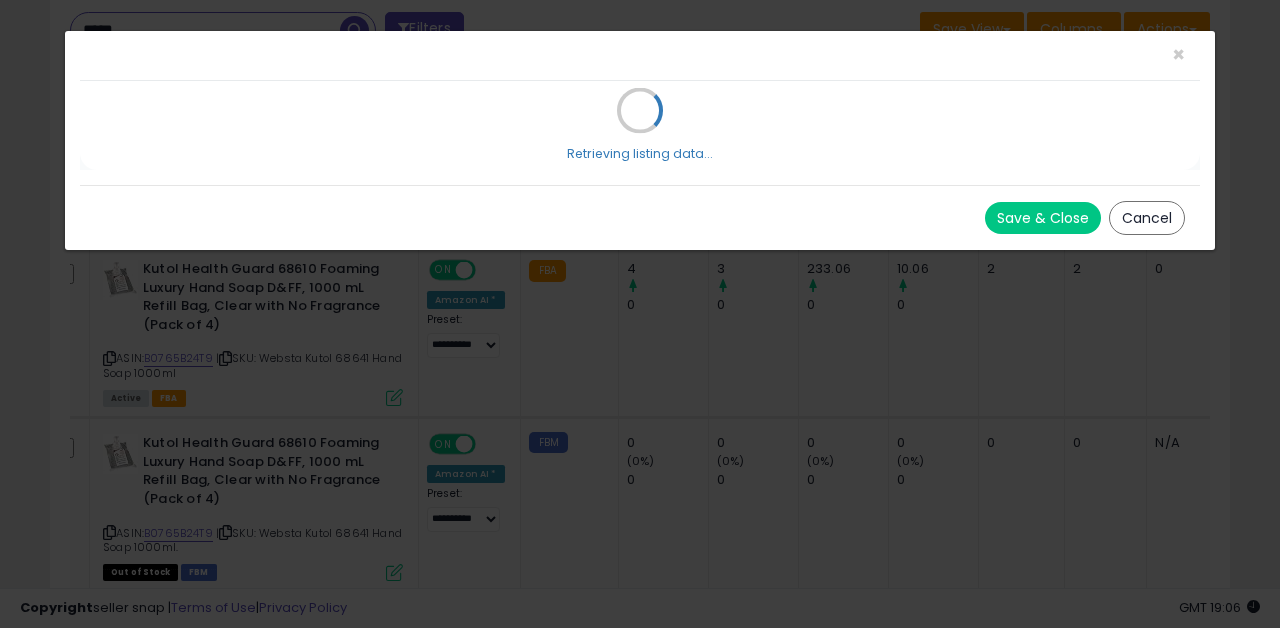 scroll, scrollTop: 0, scrollLeft: 0, axis: both 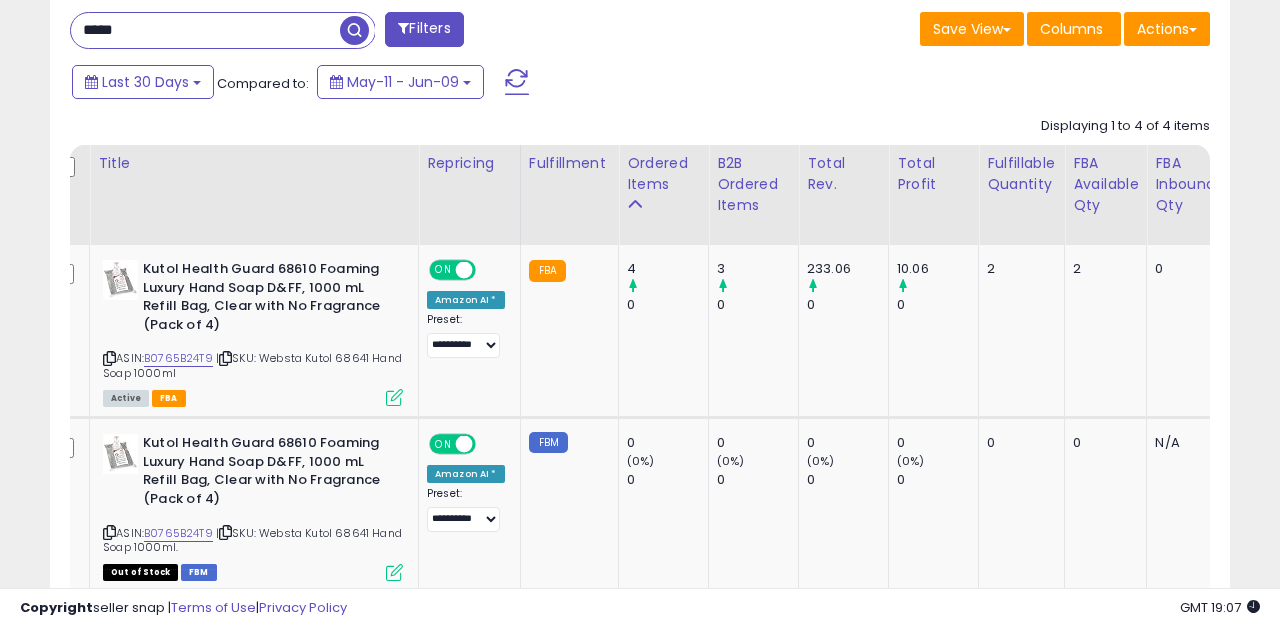 click on "*****" at bounding box center [205, 30] 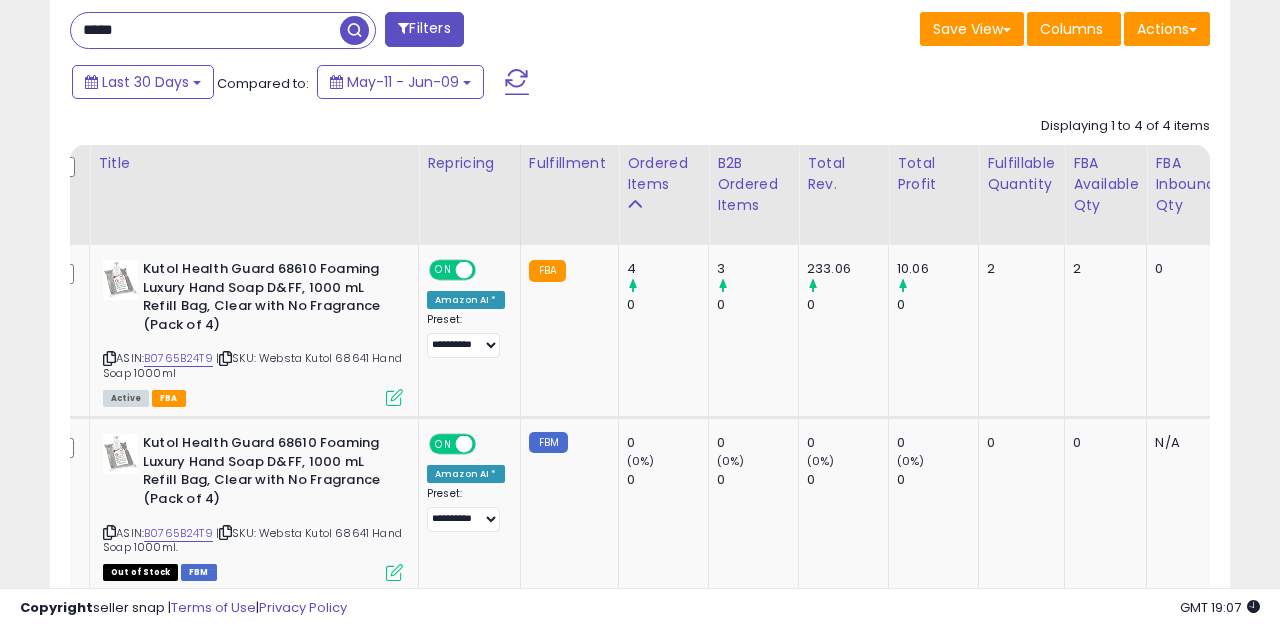 click on "*****" at bounding box center (205, 30) 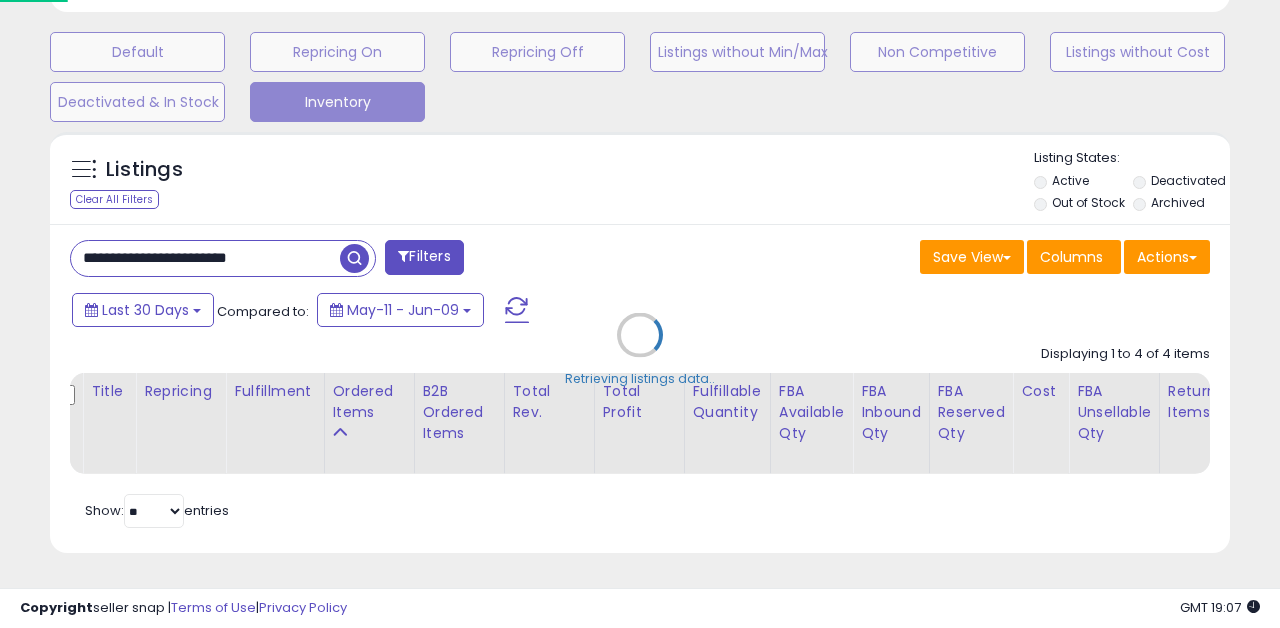 scroll, scrollTop: 598, scrollLeft: 0, axis: vertical 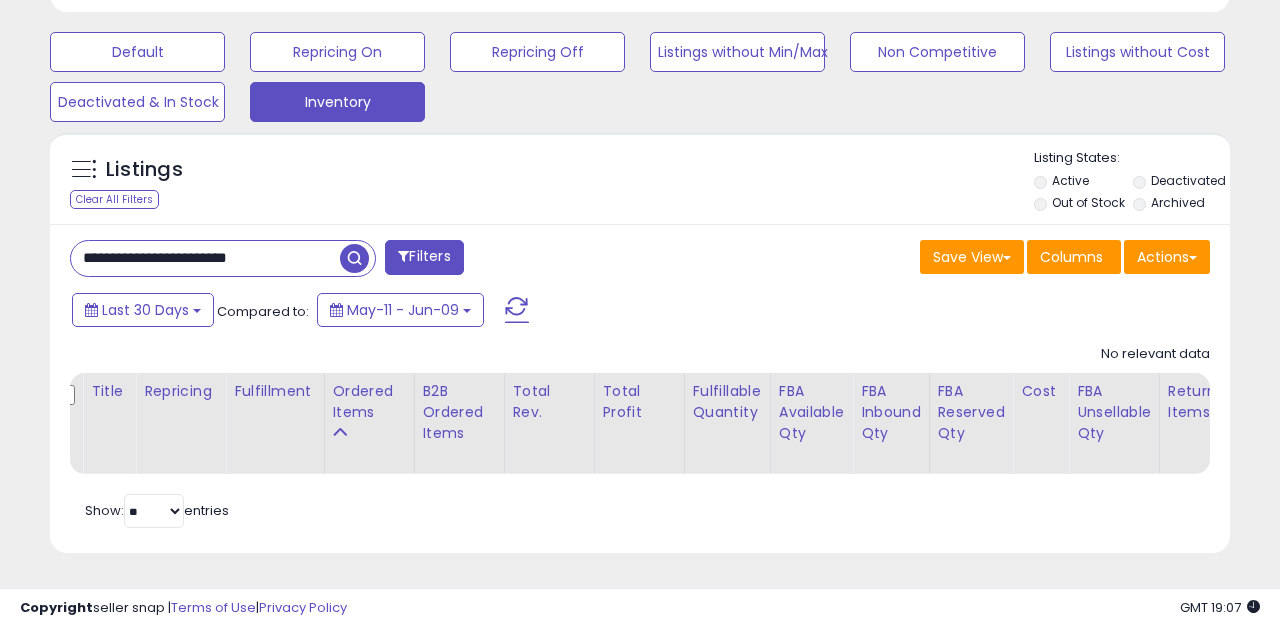 click on "**********" at bounding box center (205, 258) 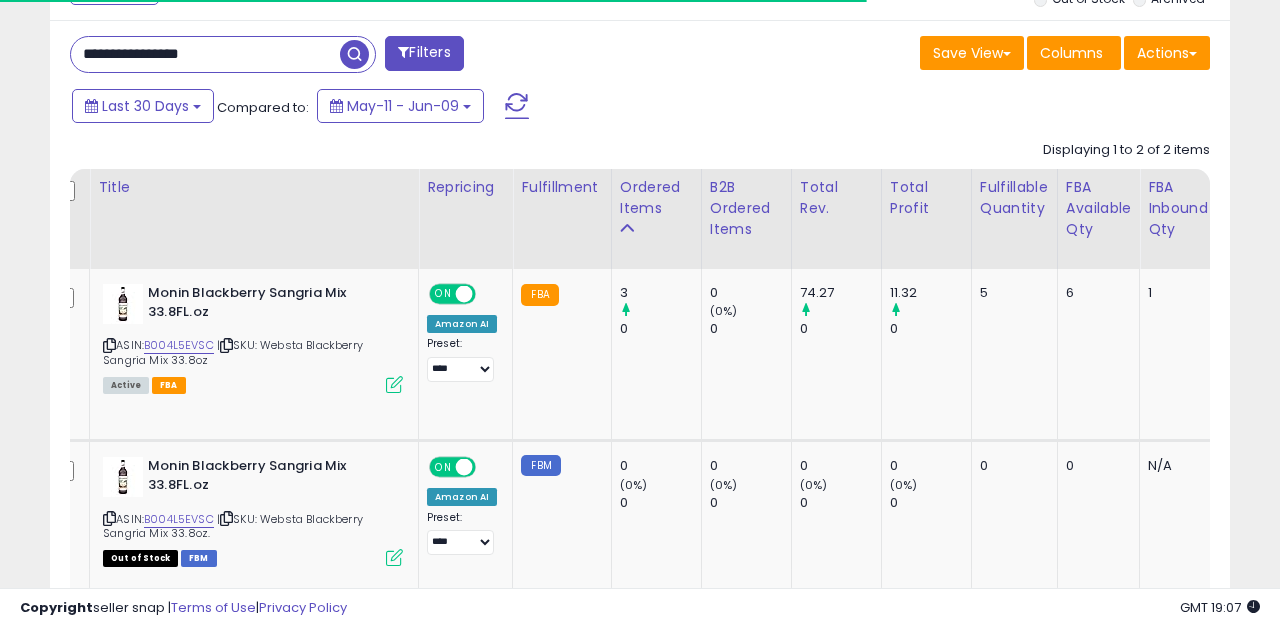scroll, scrollTop: 804, scrollLeft: 0, axis: vertical 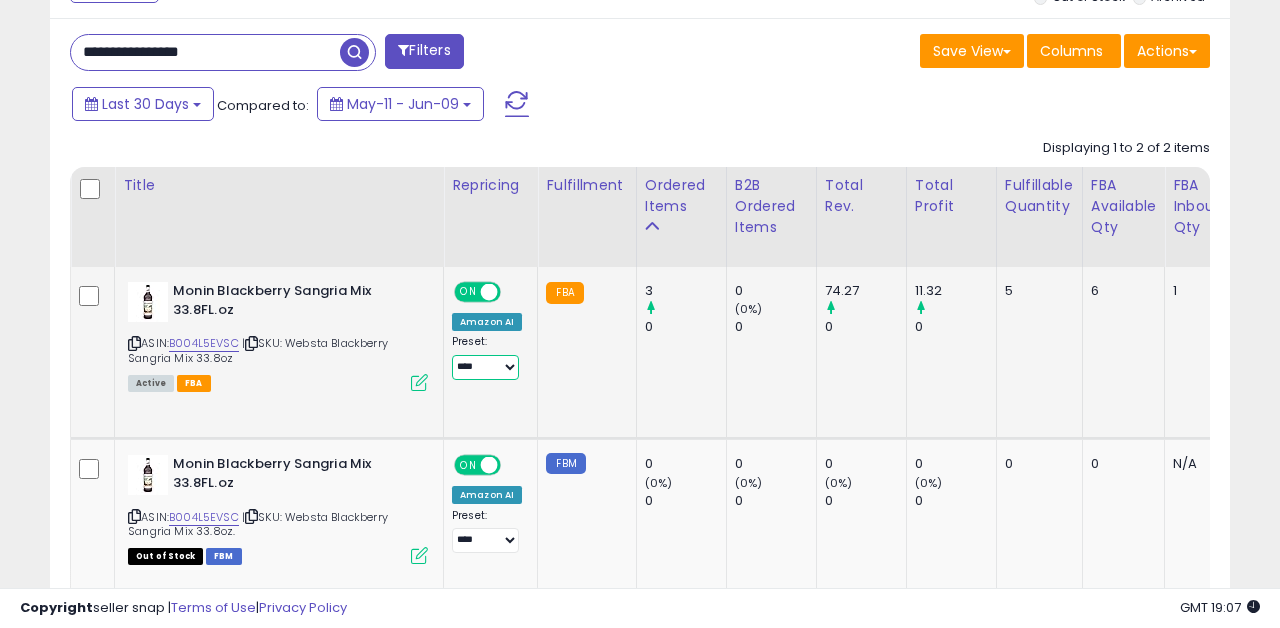 click on "**********" at bounding box center [485, 367] 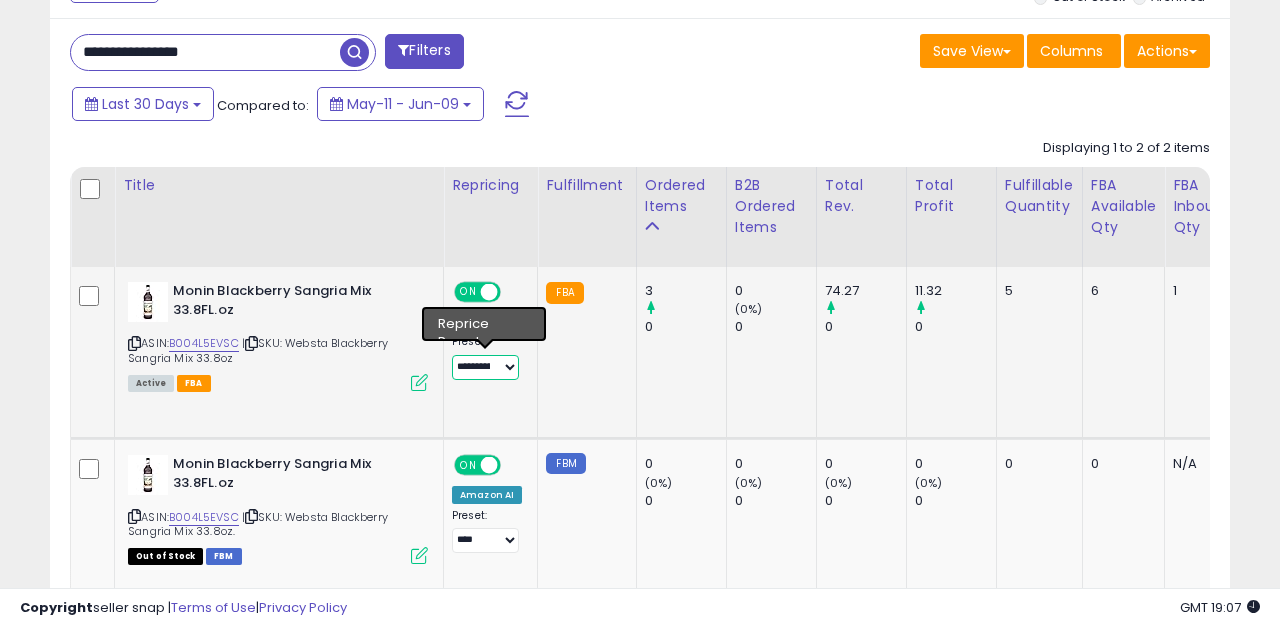 scroll, scrollTop: 861, scrollLeft: 0, axis: vertical 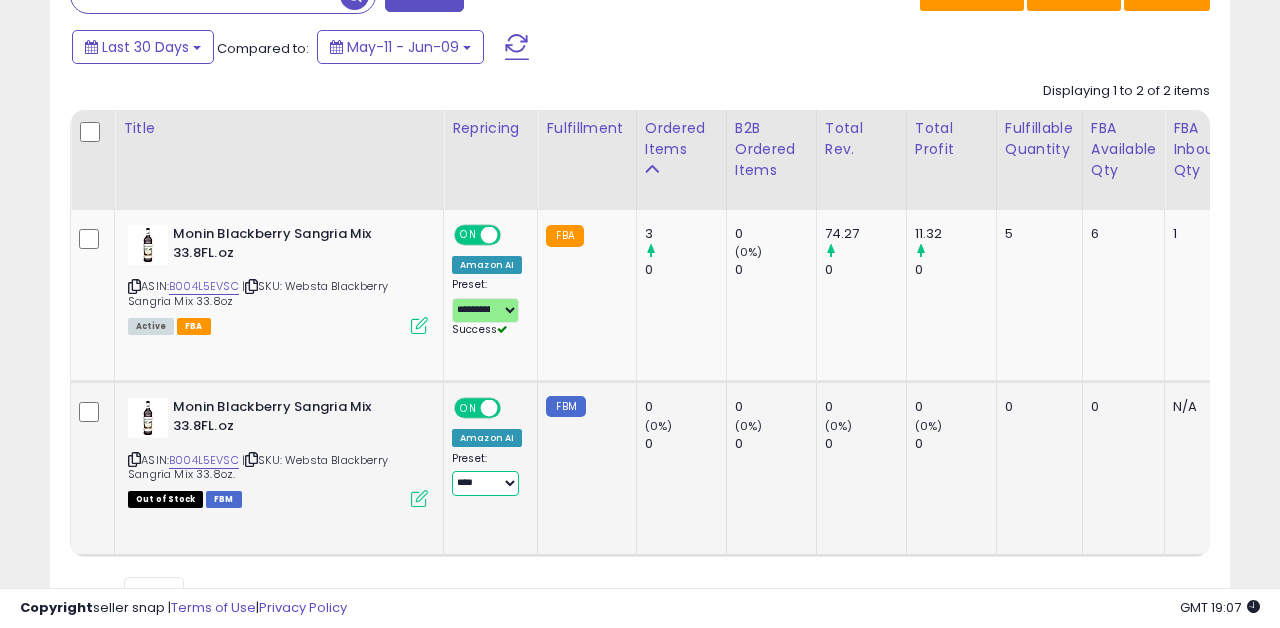 click on "**********" at bounding box center (485, 483) 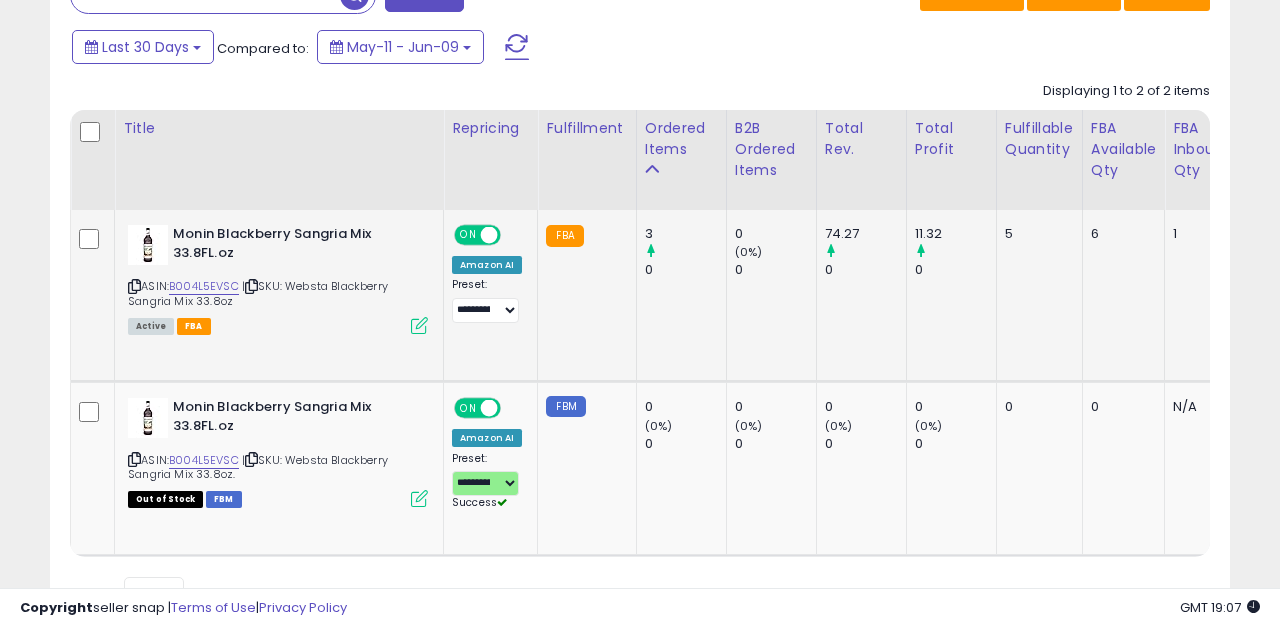 click at bounding box center (419, 325) 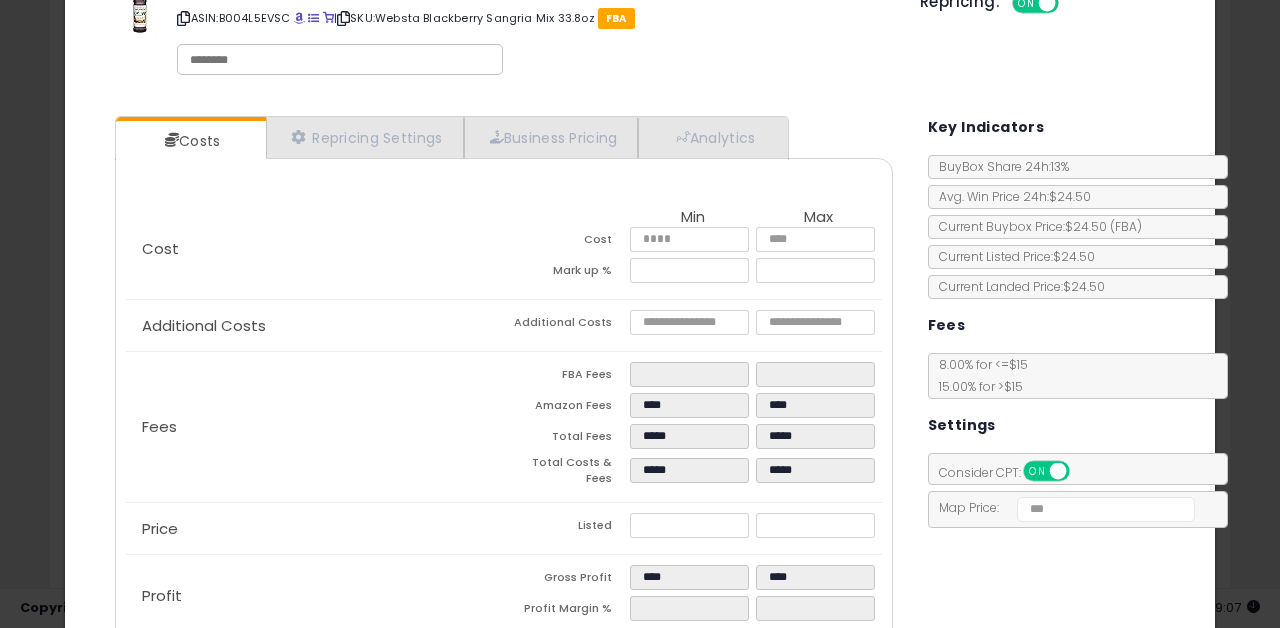 scroll, scrollTop: 0, scrollLeft: 0, axis: both 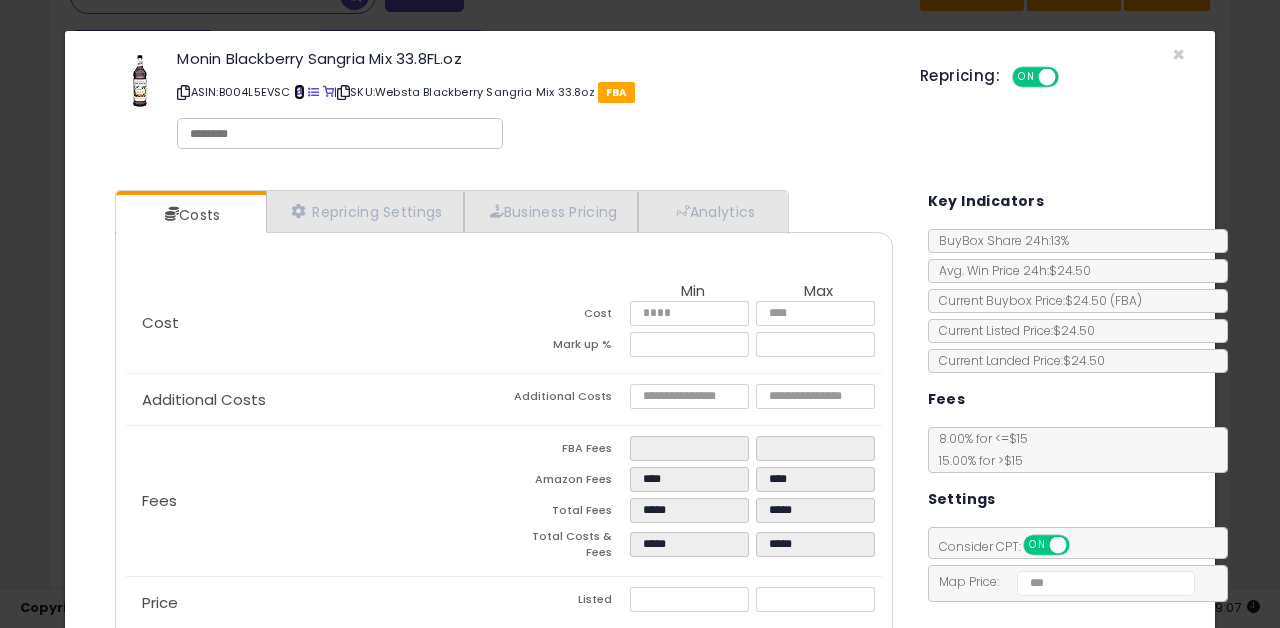 click at bounding box center [299, 92] 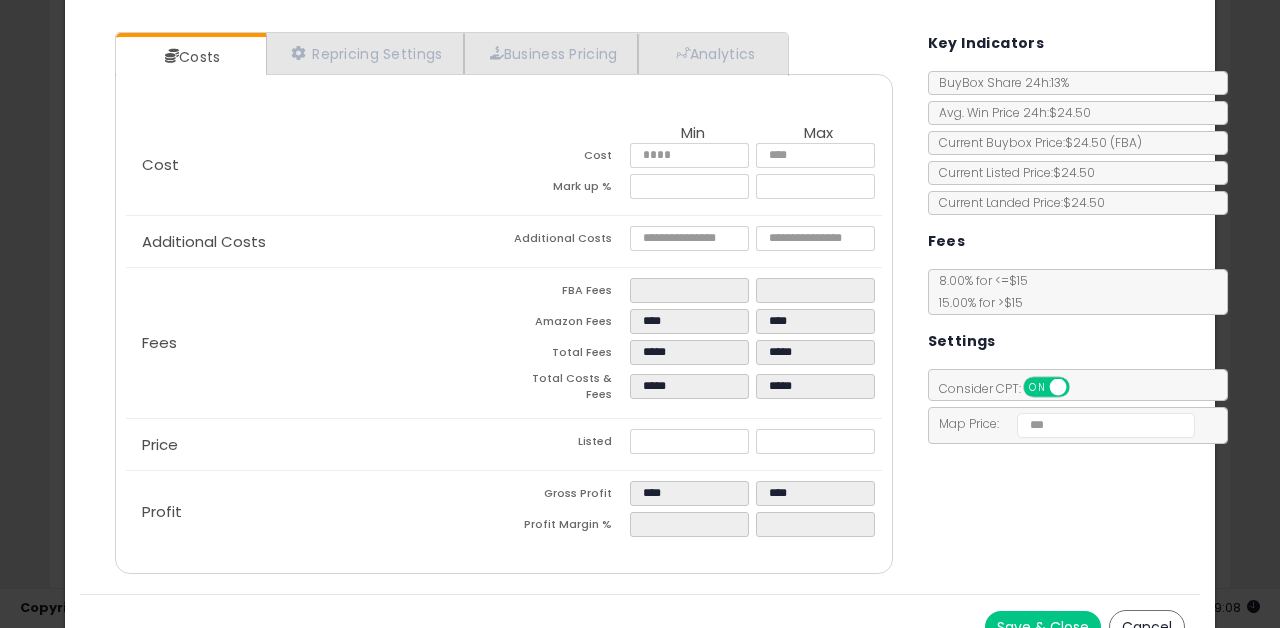 scroll, scrollTop: 182, scrollLeft: 0, axis: vertical 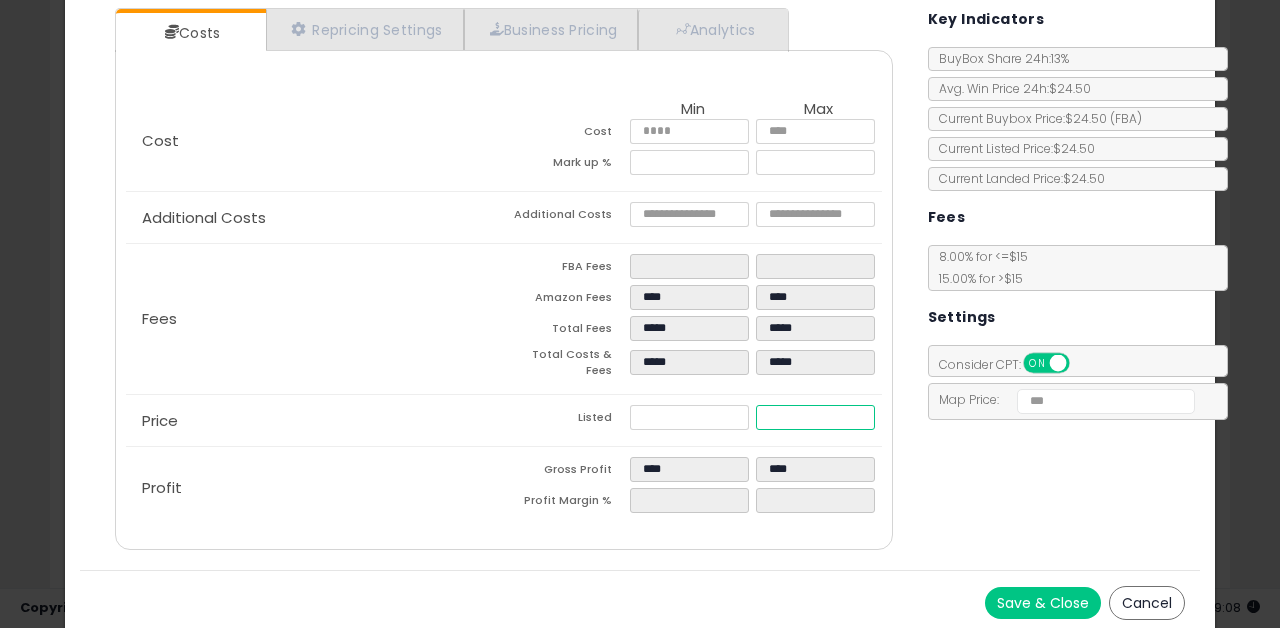 click on "*****" at bounding box center [816, 417] 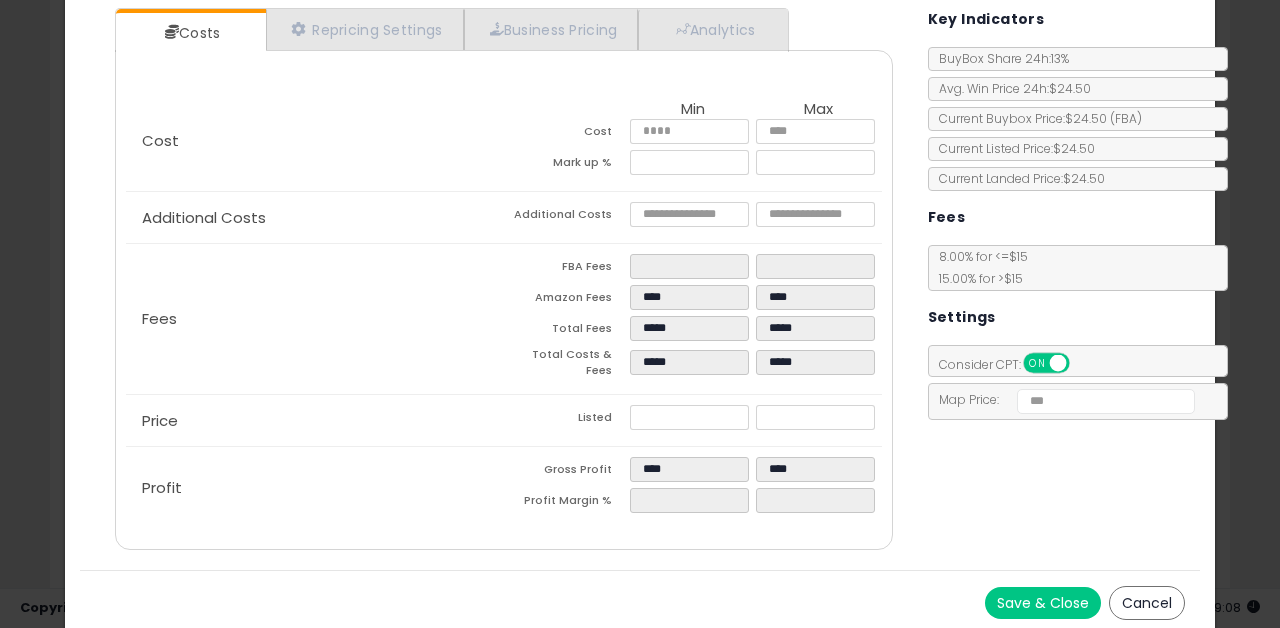 click on "Costs
Repricing Settings
Business Pricing
Analytics
Cost" at bounding box center (640, 281) 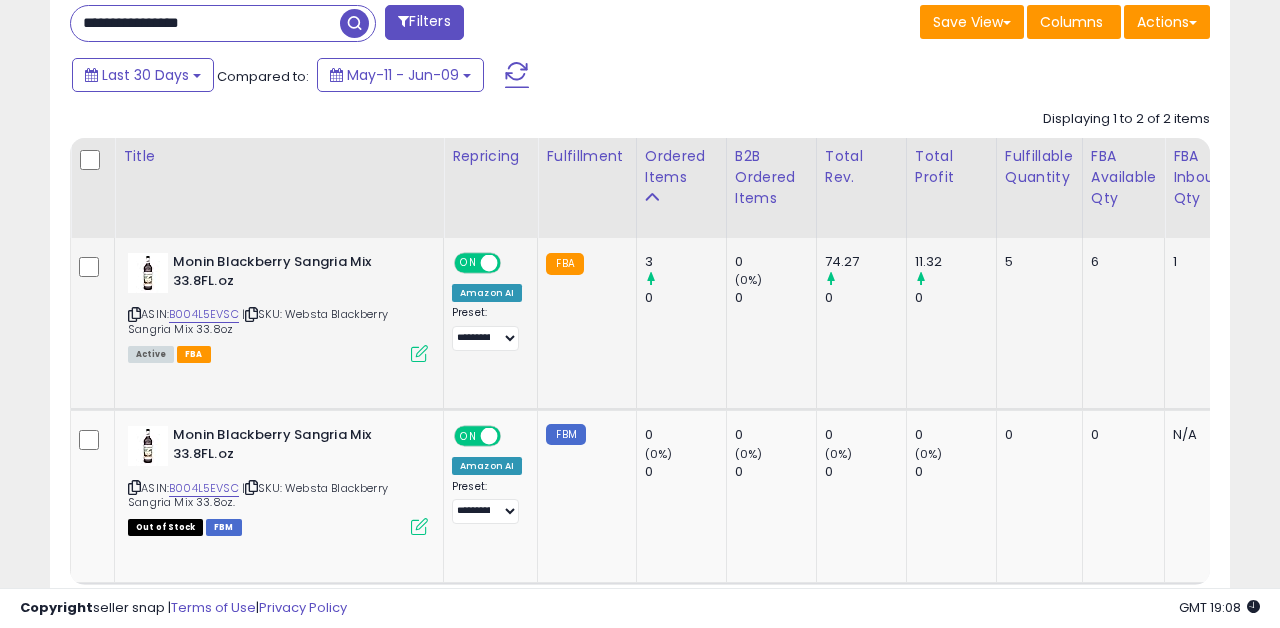 scroll, scrollTop: 831, scrollLeft: 0, axis: vertical 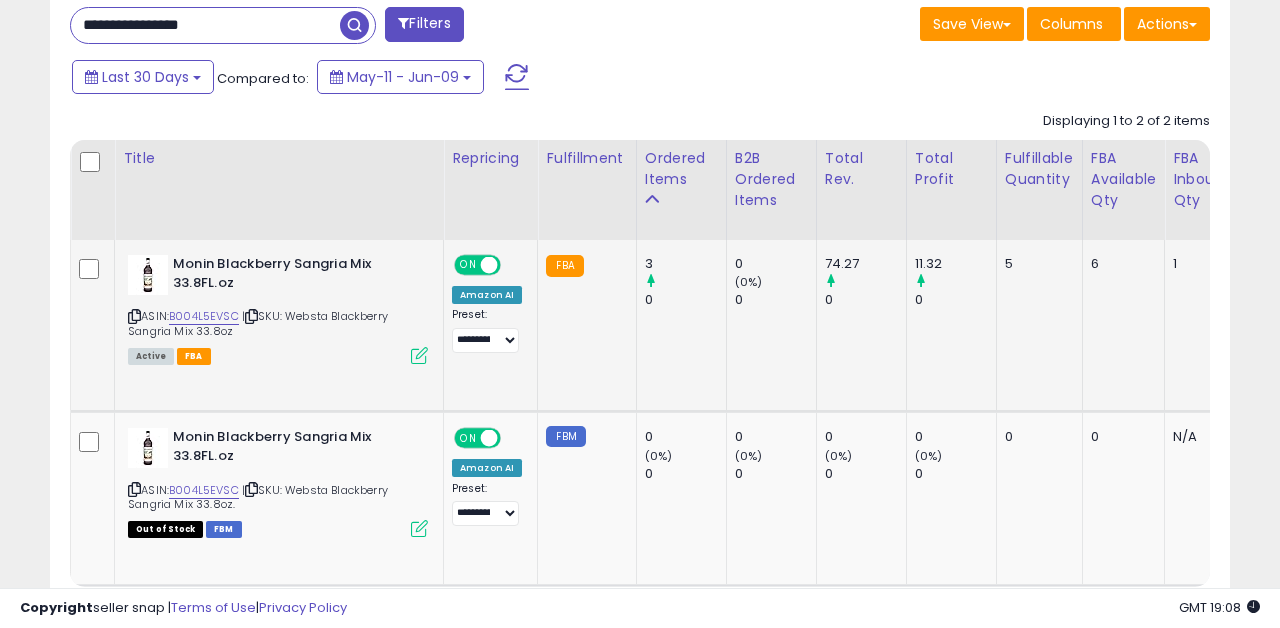 click at bounding box center (419, 355) 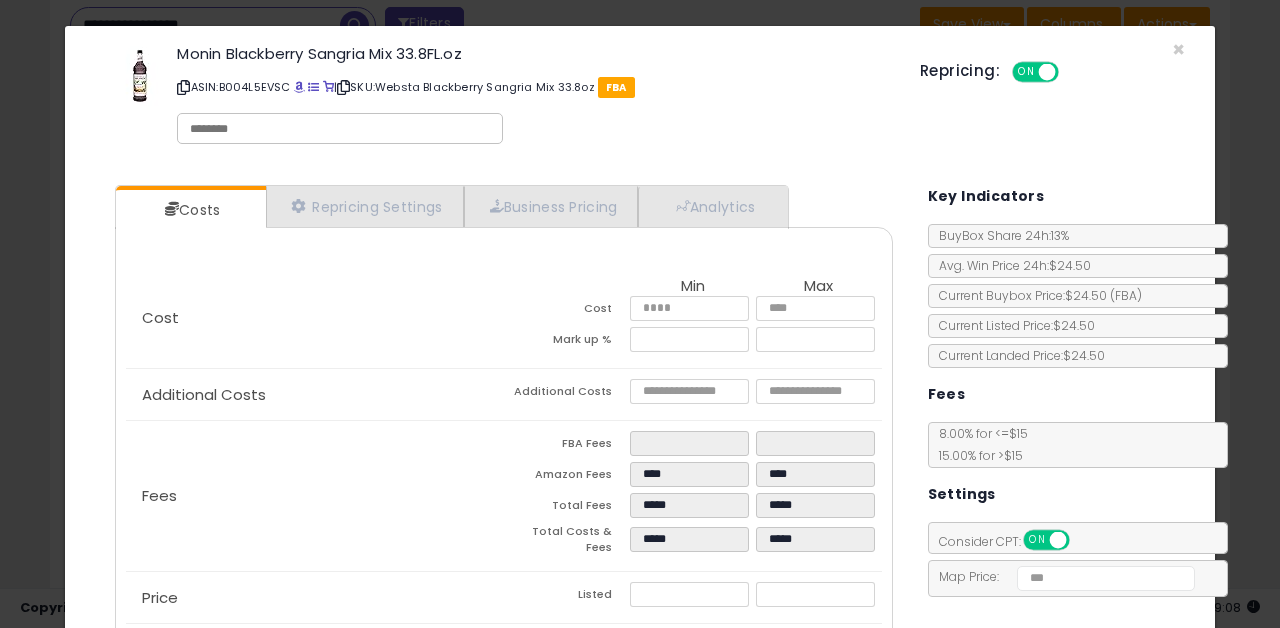 scroll, scrollTop: 1, scrollLeft: 0, axis: vertical 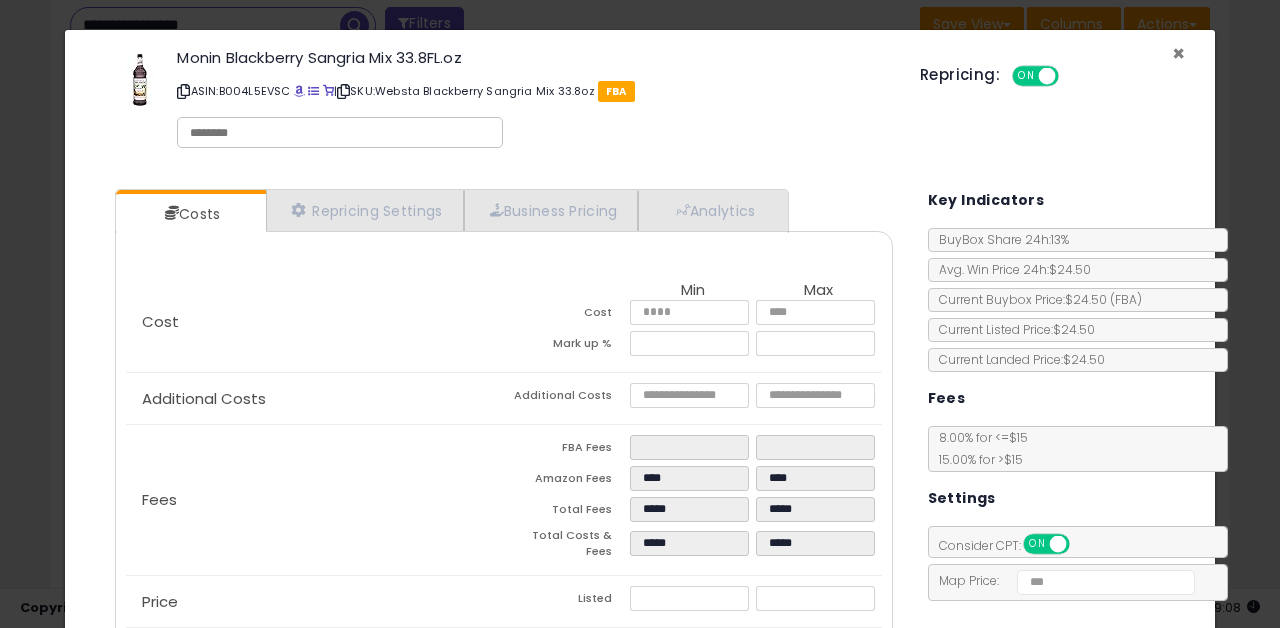 click on "×" at bounding box center (1178, 53) 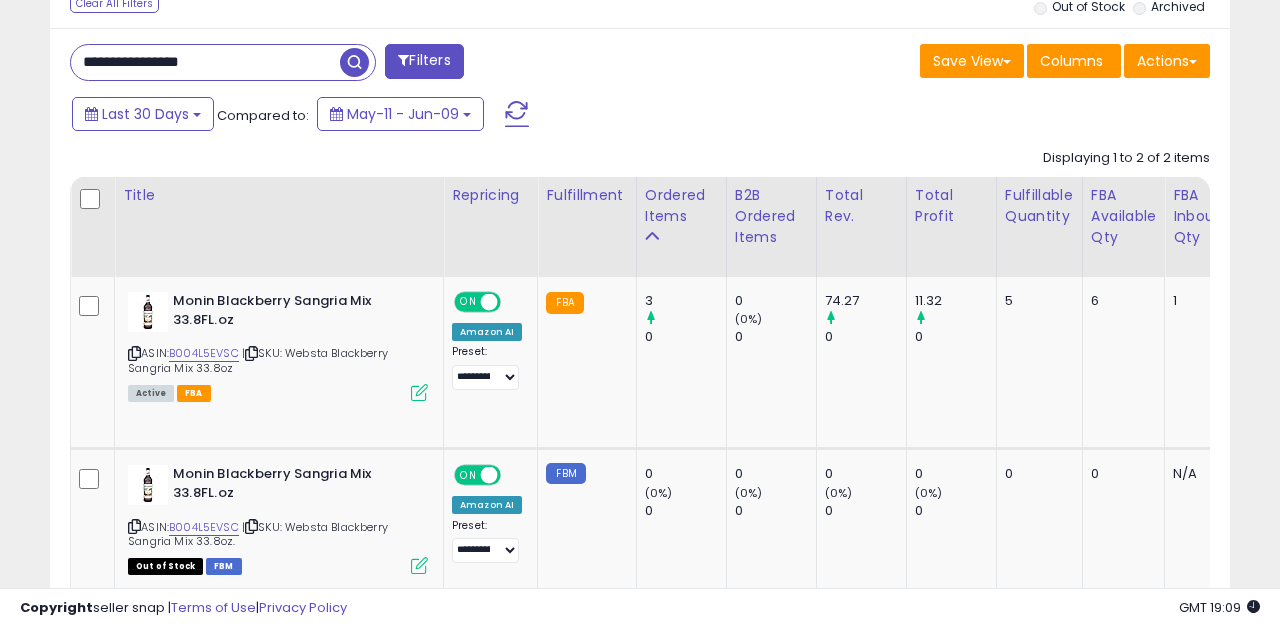 scroll, scrollTop: 793, scrollLeft: 0, axis: vertical 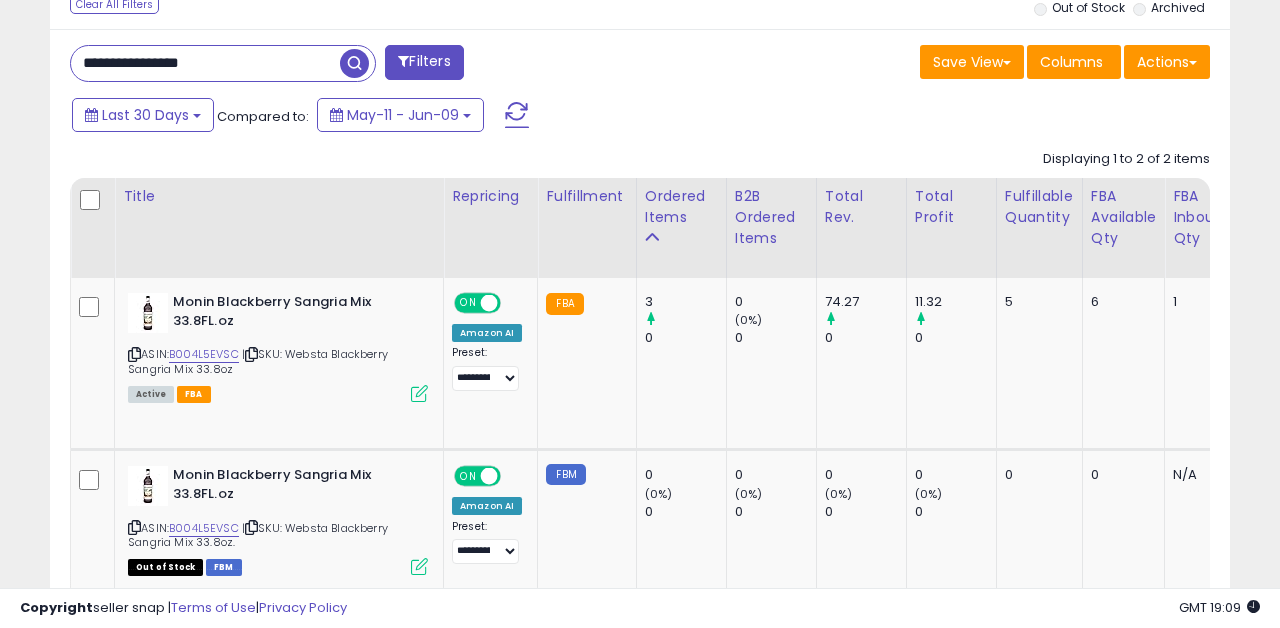 click on "**********" at bounding box center (205, 63) 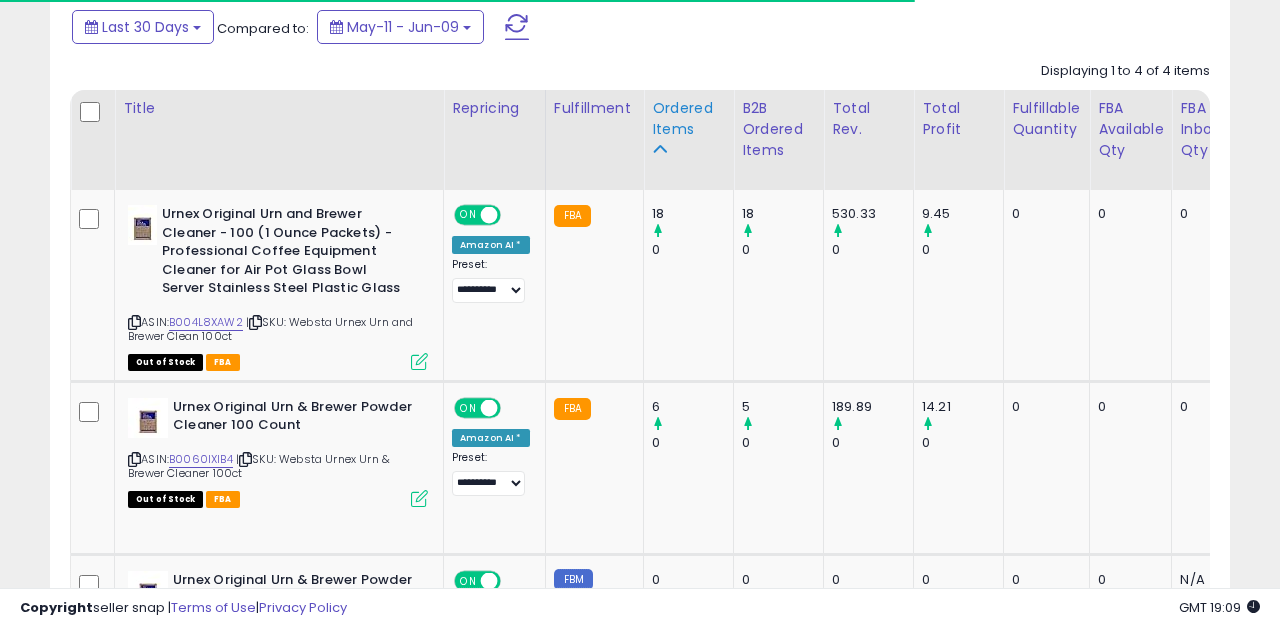 scroll, scrollTop: 882, scrollLeft: 0, axis: vertical 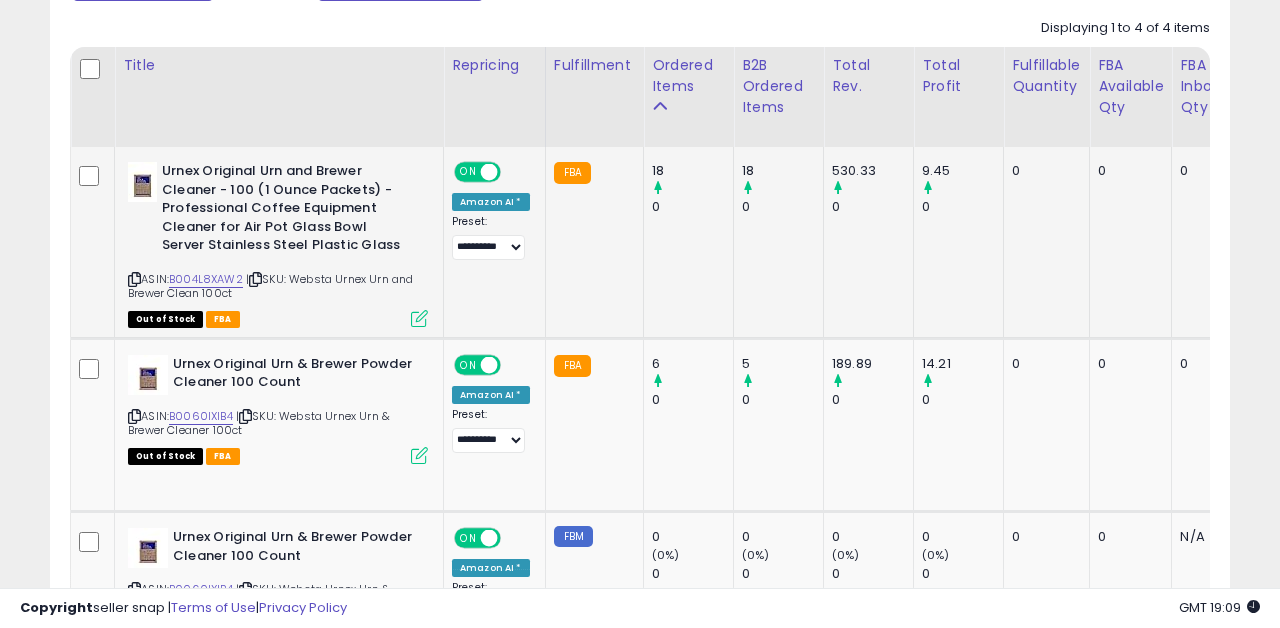 click at bounding box center (419, 318) 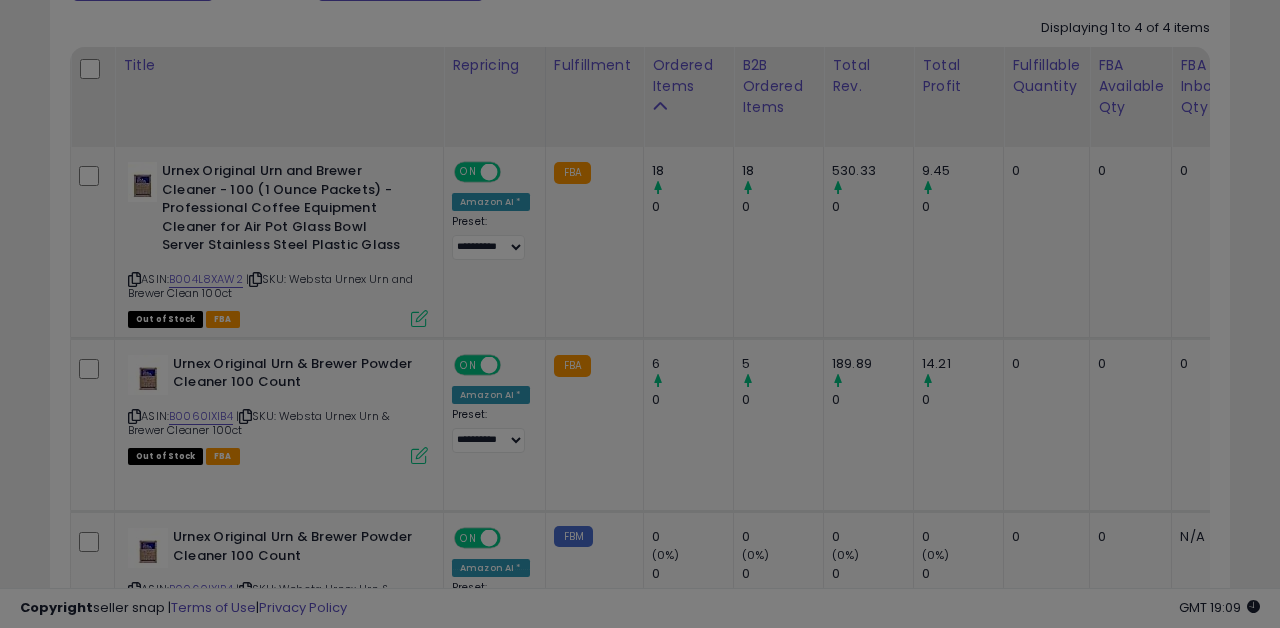 scroll, scrollTop: 0, scrollLeft: 0, axis: both 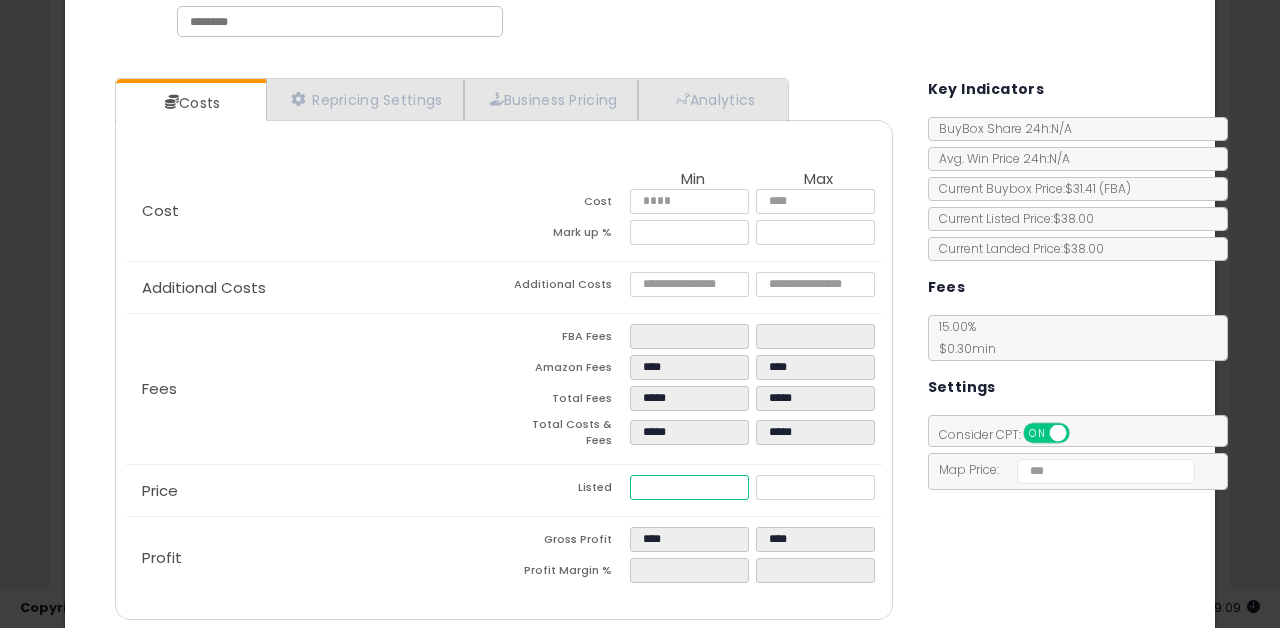 click on "*****" at bounding box center [690, 487] 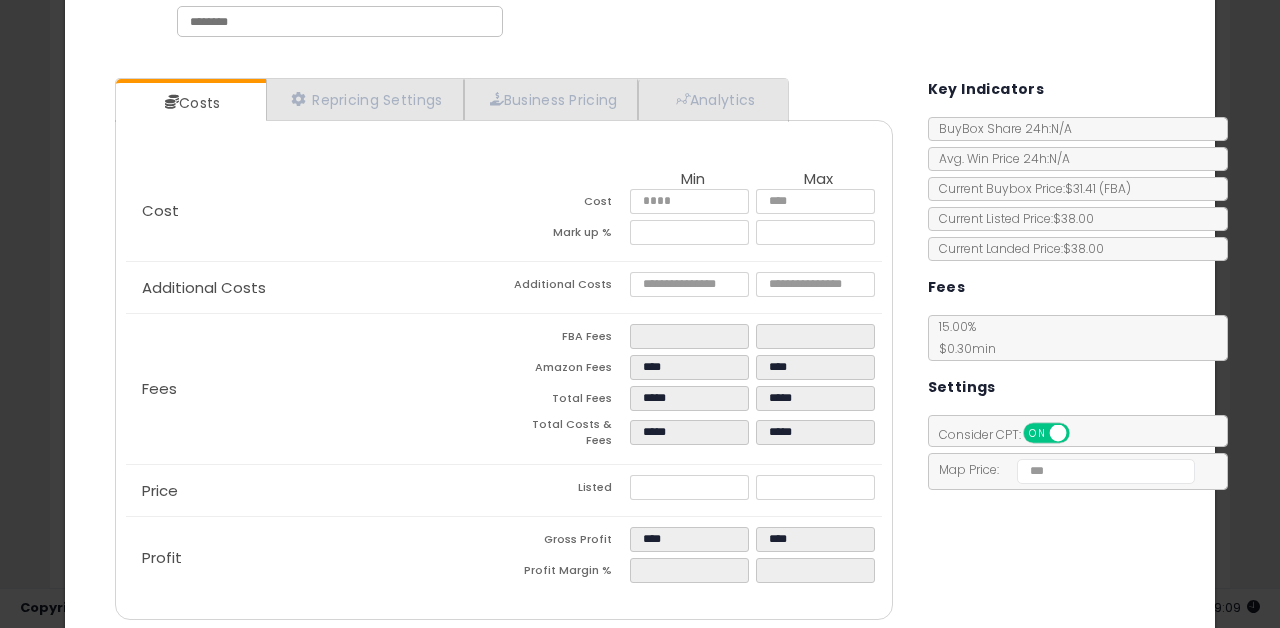 click on "Costs
Repricing Settings
Business Pricing
Analytics
Cost" at bounding box center [504, 351] 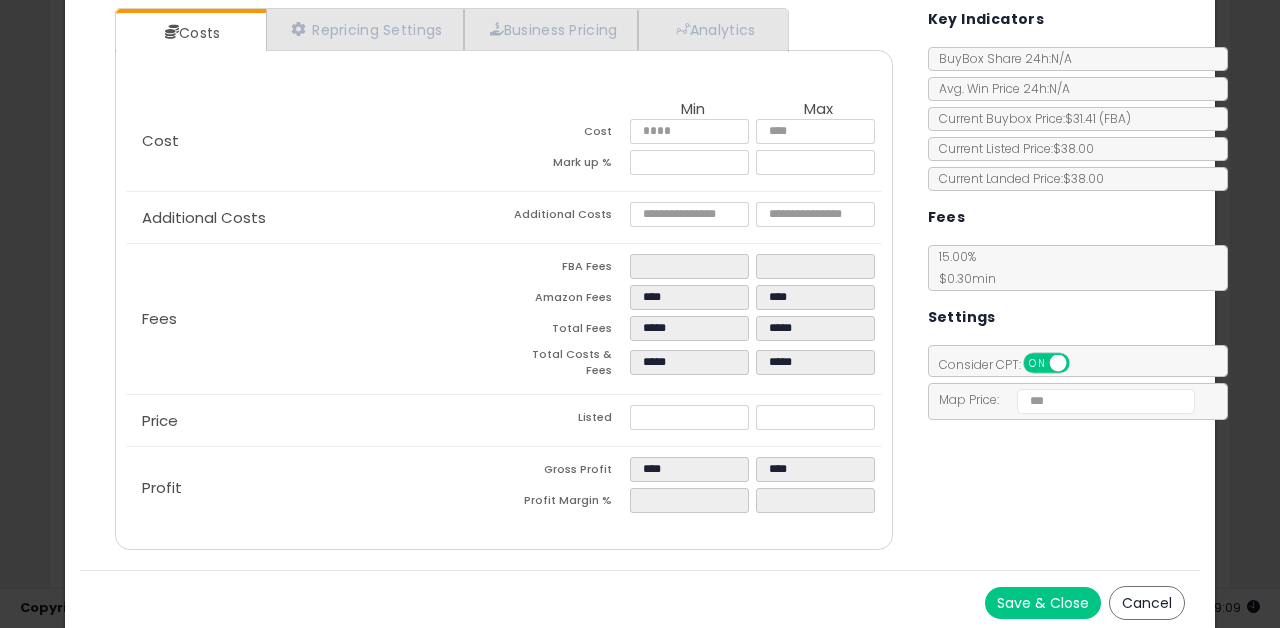 click on "Save & Close
Cancel" at bounding box center (640, 602) 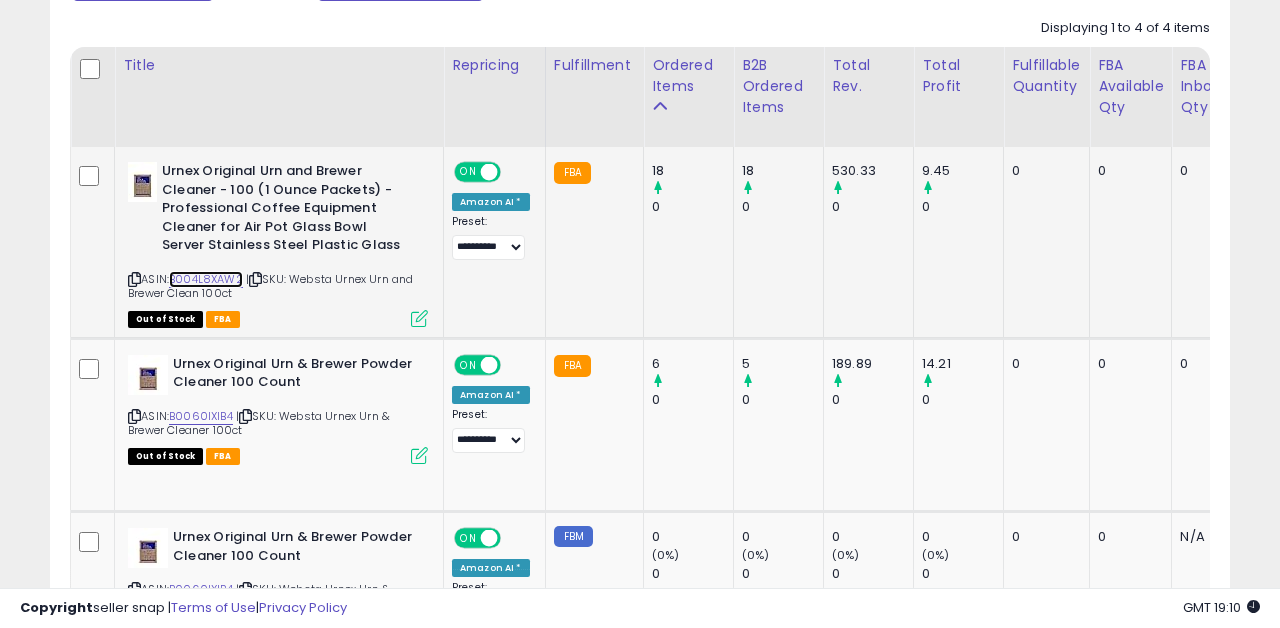 click on "B004L8XAW2" at bounding box center [206, 279] 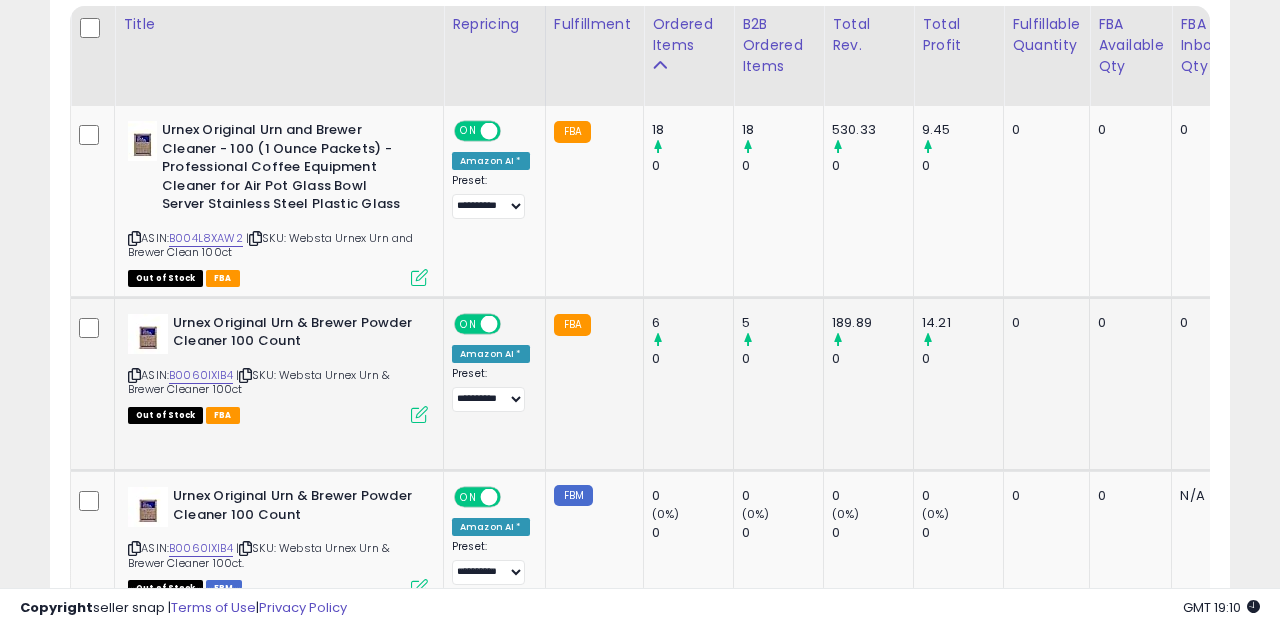 click at bounding box center (419, 414) 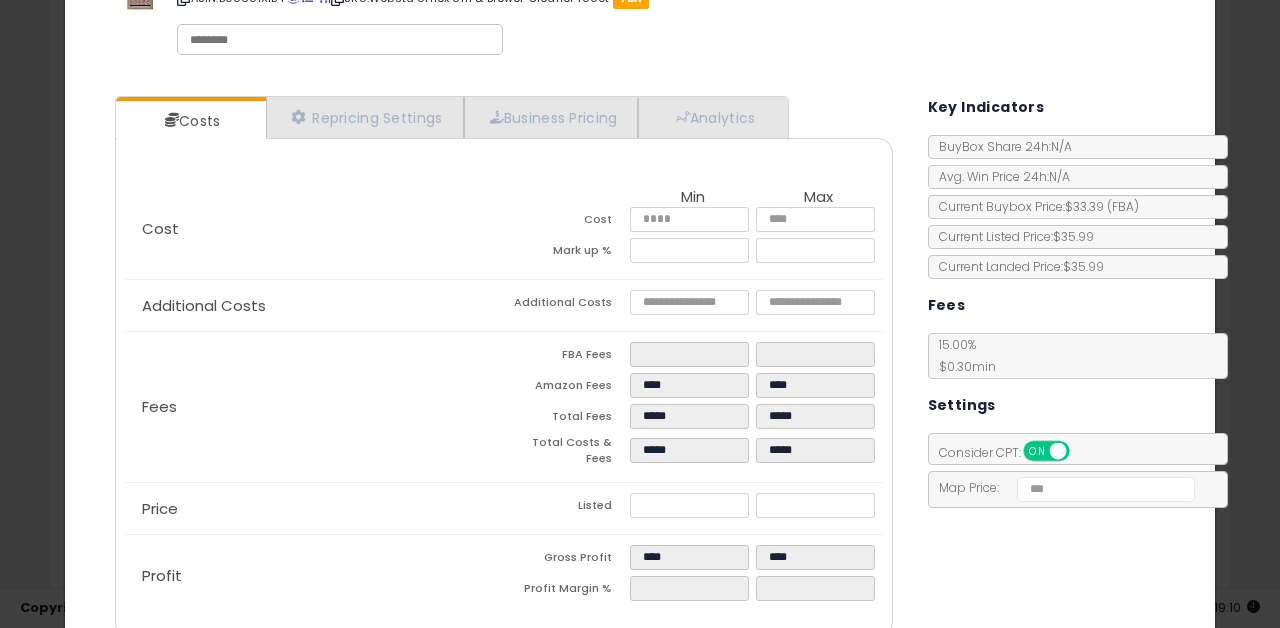 scroll, scrollTop: 96, scrollLeft: 0, axis: vertical 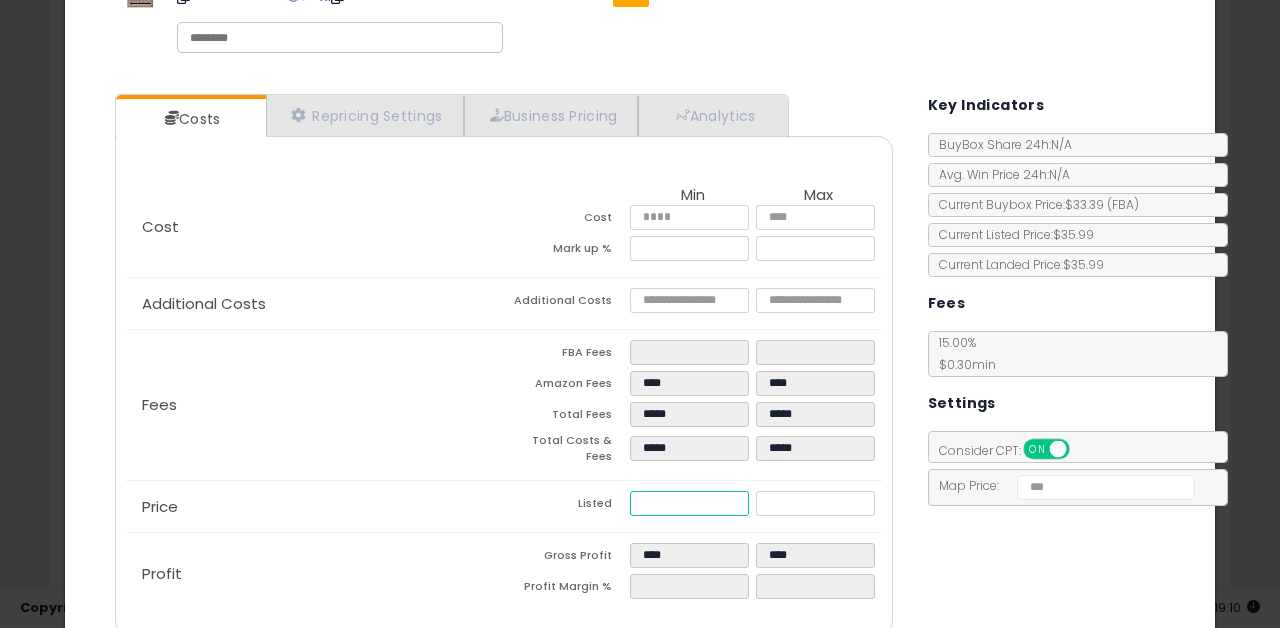 click on "*****" at bounding box center (690, 503) 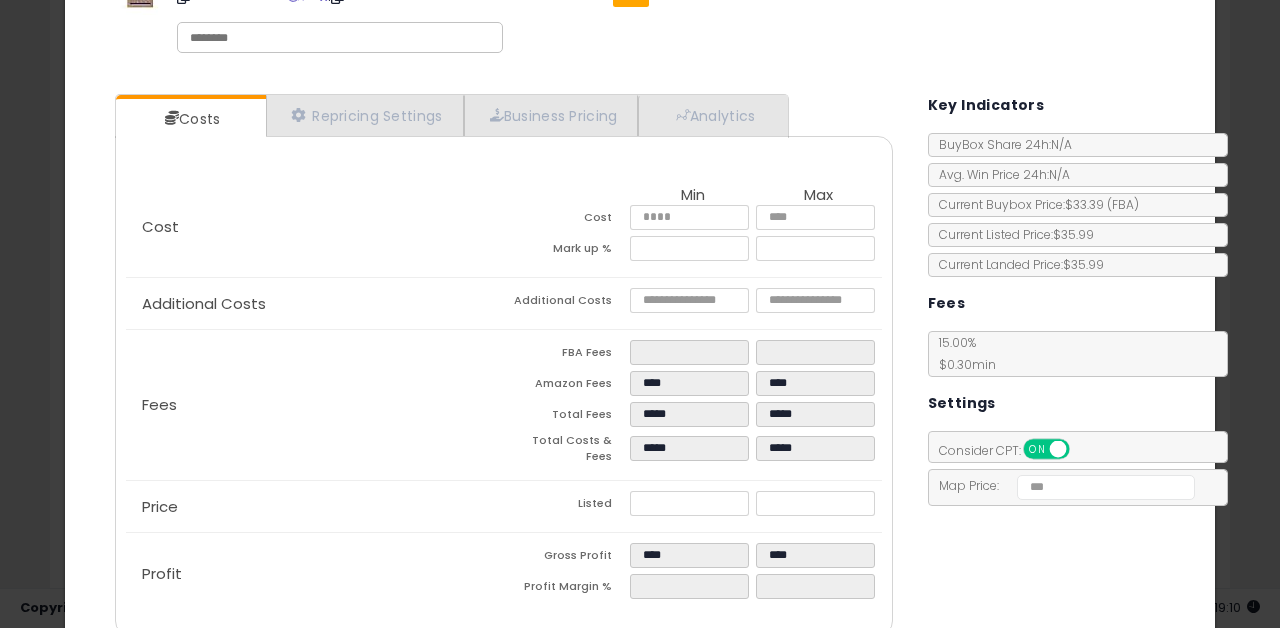 click on "Costs
Repricing Settings
Business Pricing
Analytics
Cost" at bounding box center [640, 367] 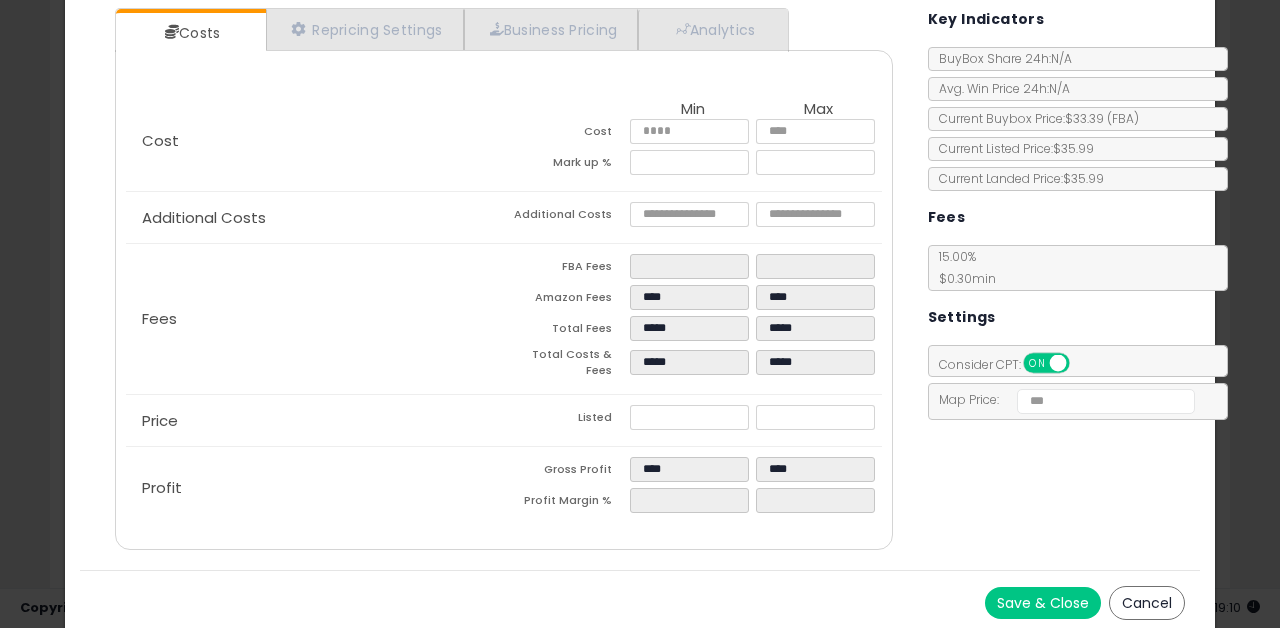 click on "Save & Close" at bounding box center [1043, 603] 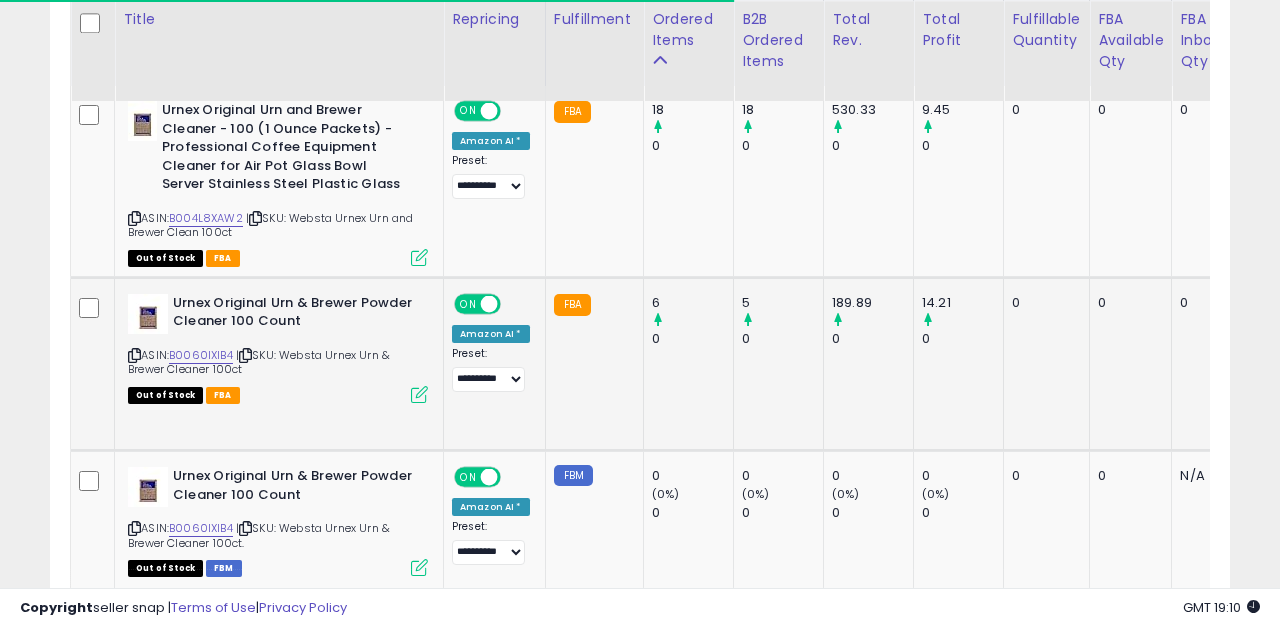 scroll, scrollTop: 987, scrollLeft: 0, axis: vertical 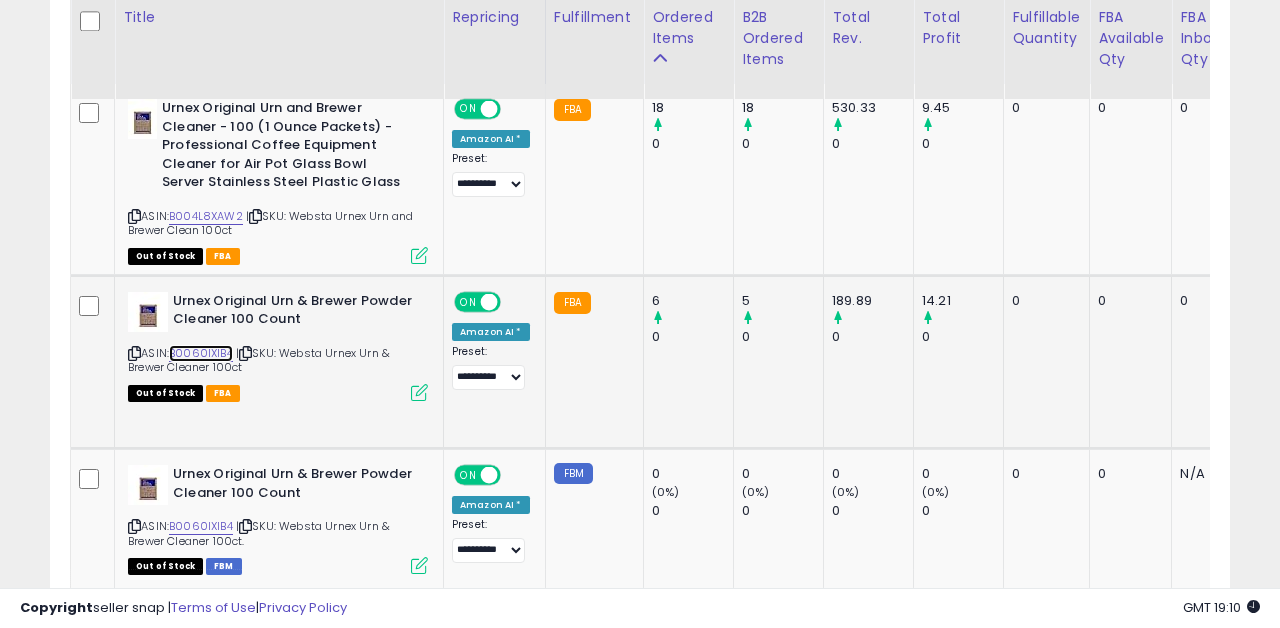 click on "B0060IXIB4" at bounding box center (201, 353) 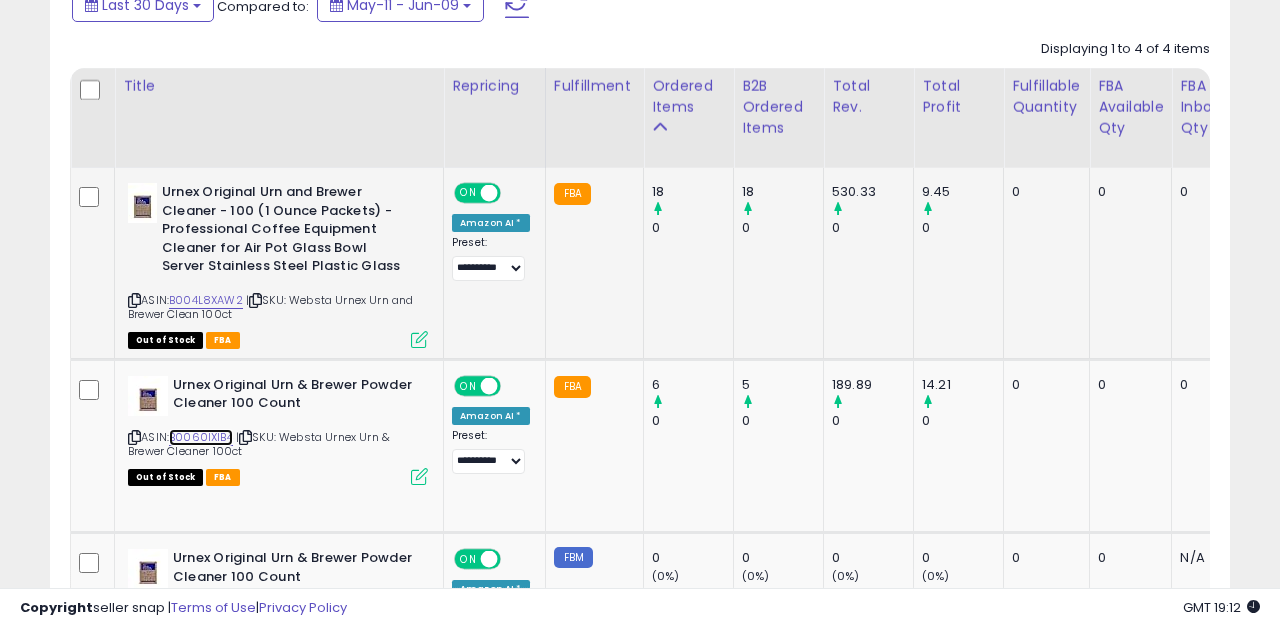 scroll, scrollTop: 891, scrollLeft: 0, axis: vertical 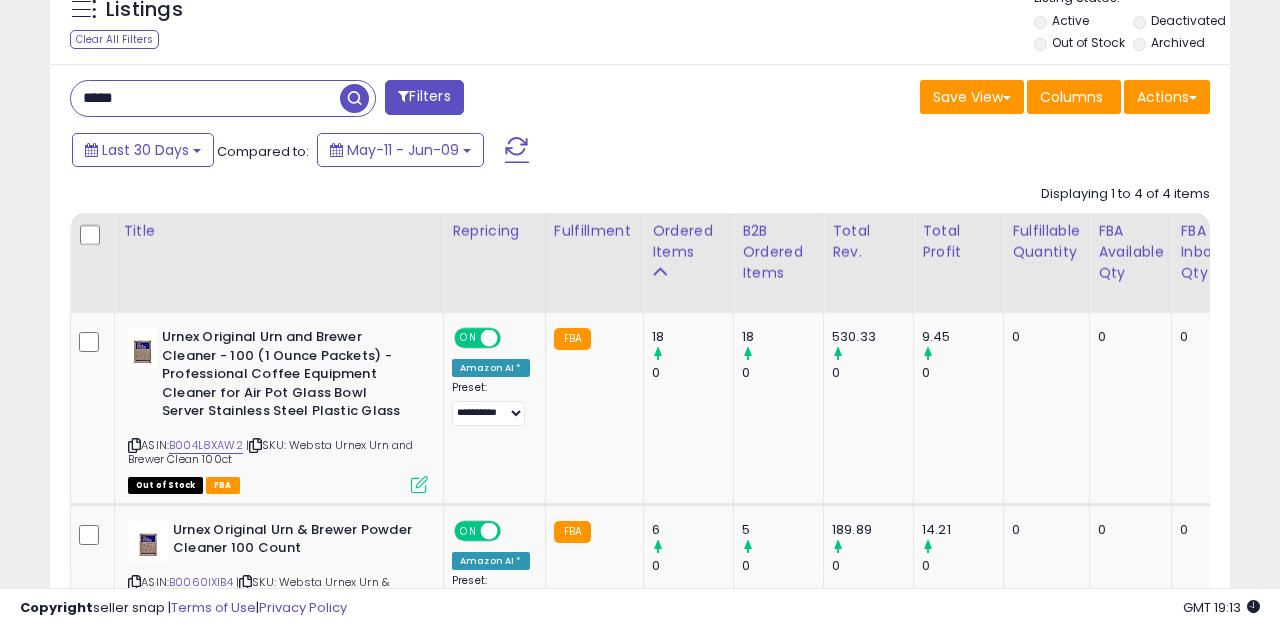 click on "*****" at bounding box center [205, 98] 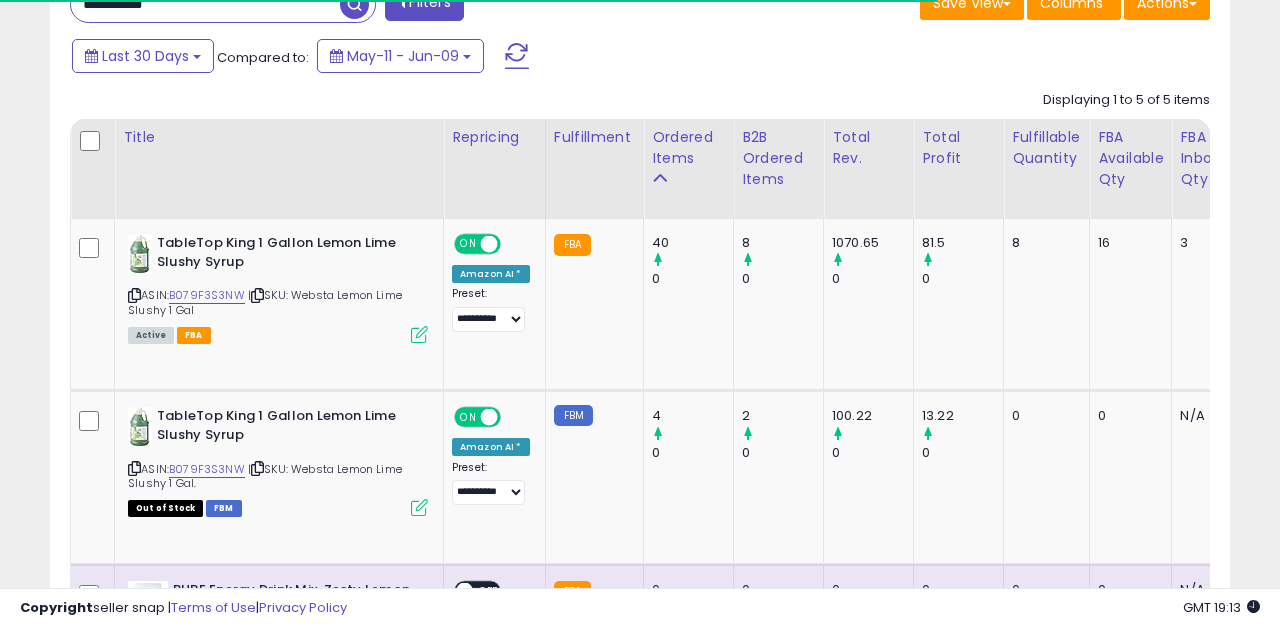scroll, scrollTop: 853, scrollLeft: 0, axis: vertical 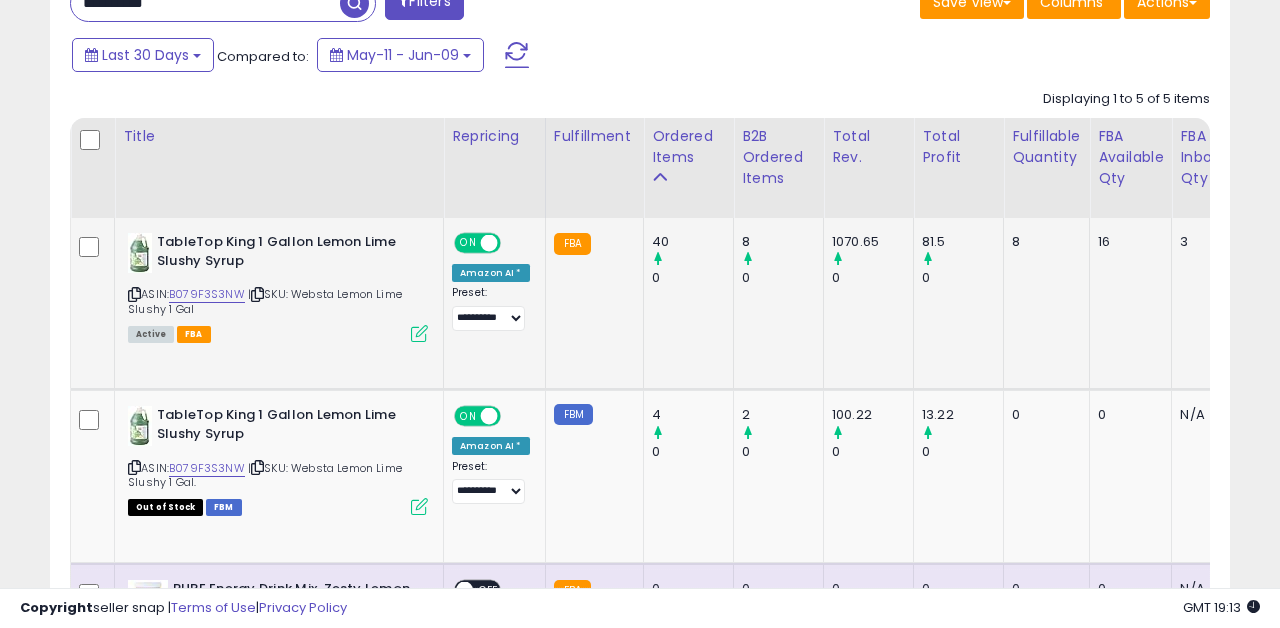 click at bounding box center (419, 333) 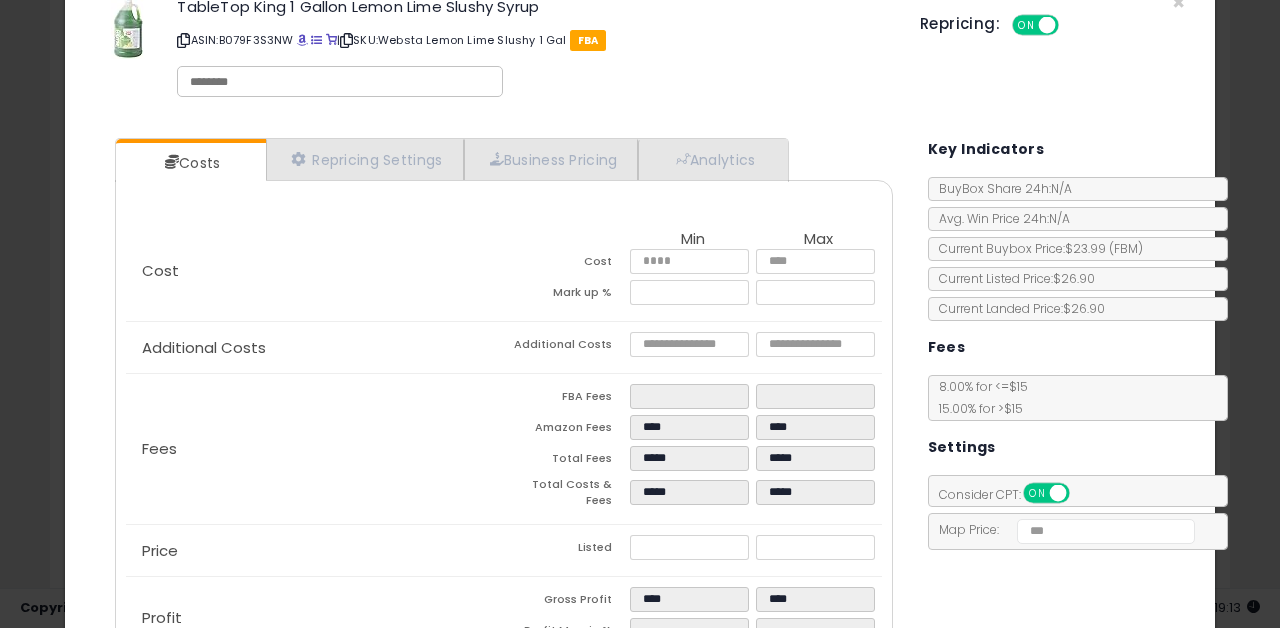 scroll, scrollTop: 0, scrollLeft: 0, axis: both 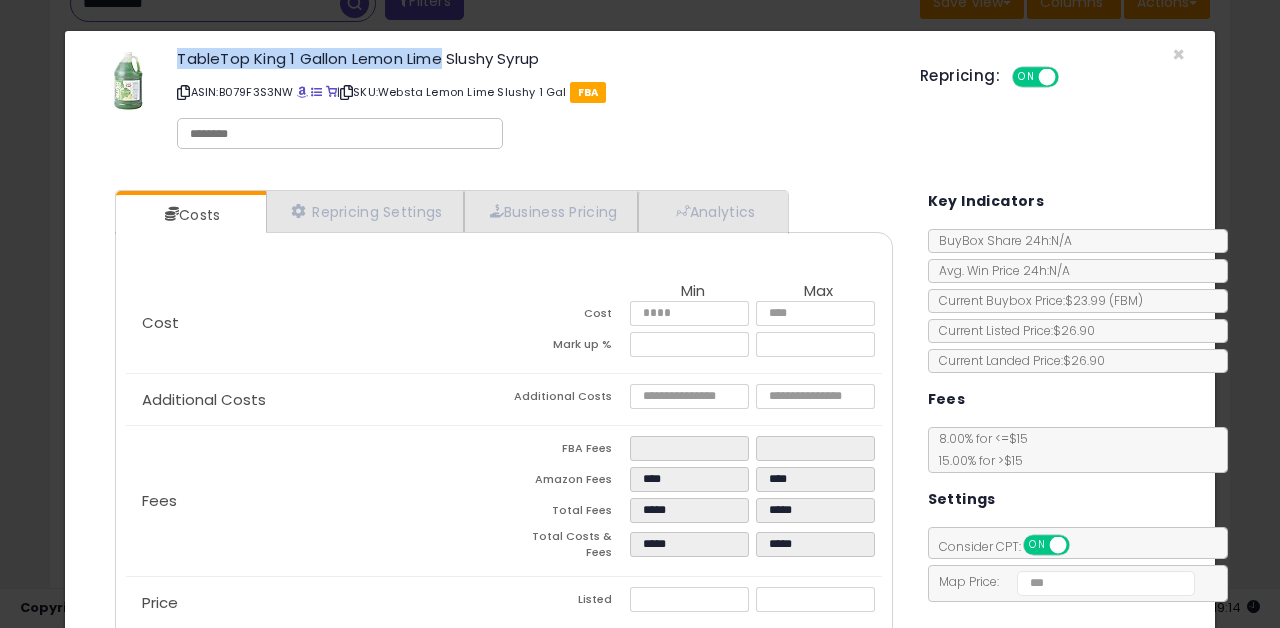 drag, startPoint x: 446, startPoint y: 58, endPoint x: 176, endPoint y: 55, distance: 270.01666 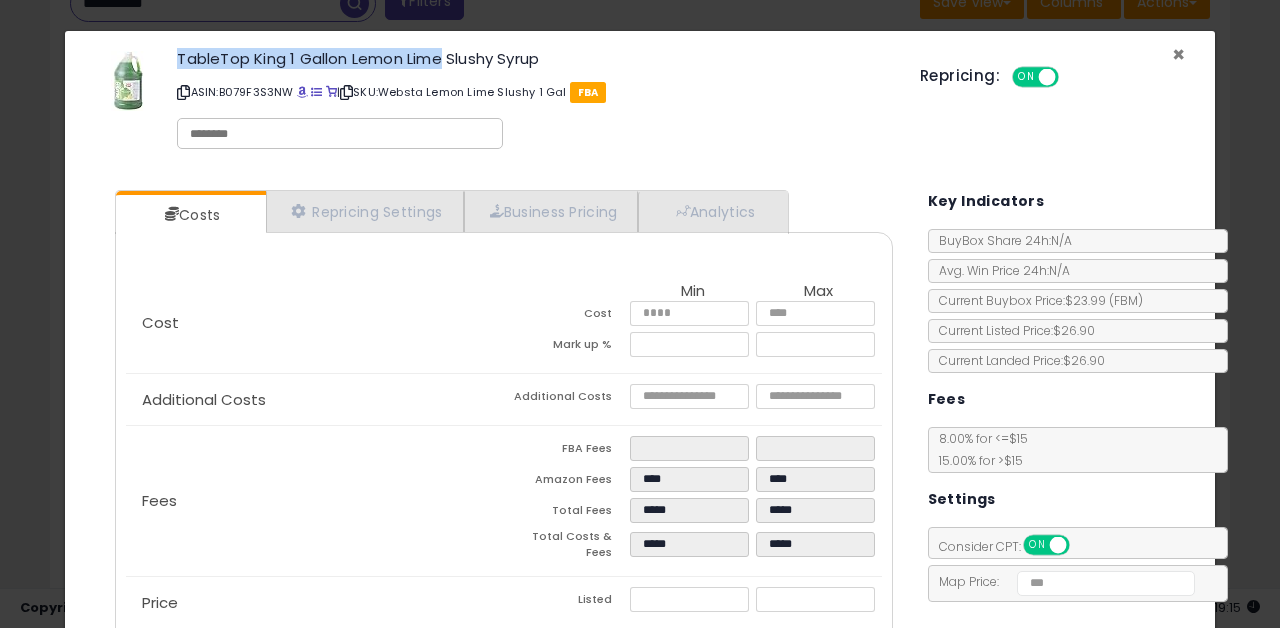 click on "×" at bounding box center [1178, 54] 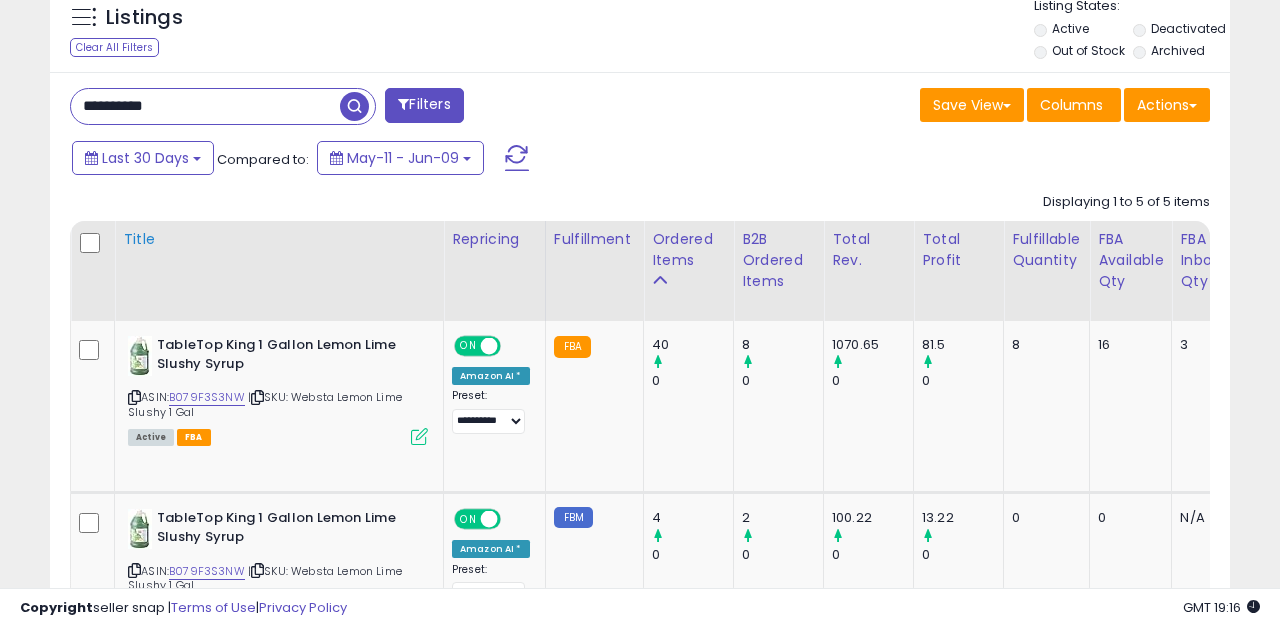 scroll, scrollTop: 736, scrollLeft: 0, axis: vertical 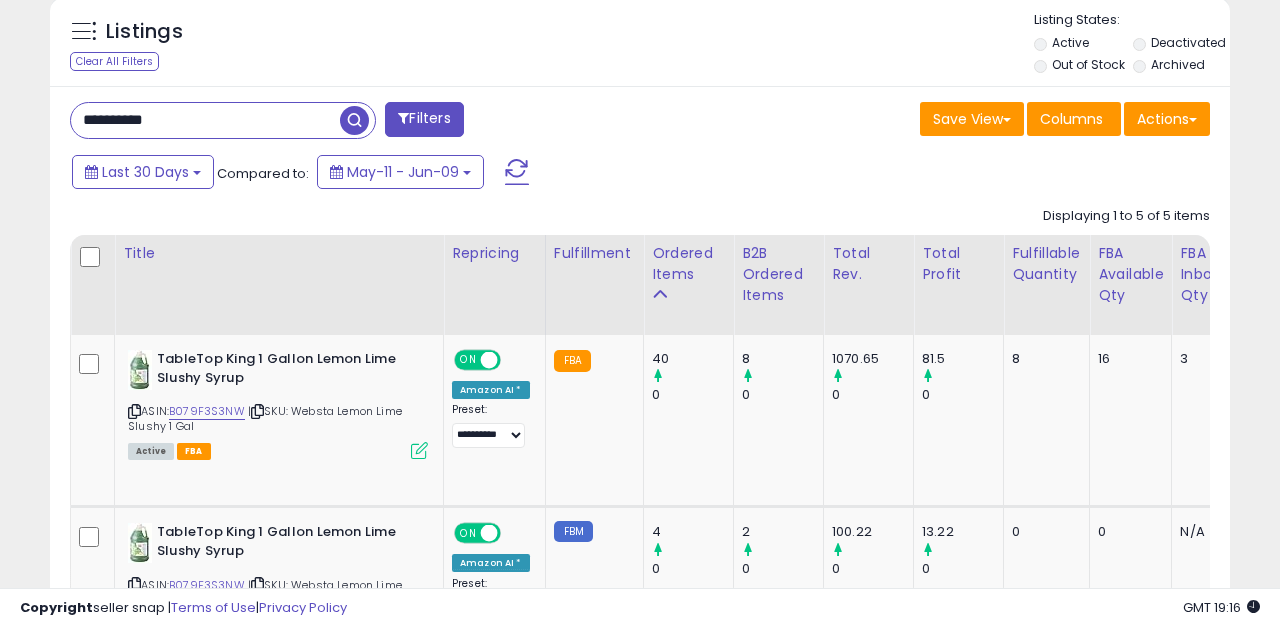 click on "**********" at bounding box center (205, 120) 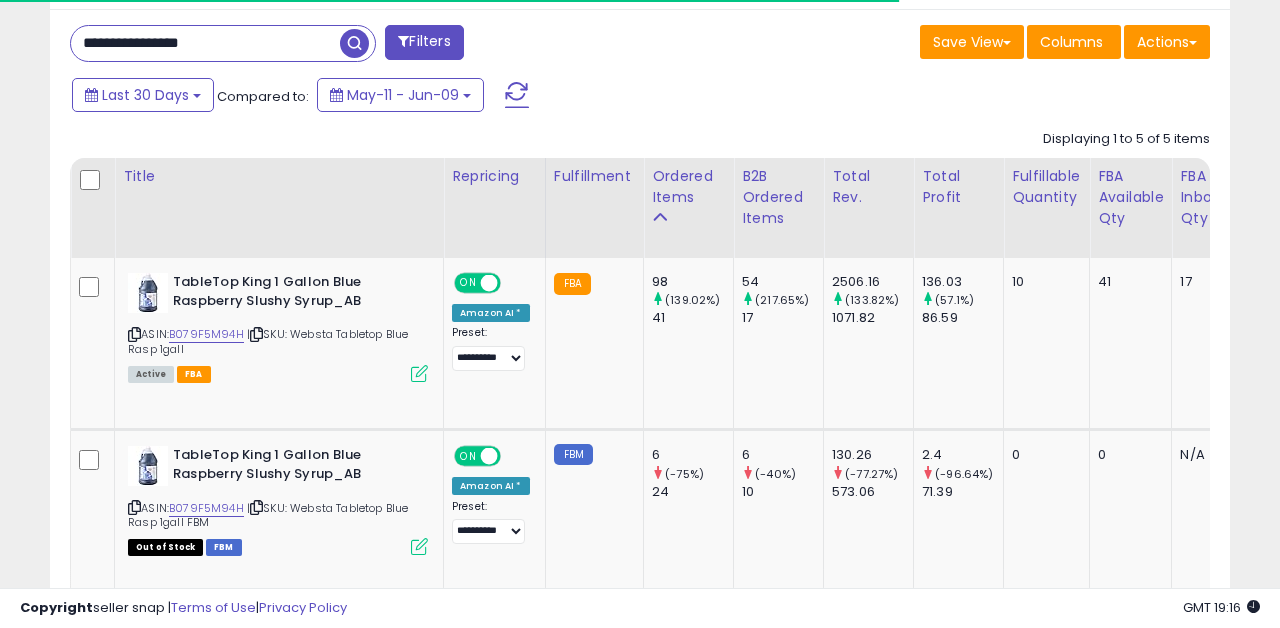 scroll, scrollTop: 821, scrollLeft: 0, axis: vertical 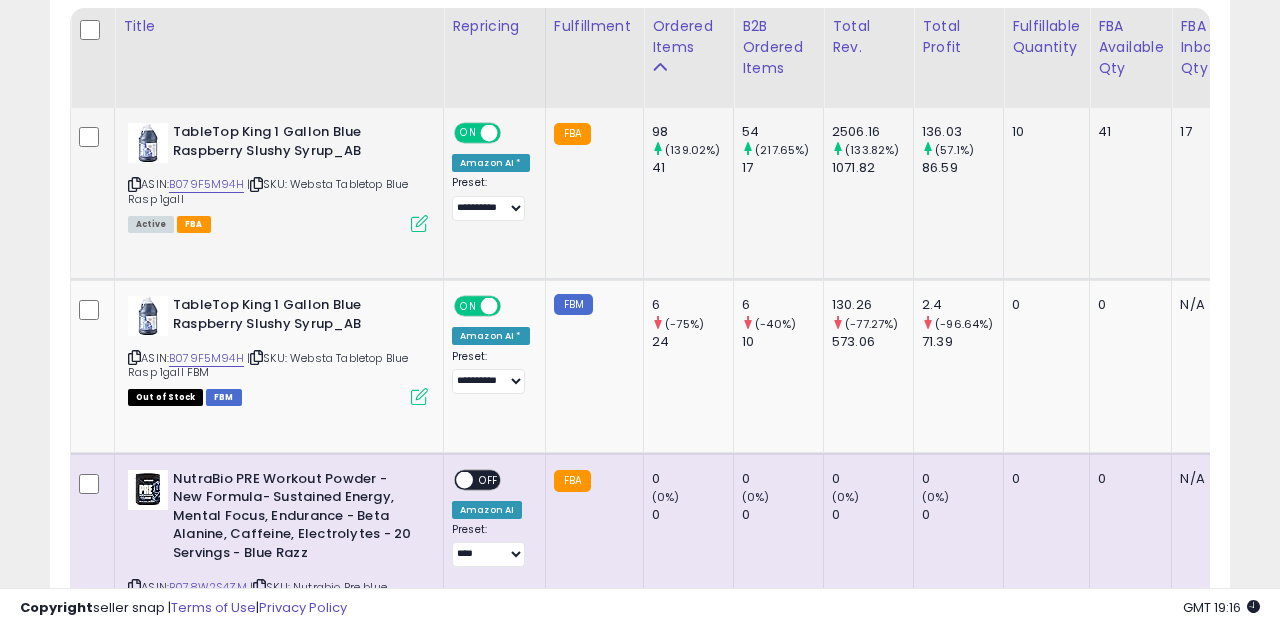 click at bounding box center [419, 223] 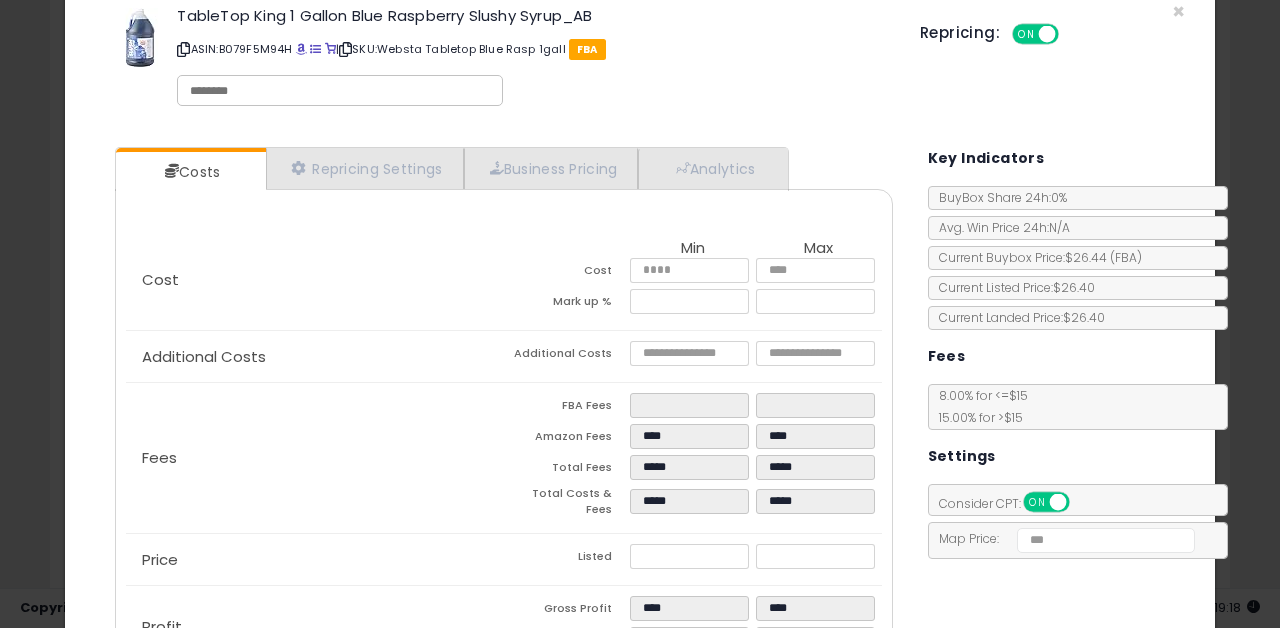scroll, scrollTop: 0, scrollLeft: 0, axis: both 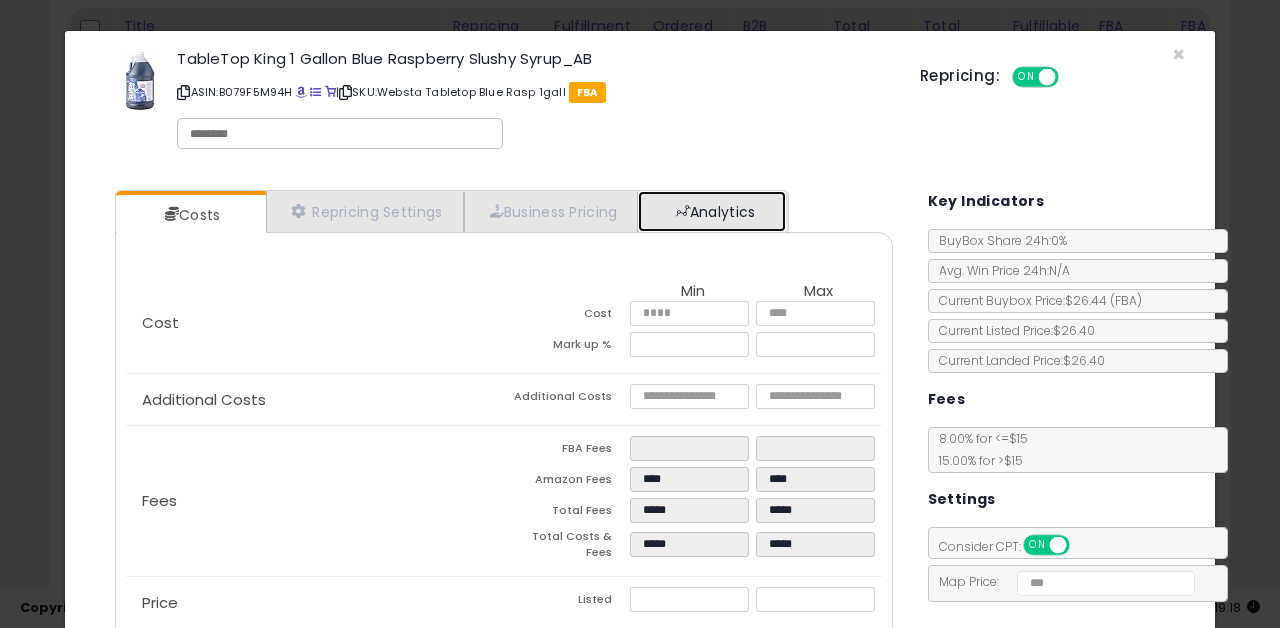 click on "Analytics" at bounding box center (712, 211) 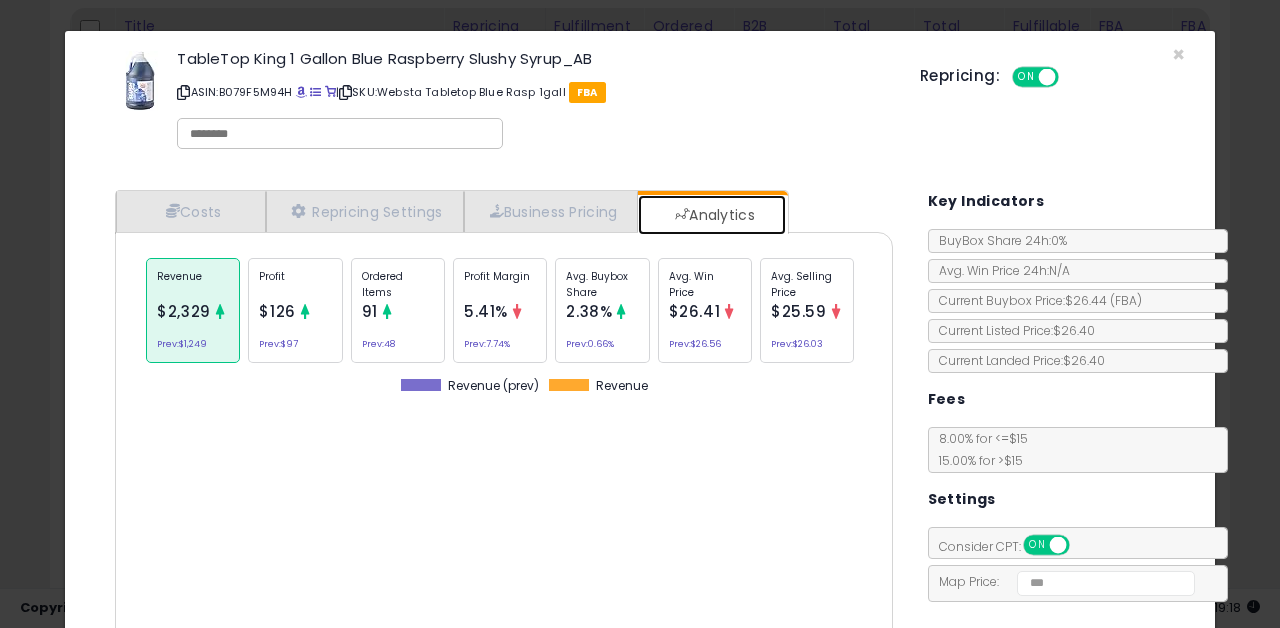 scroll, scrollTop: 999385, scrollLeft: 999182, axis: both 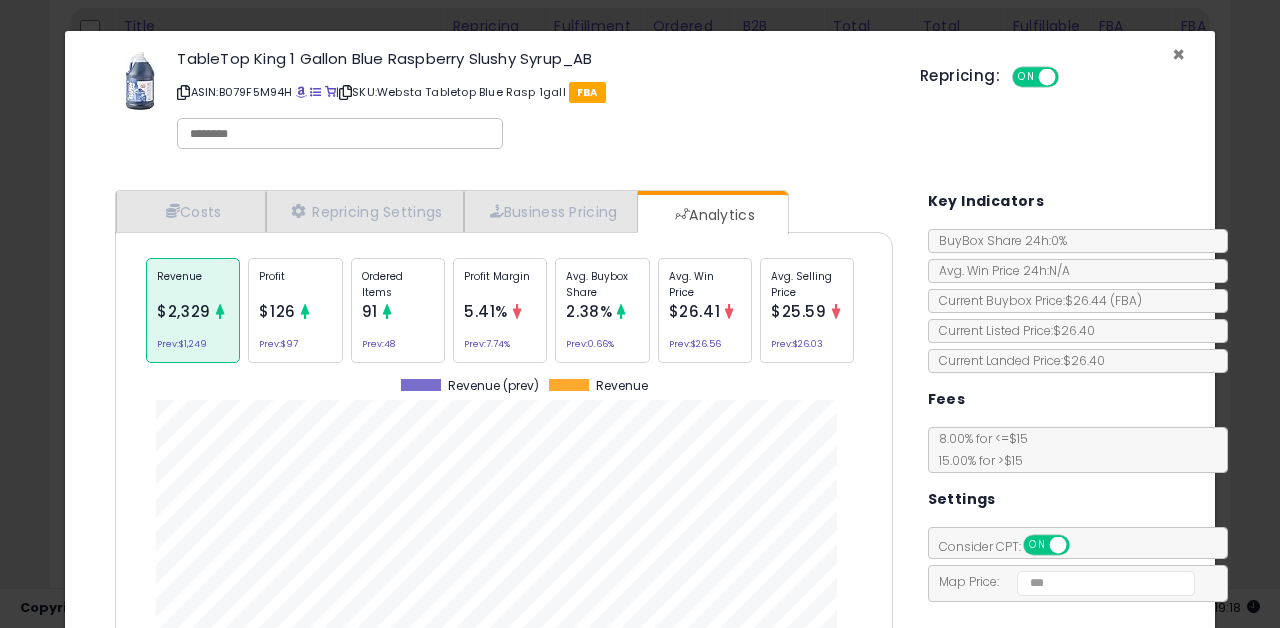 click on "×" at bounding box center (1178, 54) 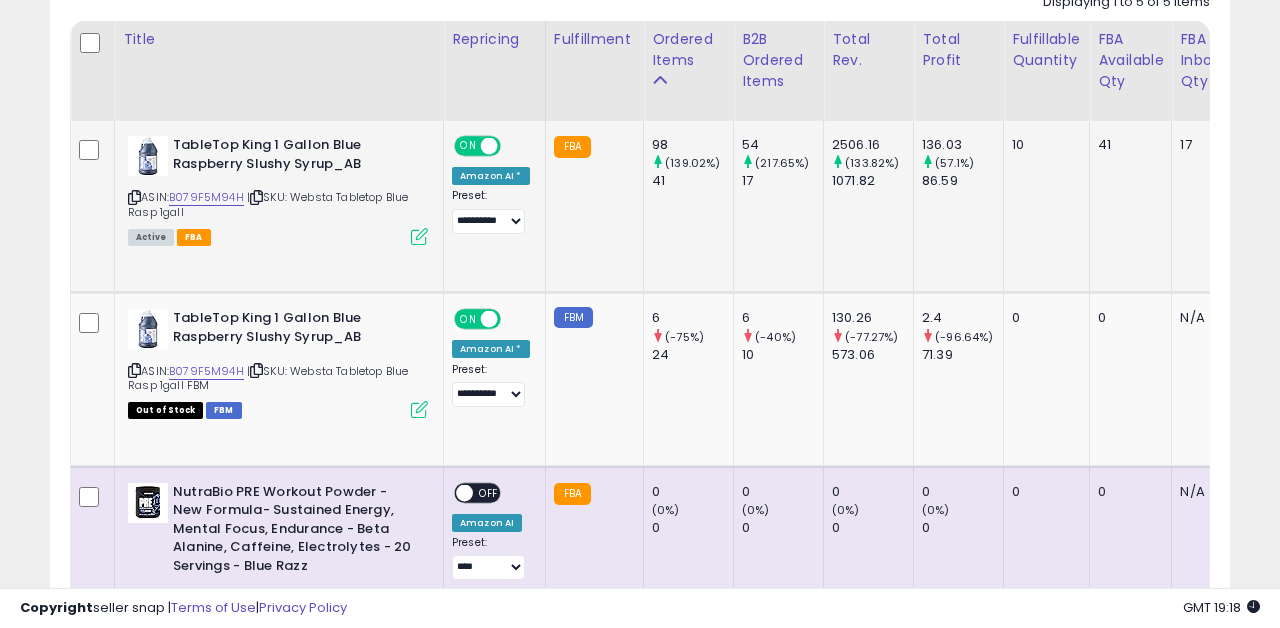 scroll, scrollTop: 927, scrollLeft: 0, axis: vertical 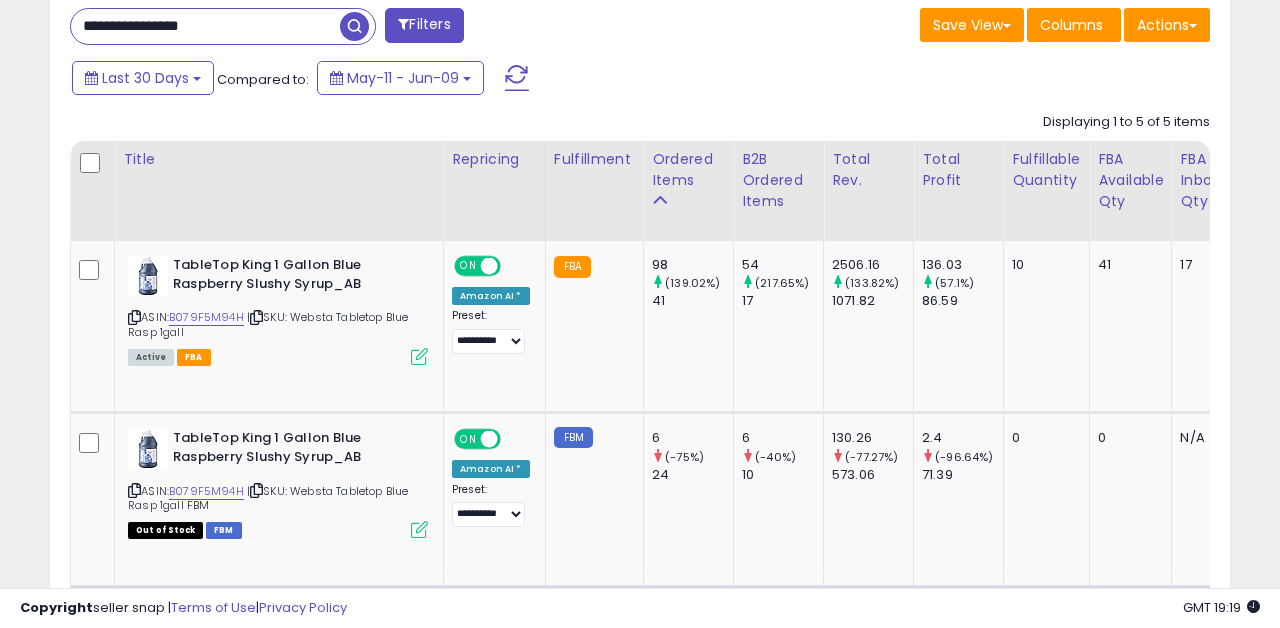 click on "**********" at bounding box center [205, 26] 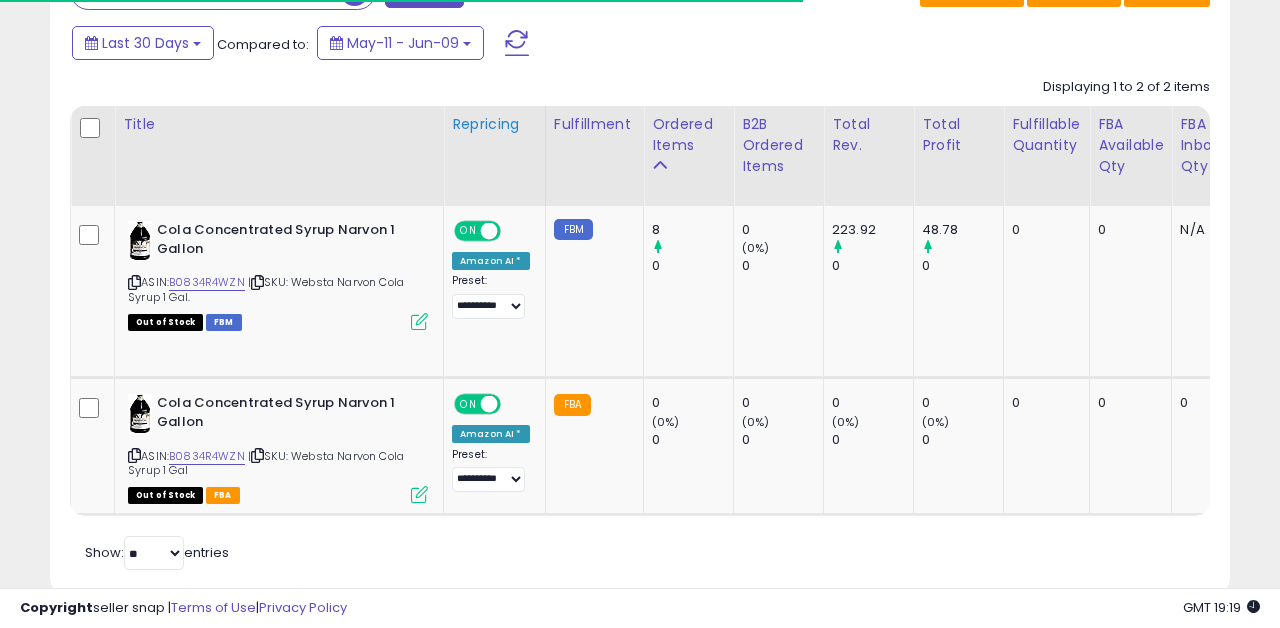 scroll, scrollTop: 872, scrollLeft: 0, axis: vertical 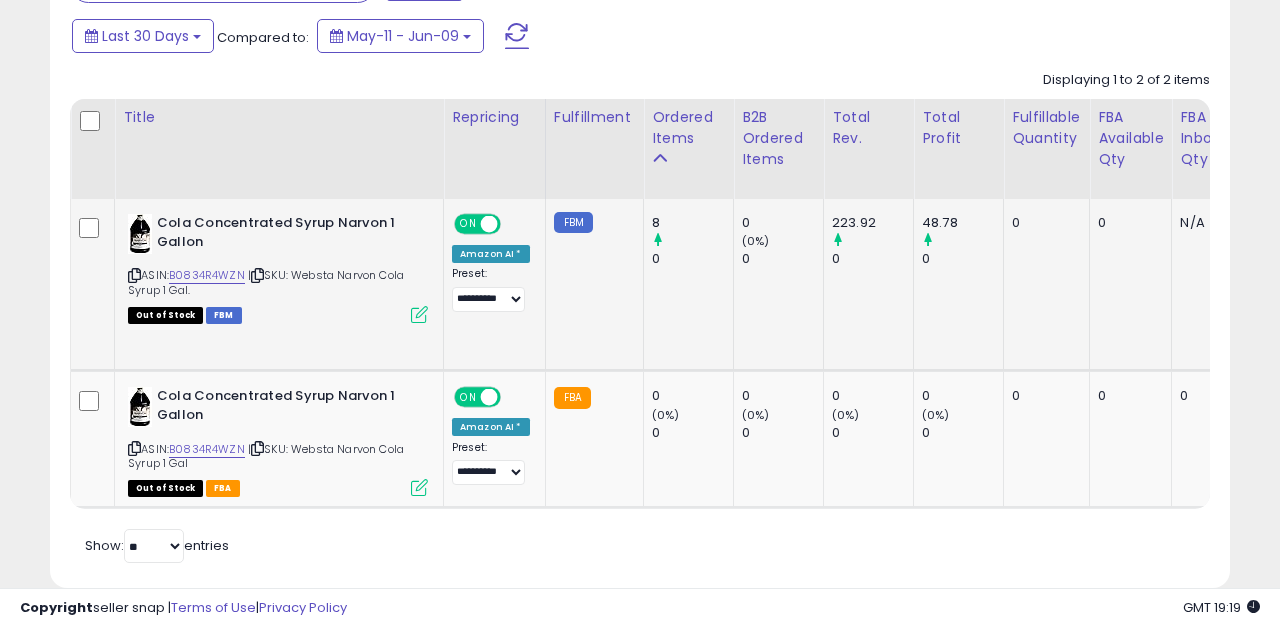 click at bounding box center [419, 314] 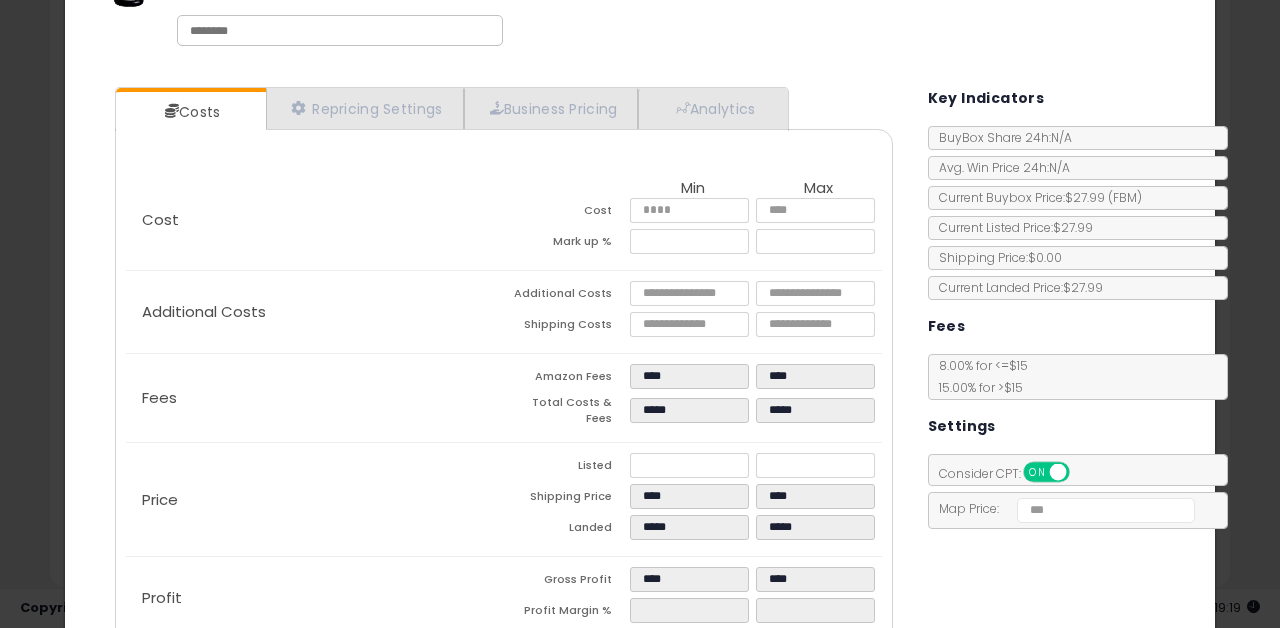scroll, scrollTop: 0, scrollLeft: 0, axis: both 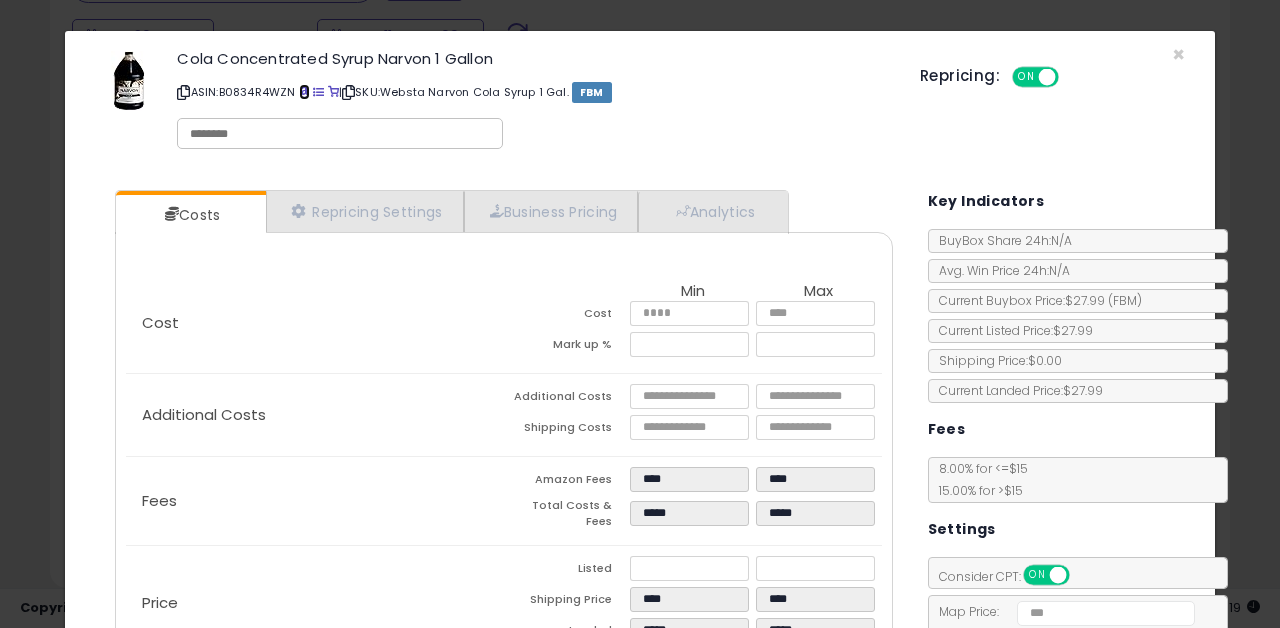 click at bounding box center [304, 92] 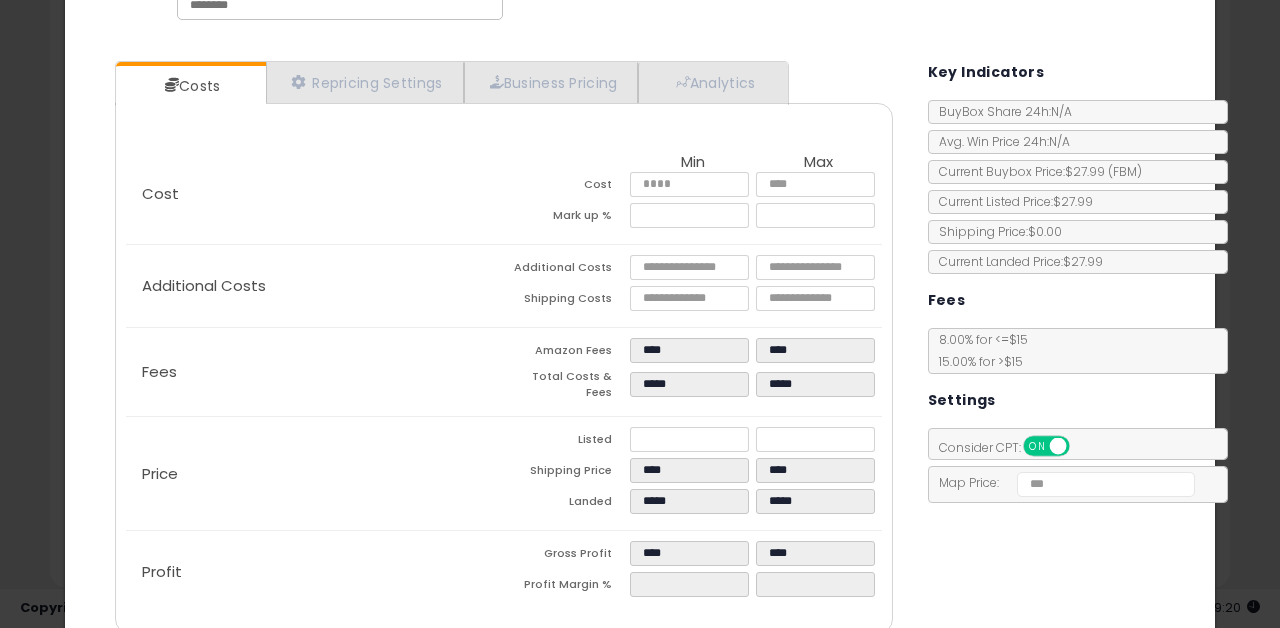 scroll, scrollTop: 0, scrollLeft: 0, axis: both 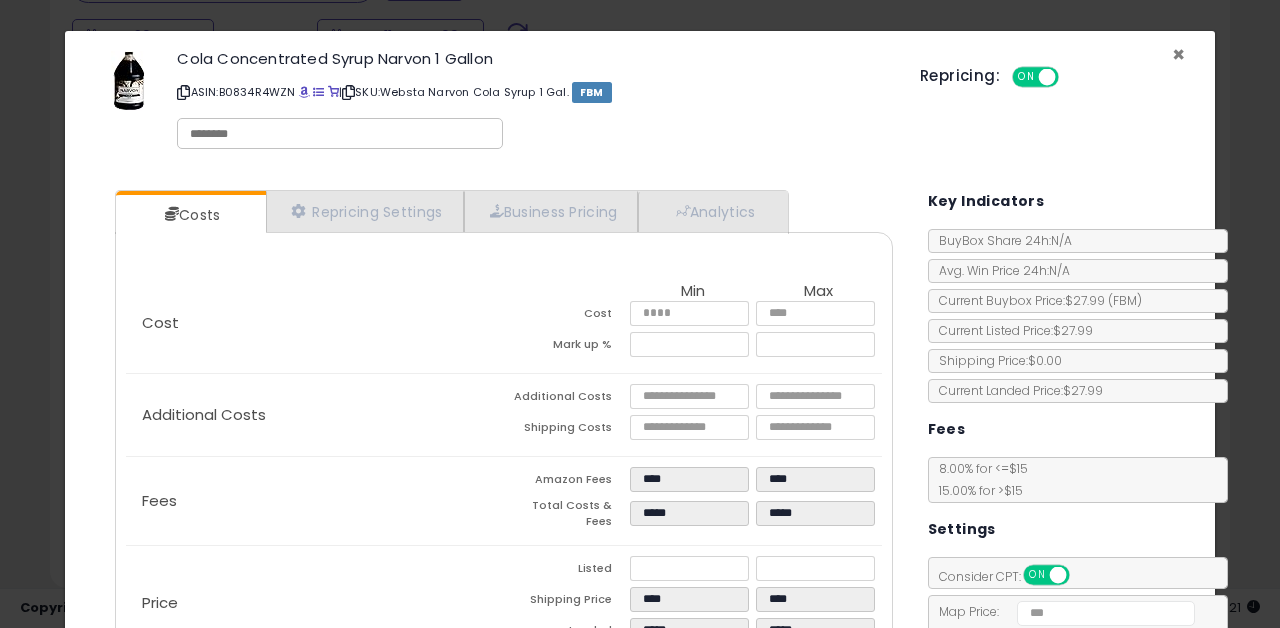 click on "×" at bounding box center [1178, 54] 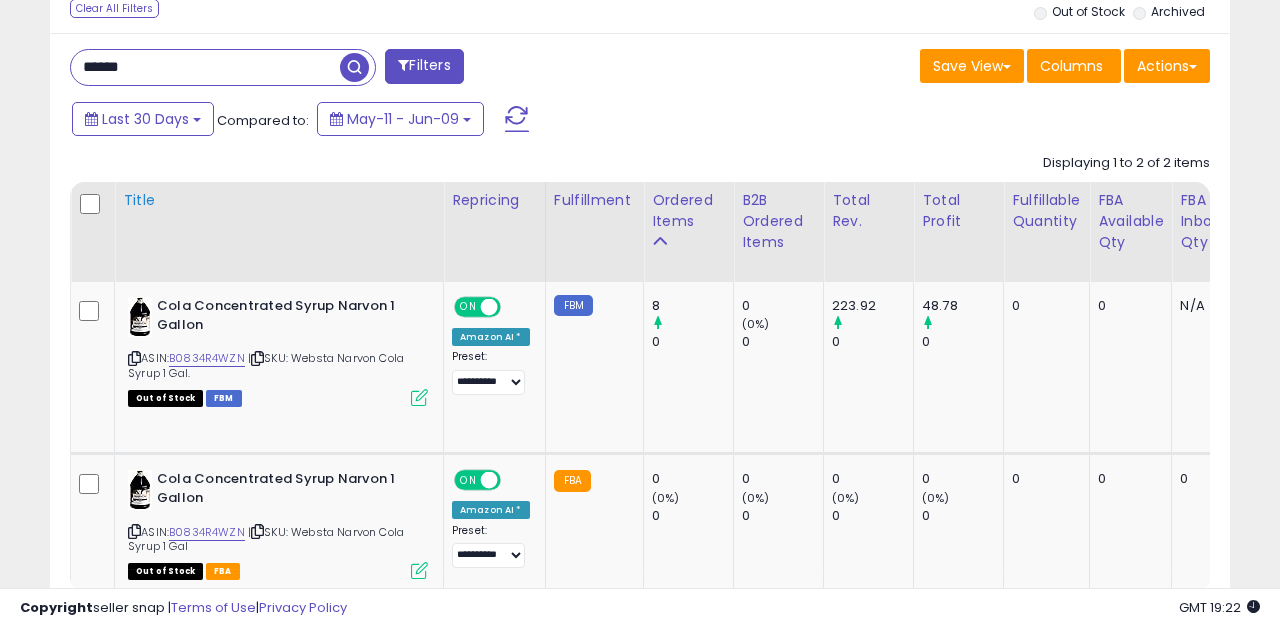scroll, scrollTop: 650, scrollLeft: 0, axis: vertical 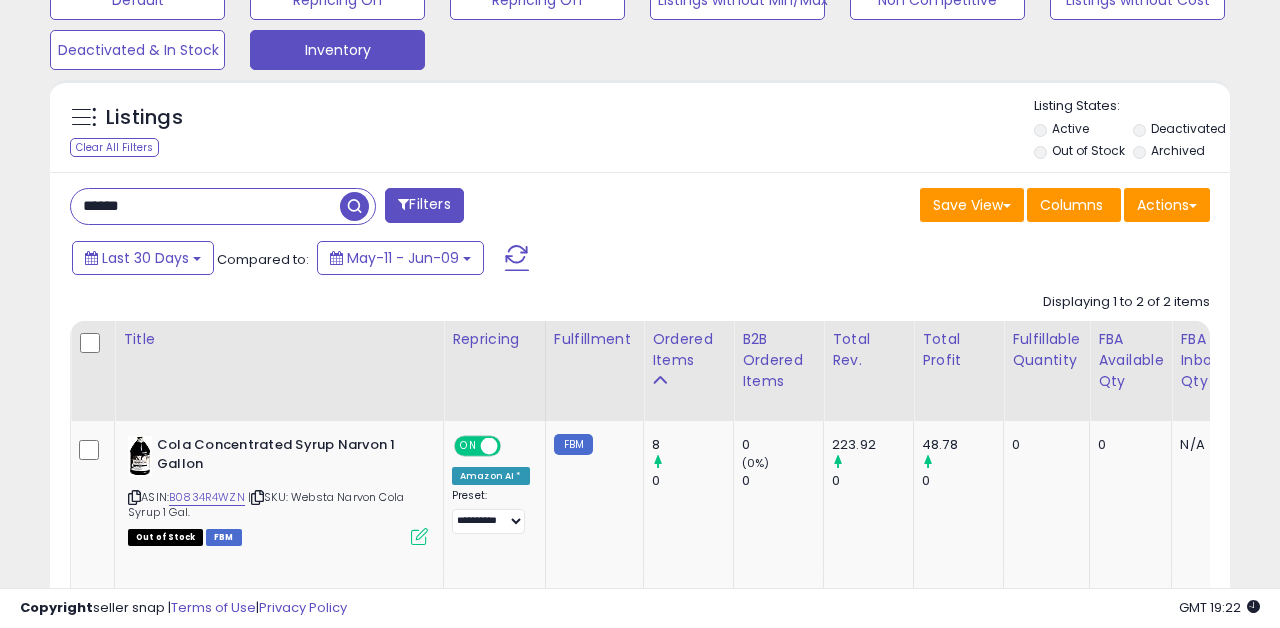 click on "******" at bounding box center [205, 206] 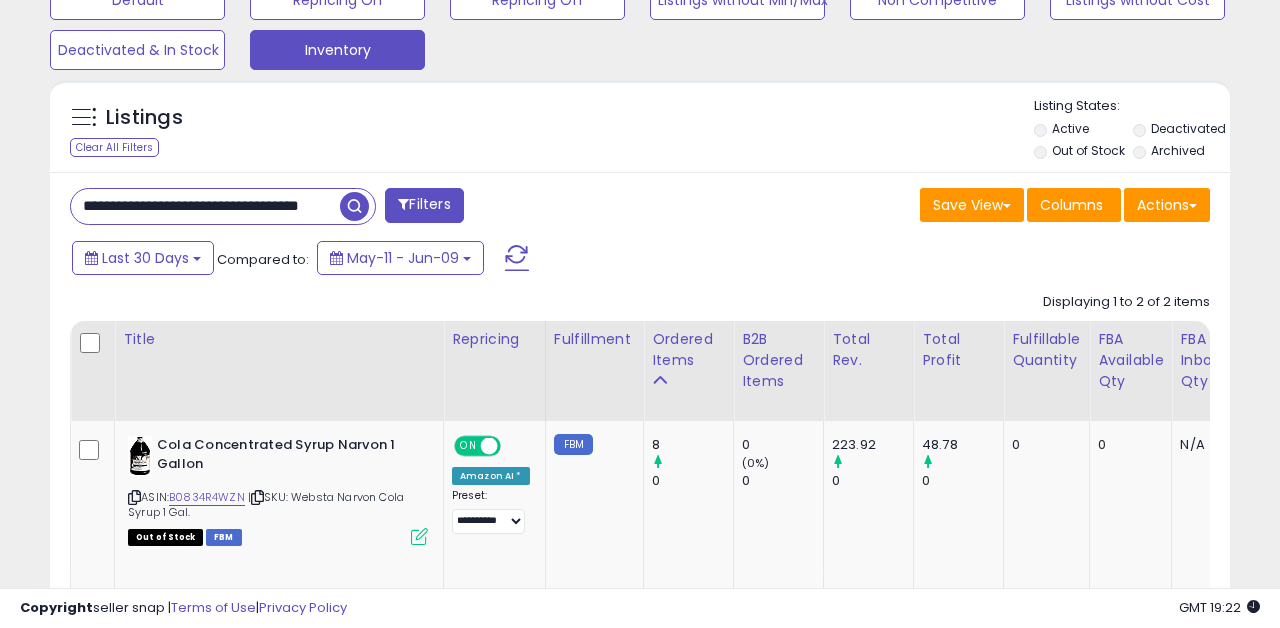 scroll, scrollTop: 0, scrollLeft: 33, axis: horizontal 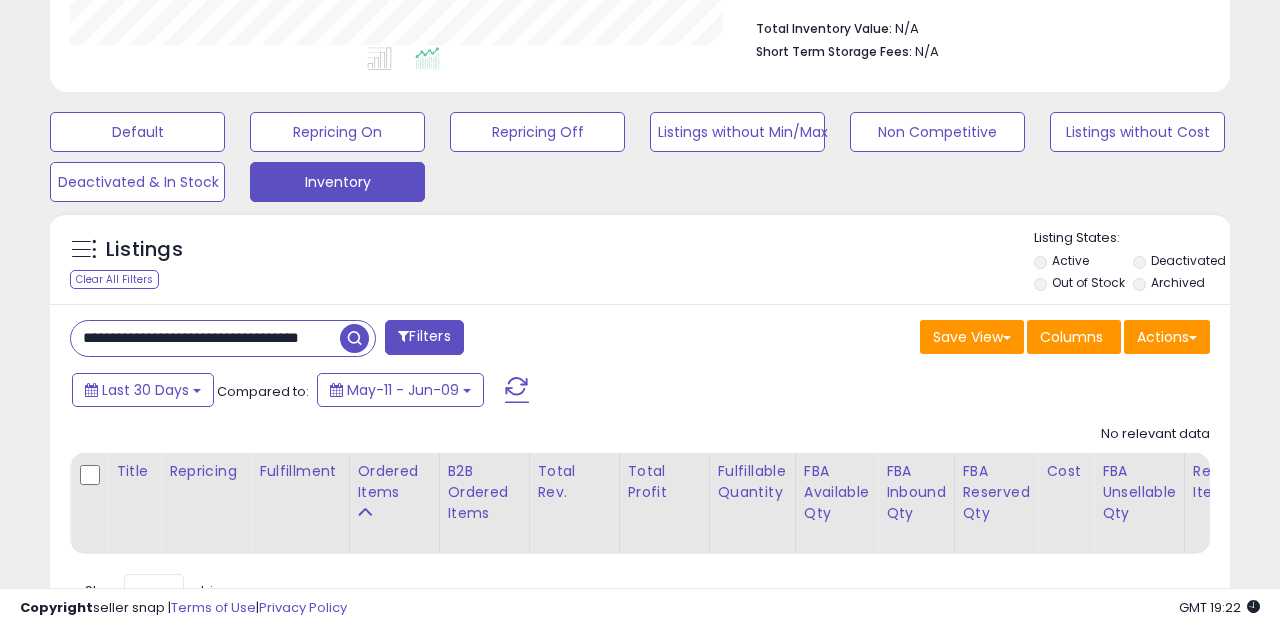 click on "**********" at bounding box center [205, 338] 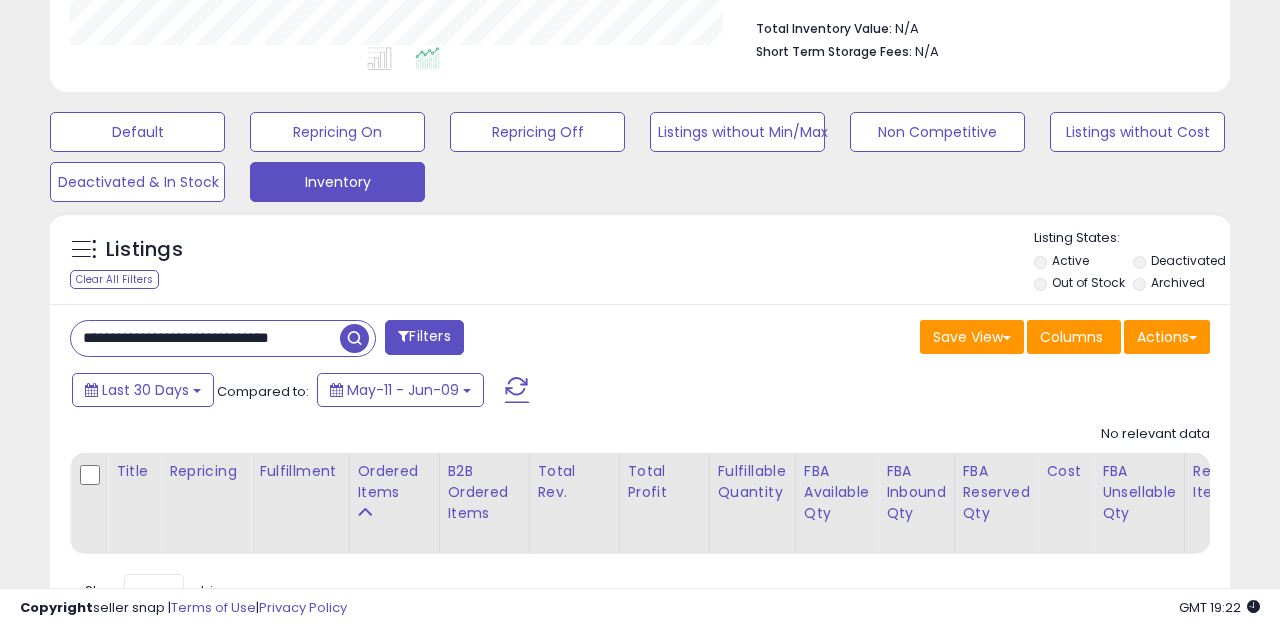 scroll, scrollTop: 0, scrollLeft: 0, axis: both 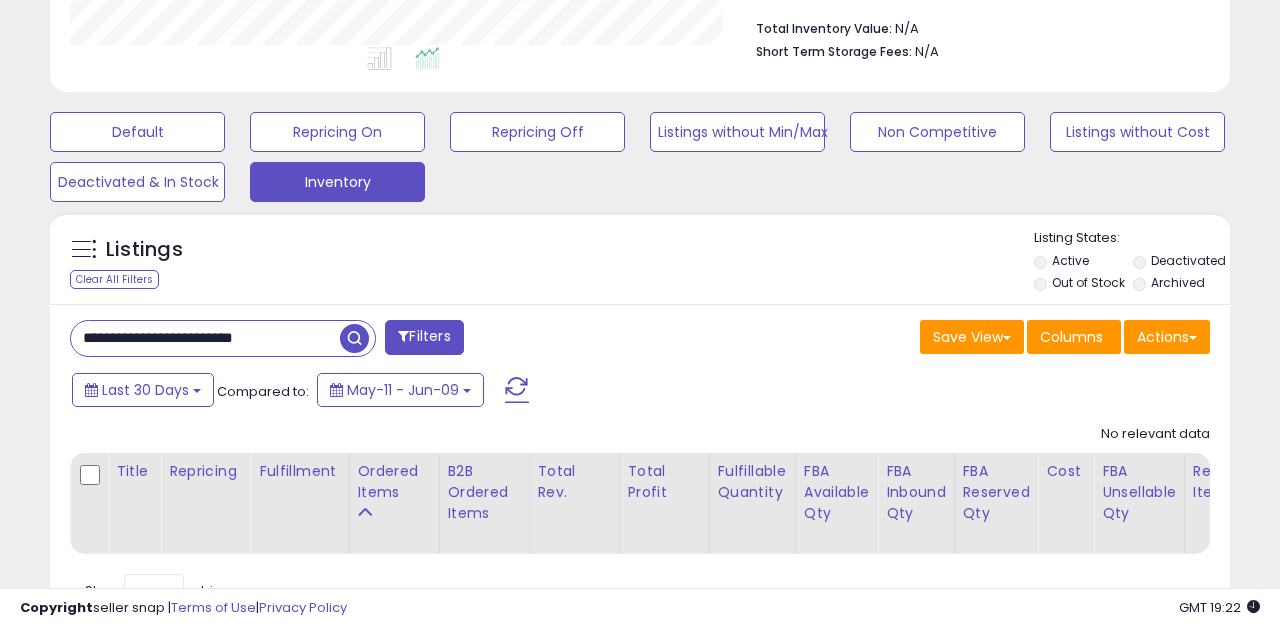 click on "**********" at bounding box center (205, 338) 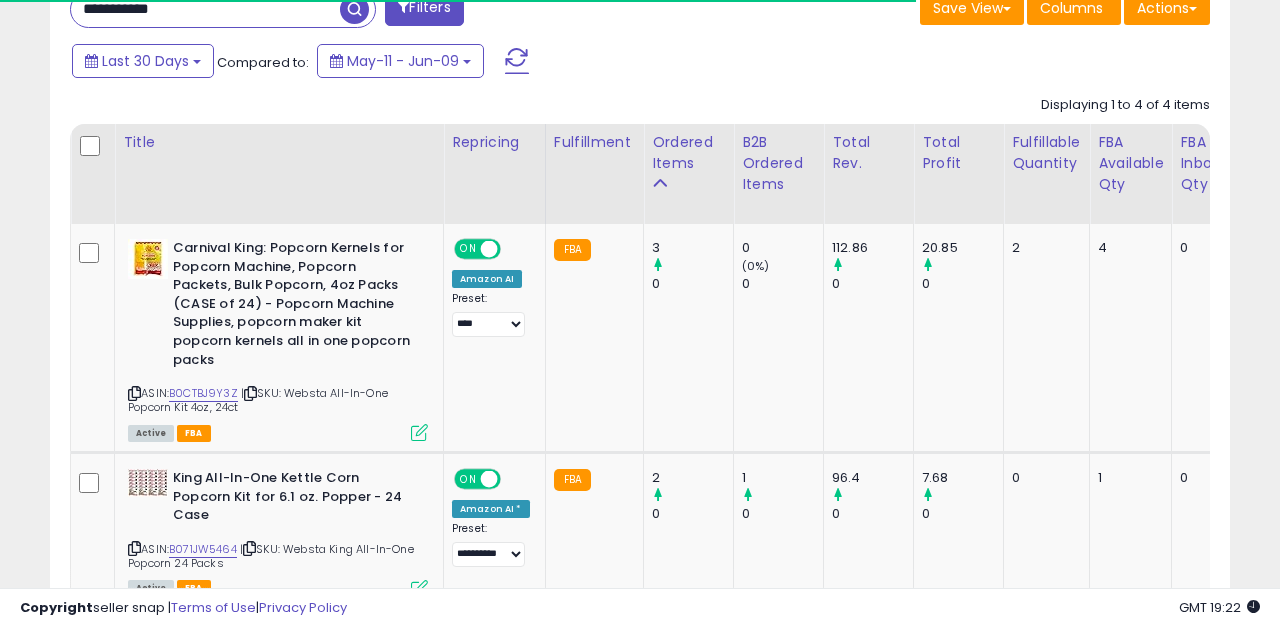 scroll, scrollTop: 886, scrollLeft: 0, axis: vertical 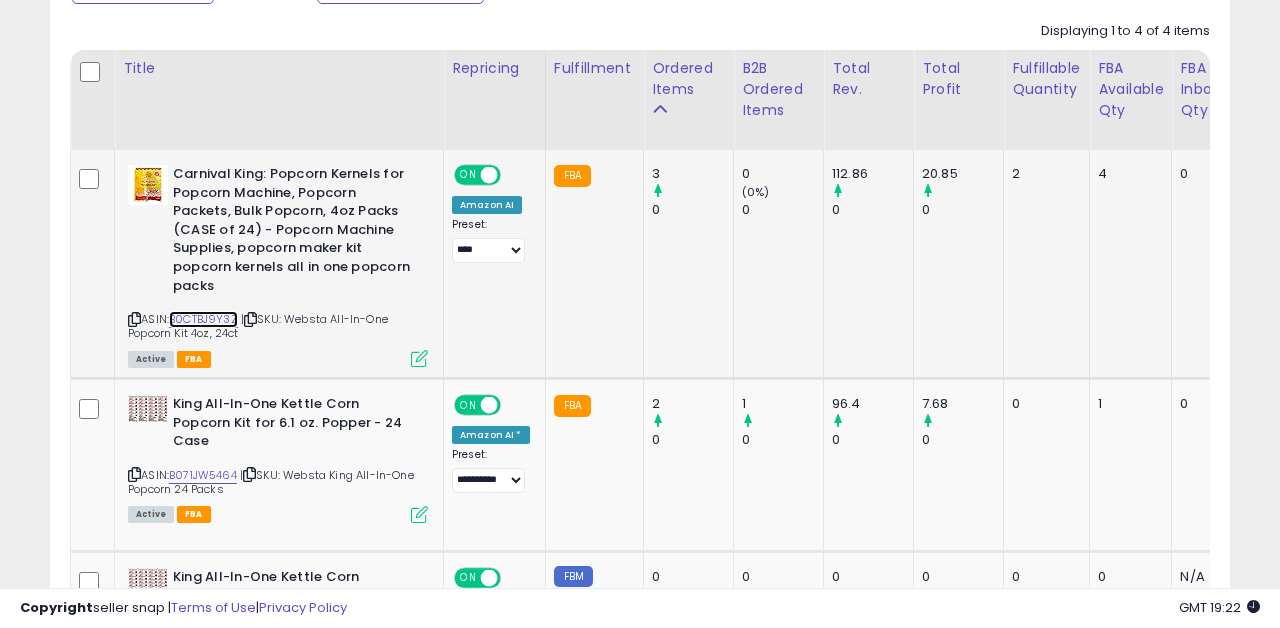 click on "B0CTBJ9Y3Z" at bounding box center [203, 319] 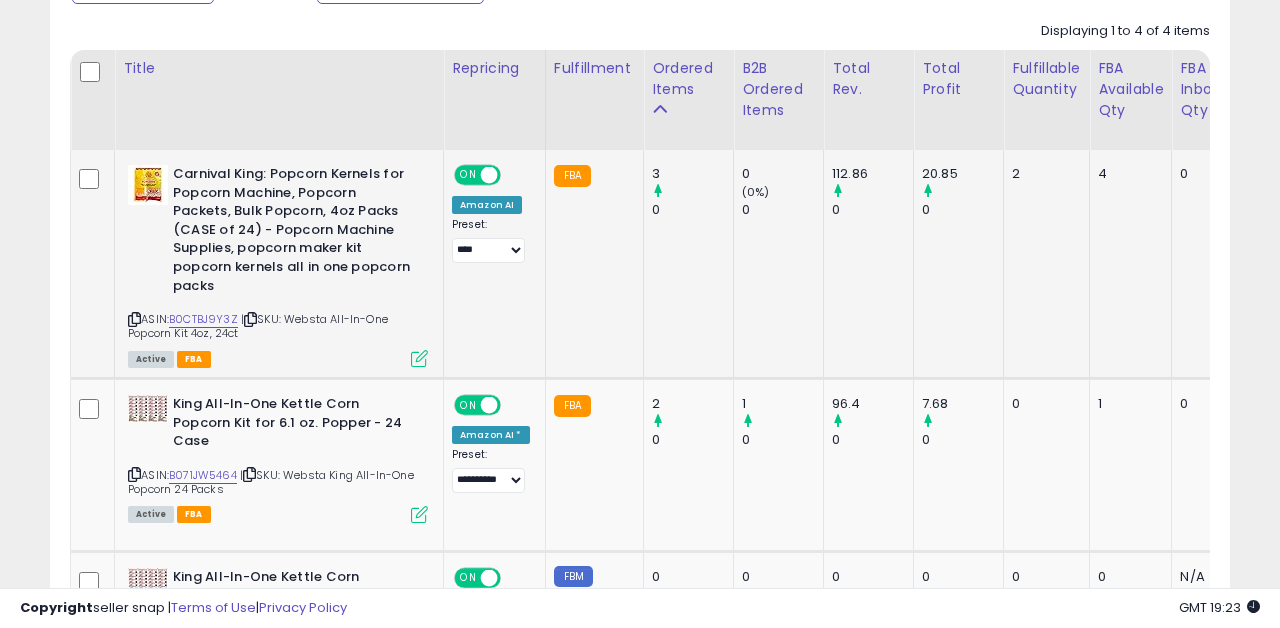 click at bounding box center (419, 358) 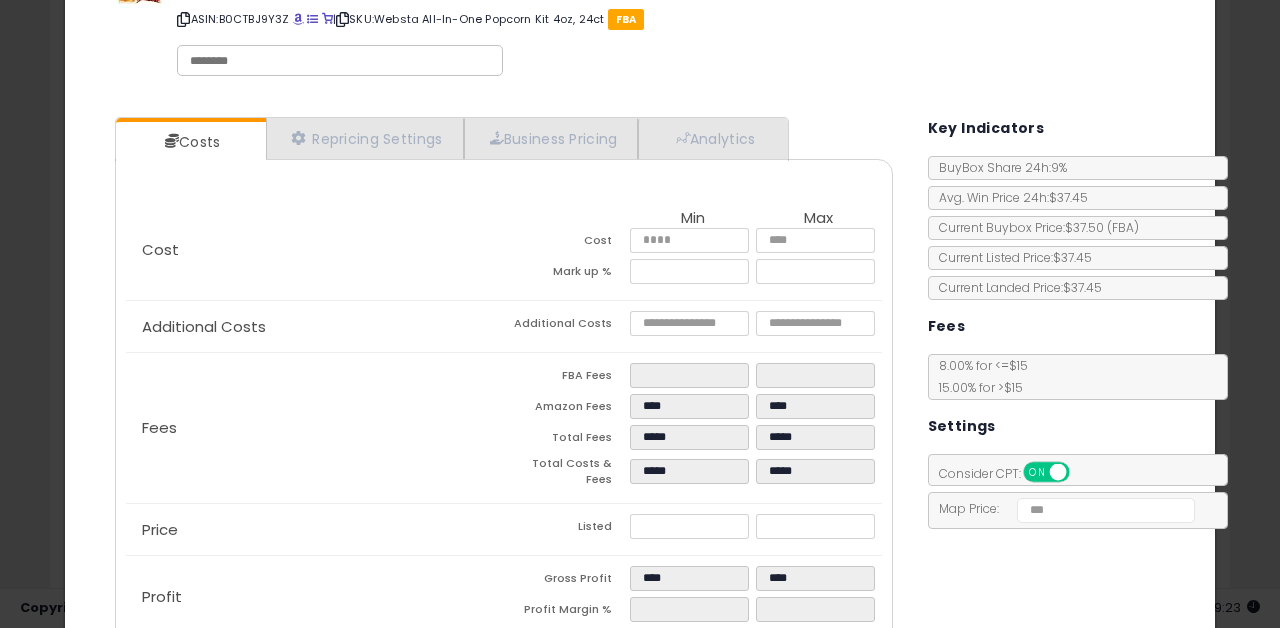 scroll, scrollTop: 105, scrollLeft: 0, axis: vertical 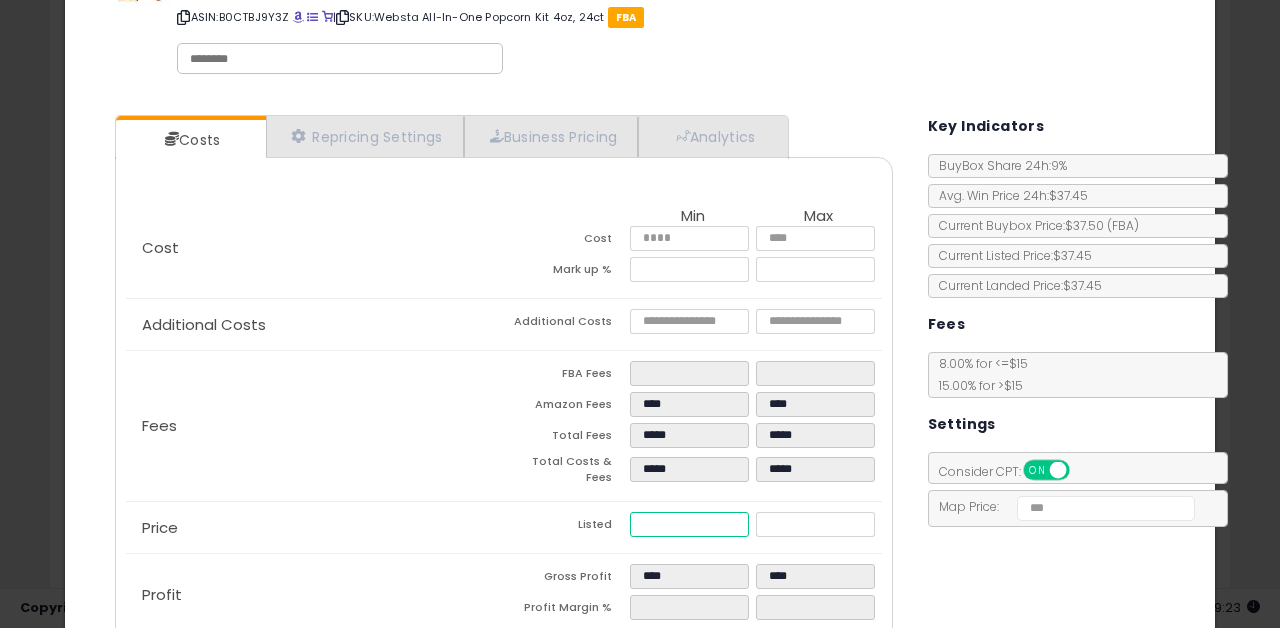 click on "*****" at bounding box center (690, 524) 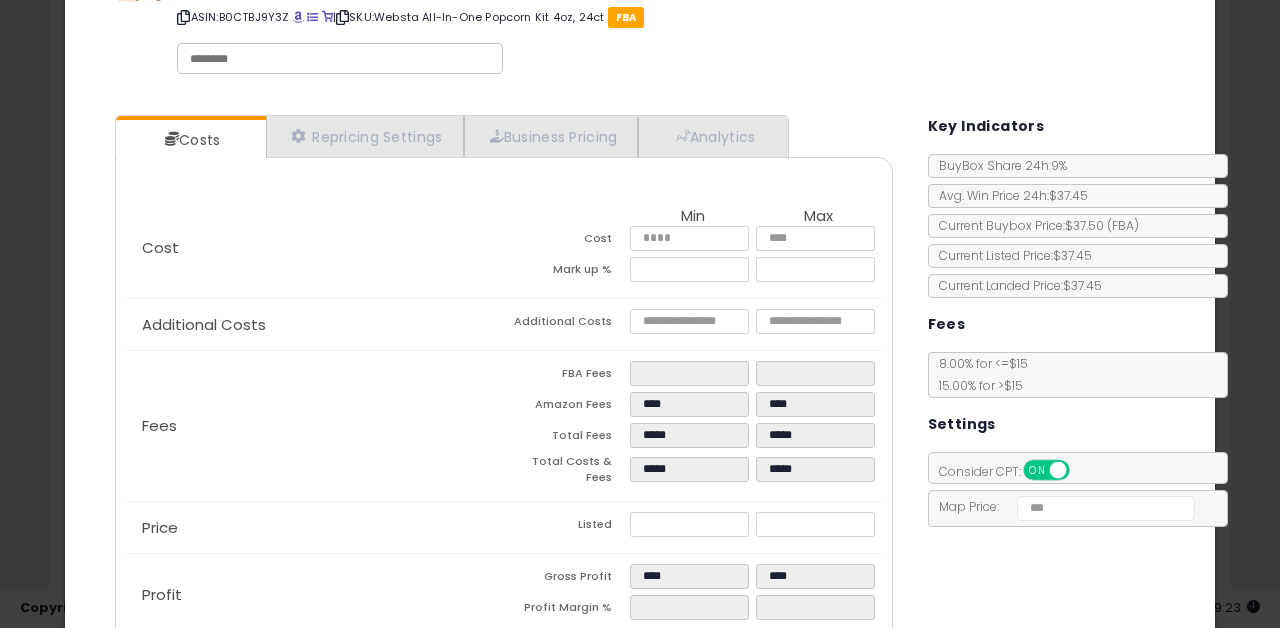 click on "Costs
Repricing Settings
Business Pricing
Analytics
Cost" at bounding box center [640, 388] 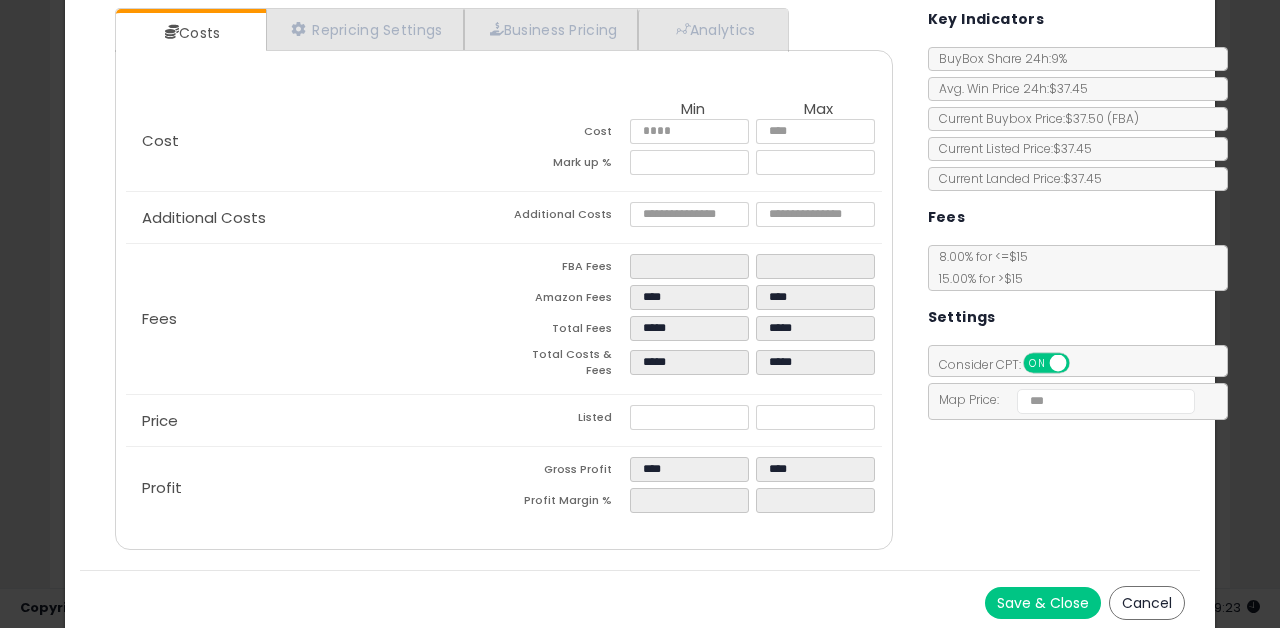 click on "Save & Close" at bounding box center (1043, 603) 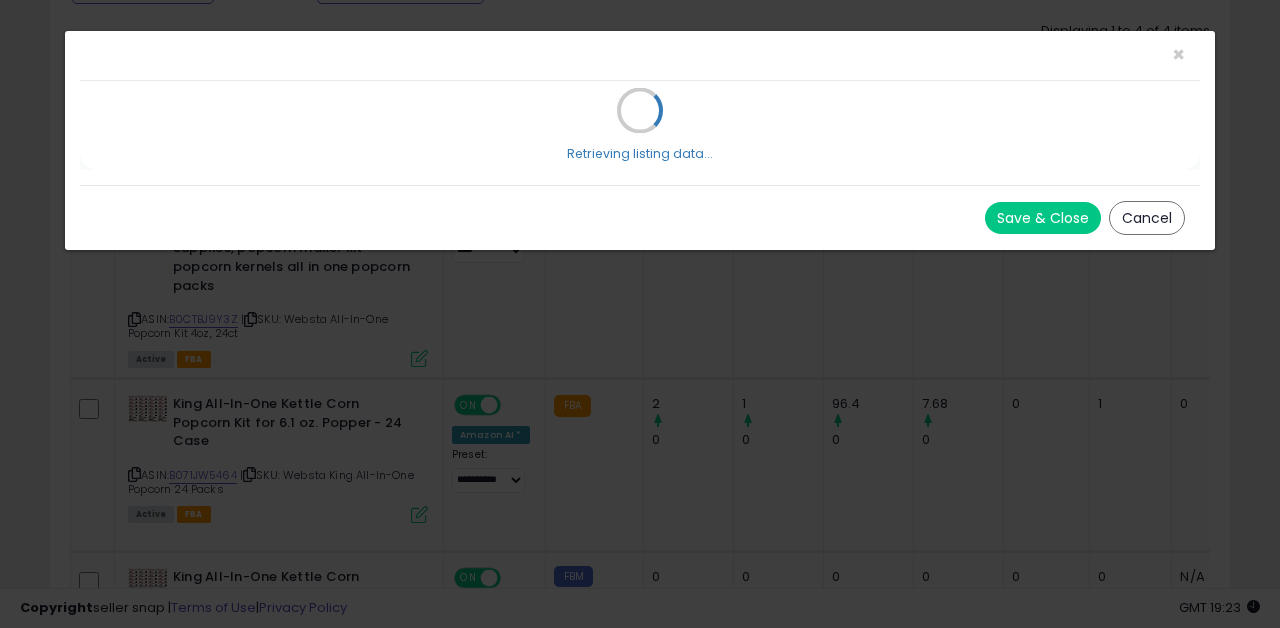 scroll, scrollTop: 0, scrollLeft: 0, axis: both 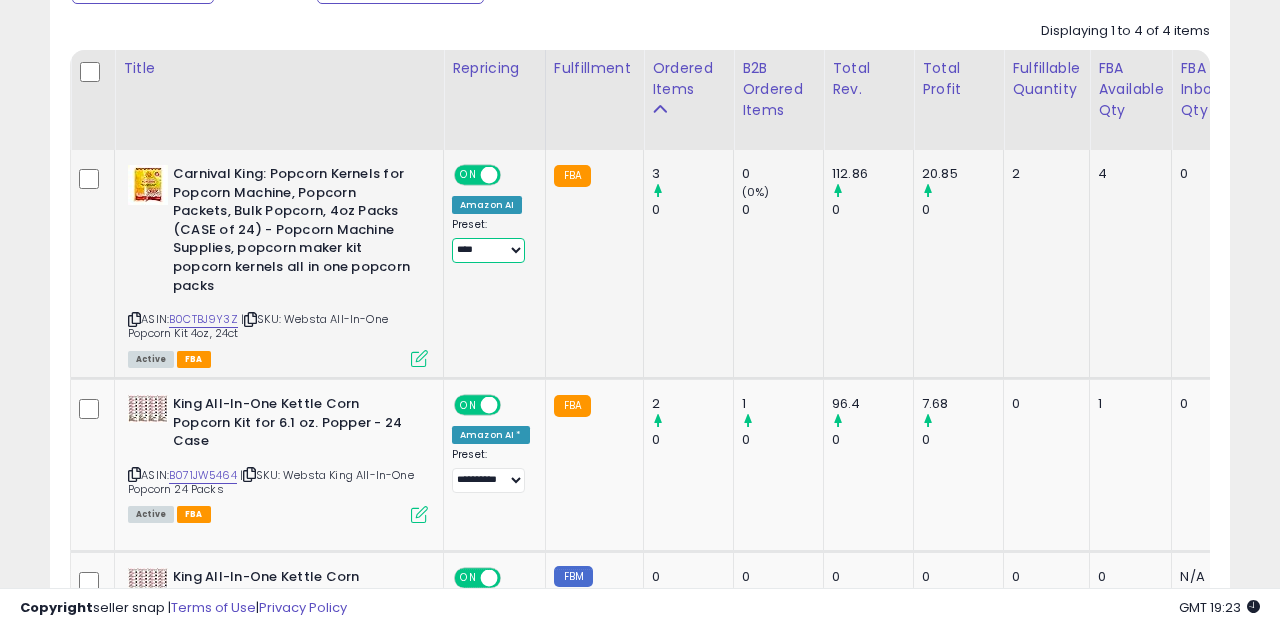 click on "**********" at bounding box center [488, 250] 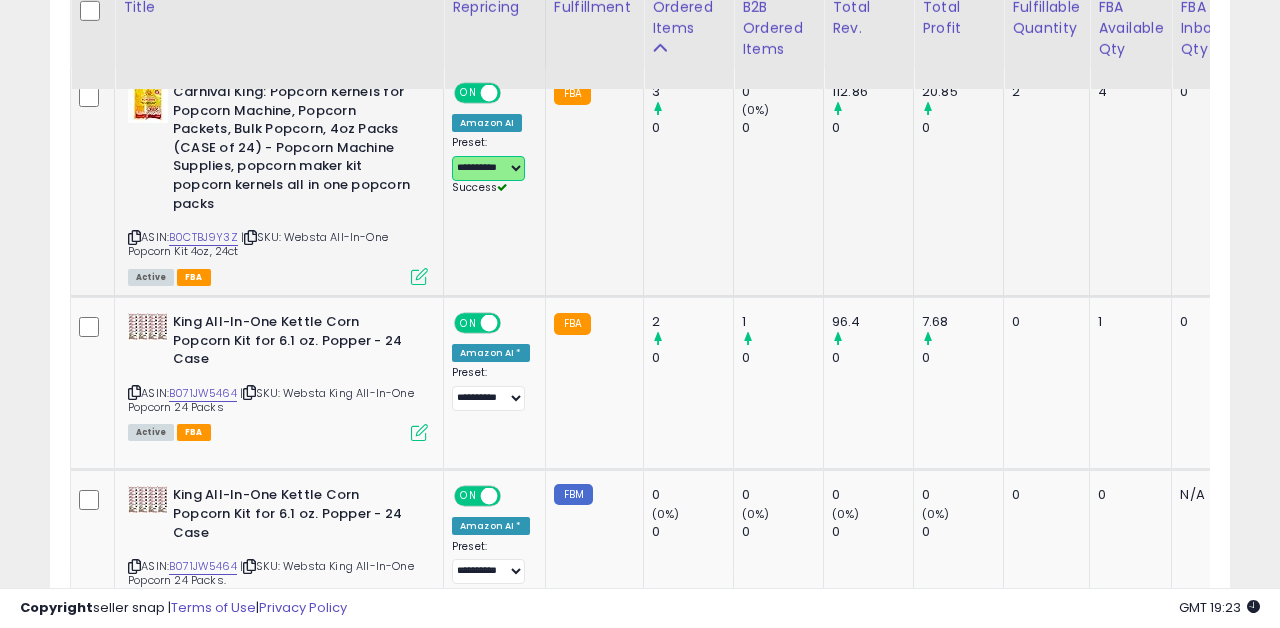 scroll, scrollTop: 1044, scrollLeft: 0, axis: vertical 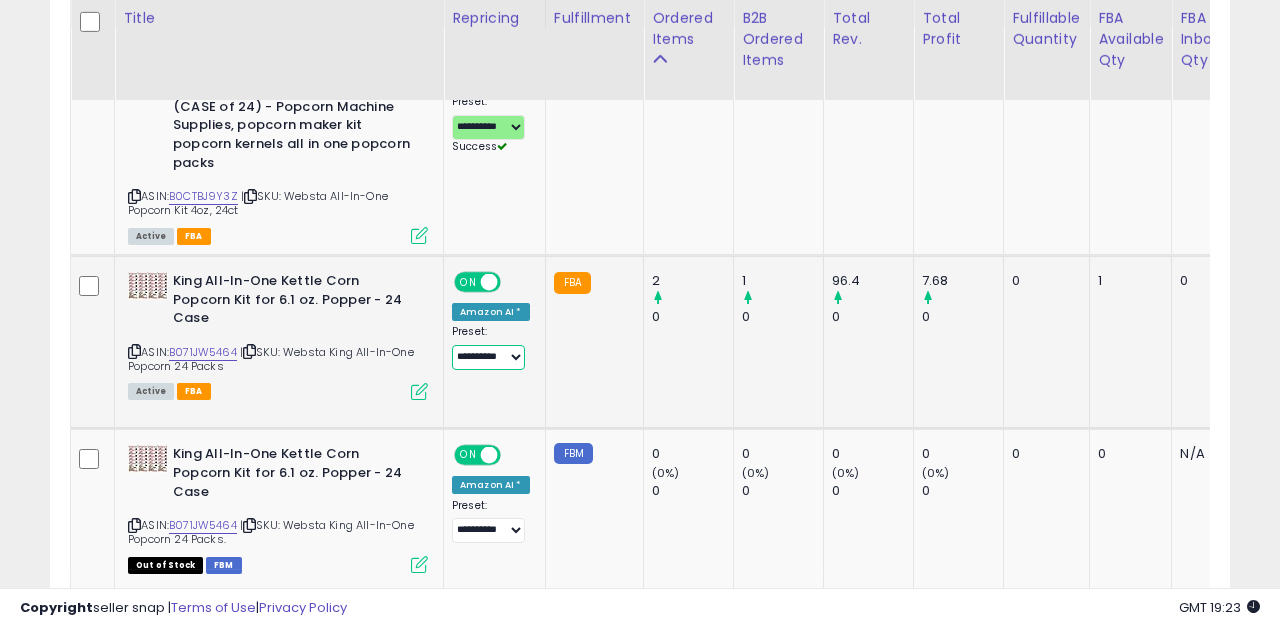 click on "**********" at bounding box center [488, 357] 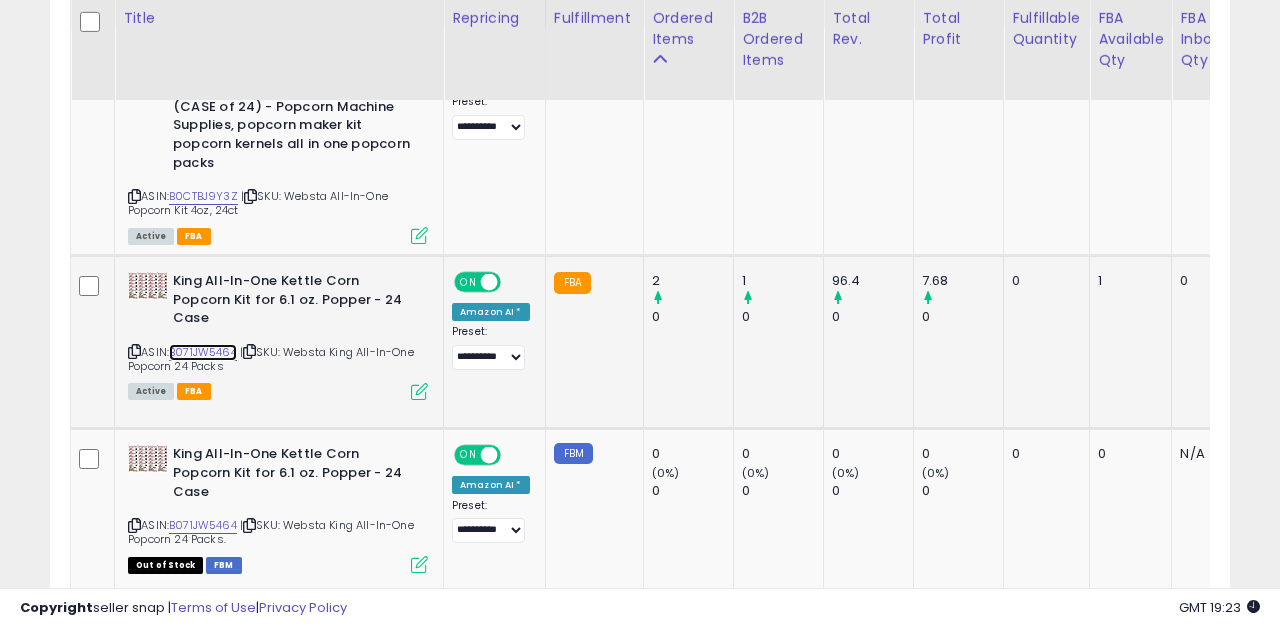 click on "B071JW5464" at bounding box center (203, 352) 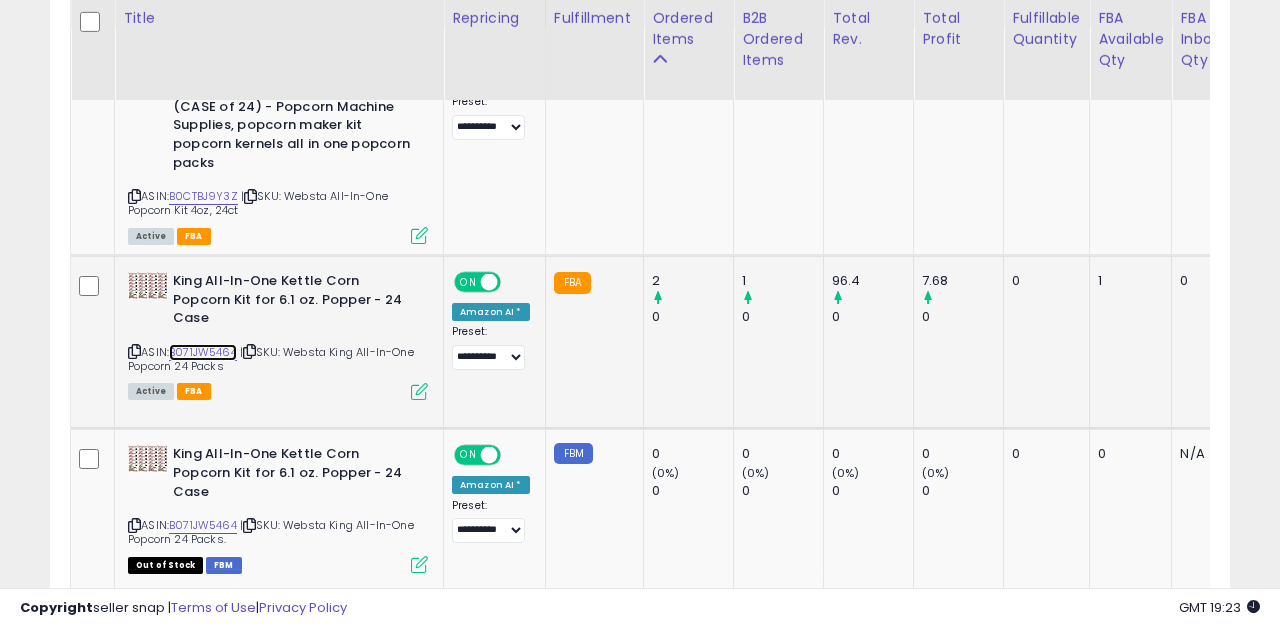 scroll, scrollTop: 0, scrollLeft: 41, axis: horizontal 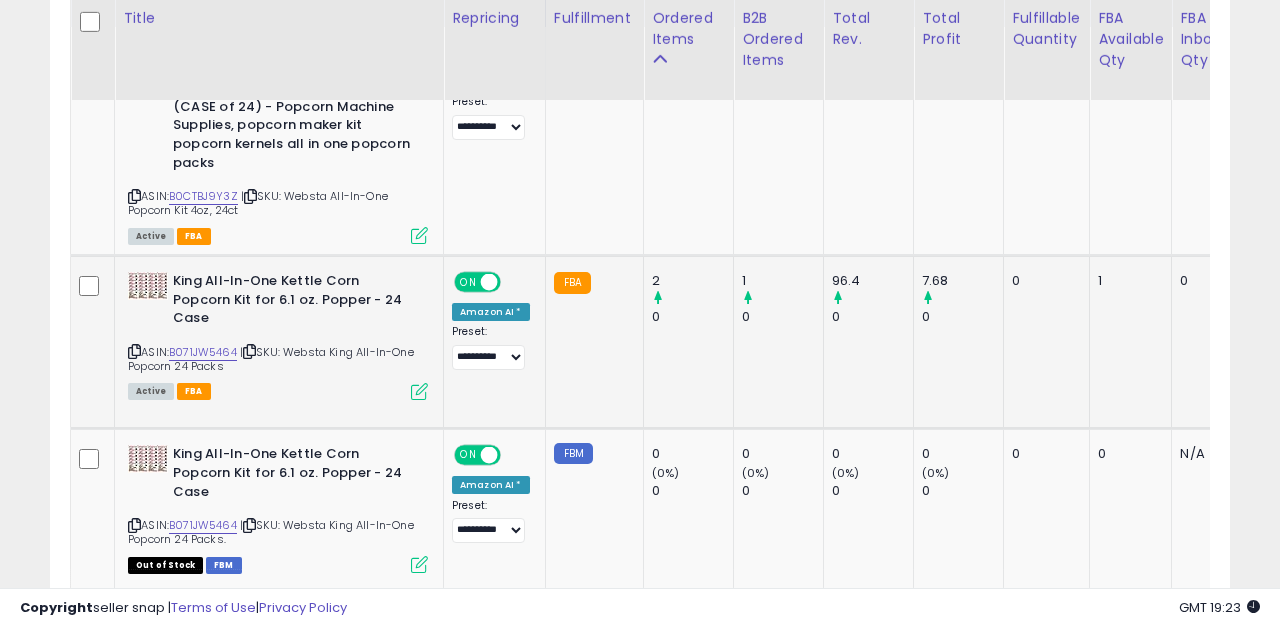 click at bounding box center [419, 391] 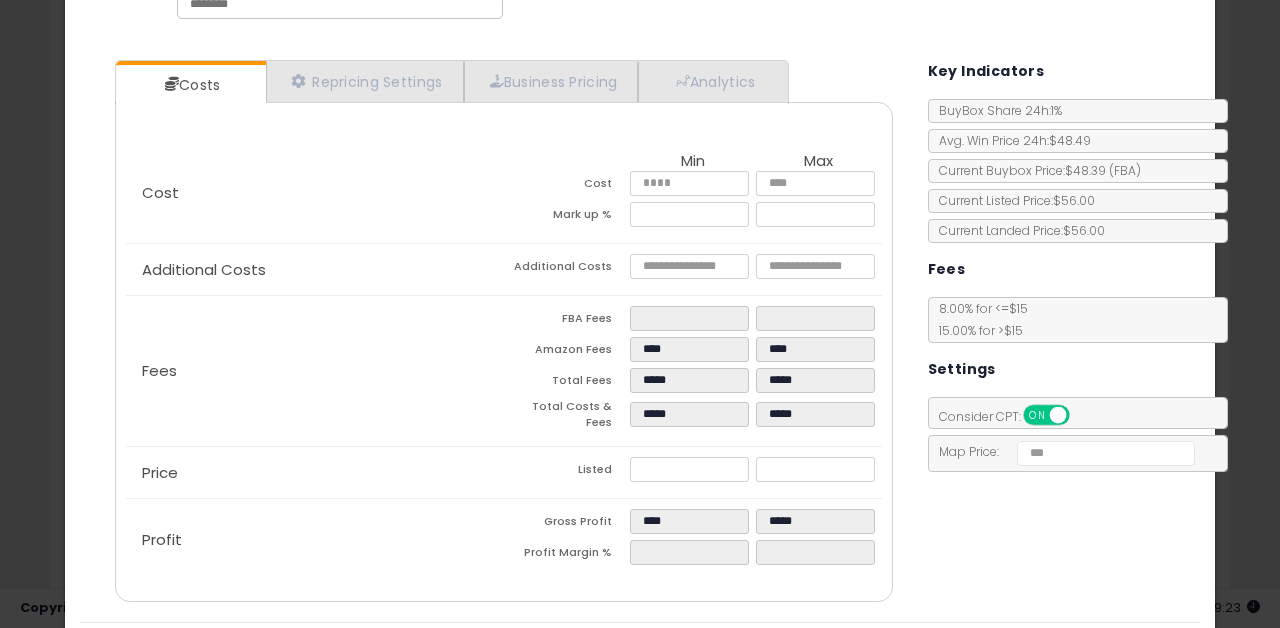 scroll, scrollTop: 128, scrollLeft: 0, axis: vertical 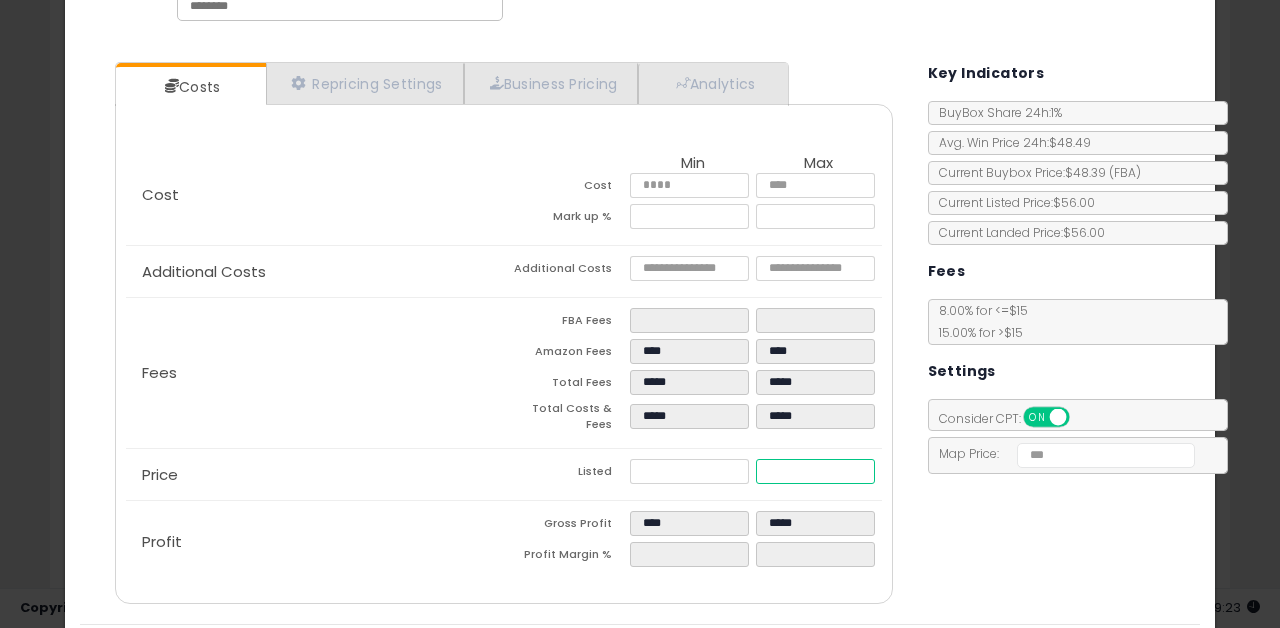 click on "*****" at bounding box center (816, 471) 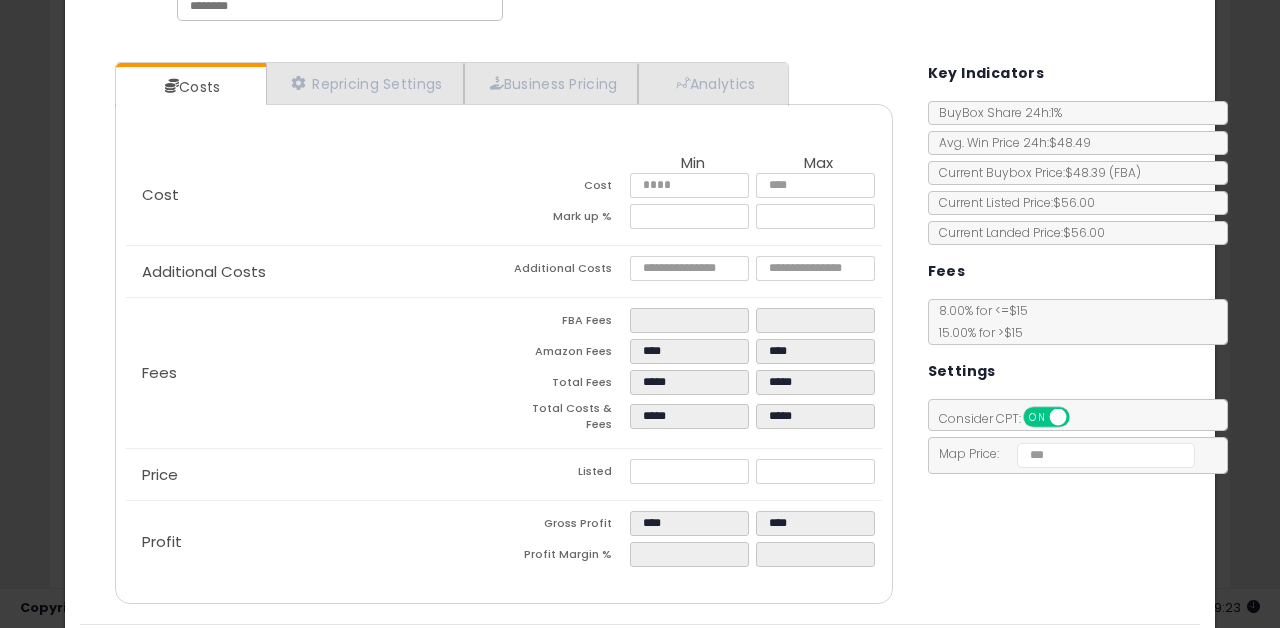 click on "Map Price:" 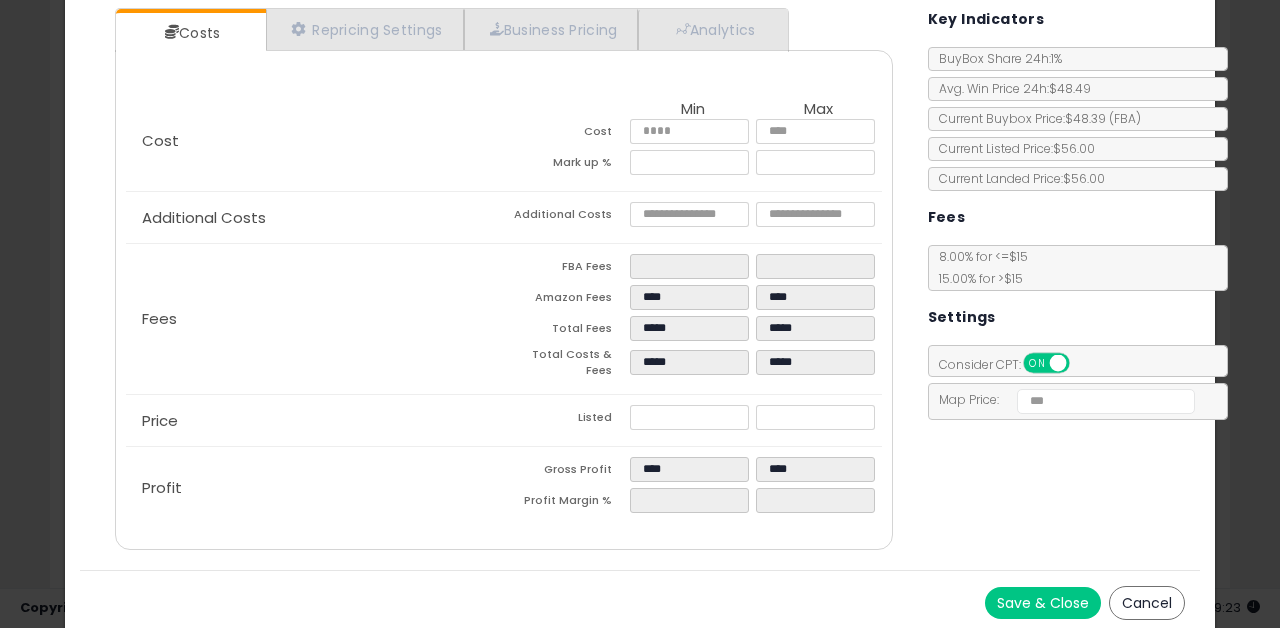 click on "Save & Close" at bounding box center [1043, 603] 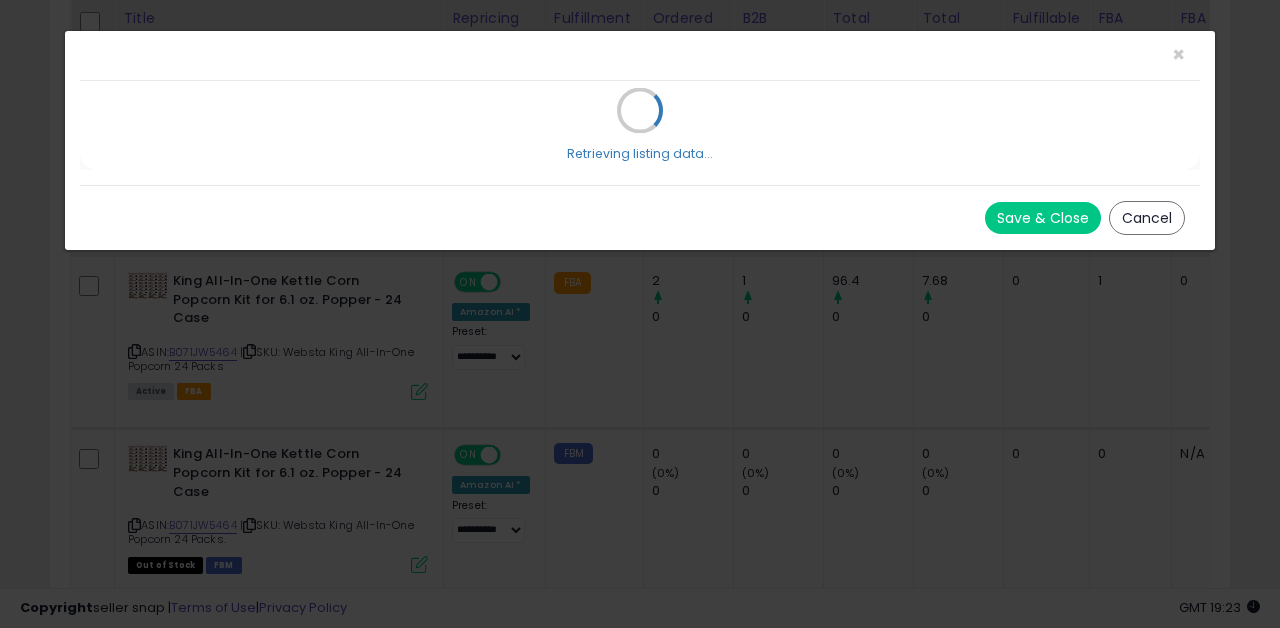 scroll, scrollTop: 0, scrollLeft: 0, axis: both 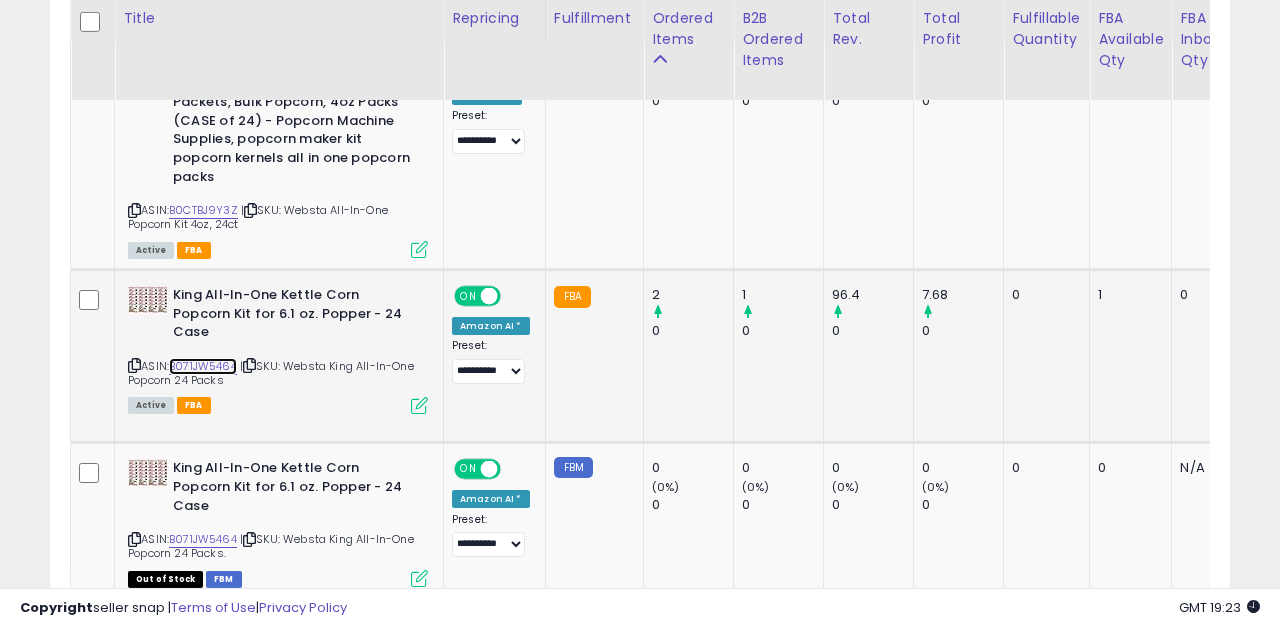 click on "B071JW5464" at bounding box center (203, 366) 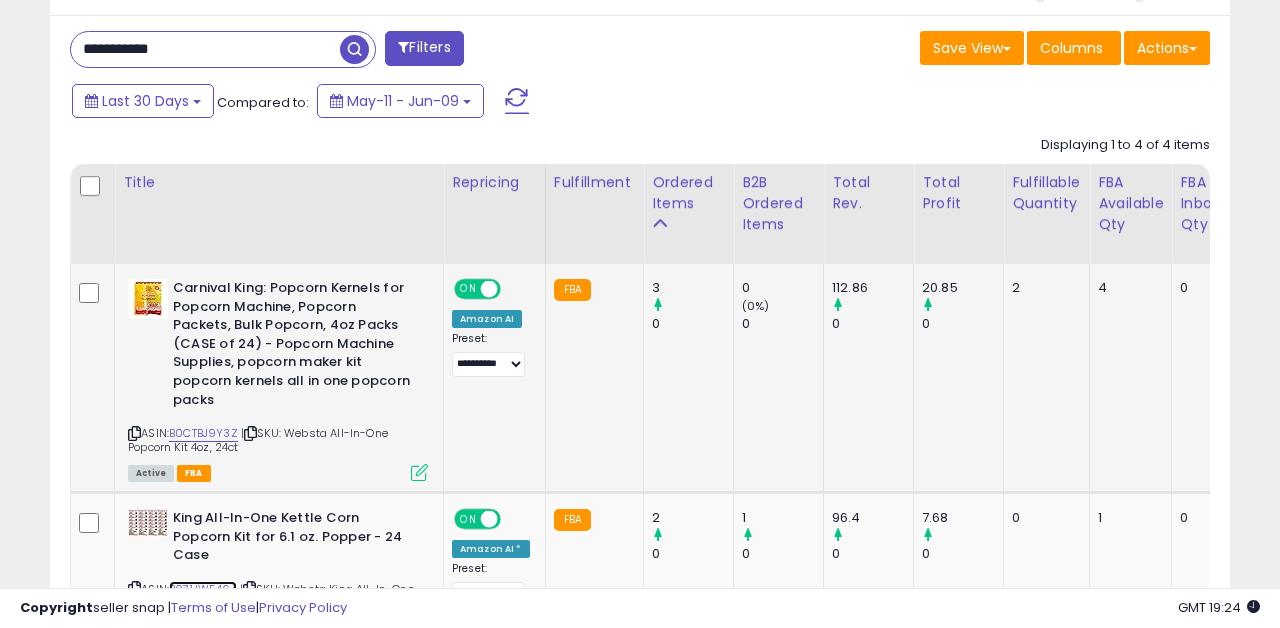 scroll, scrollTop: 847, scrollLeft: 0, axis: vertical 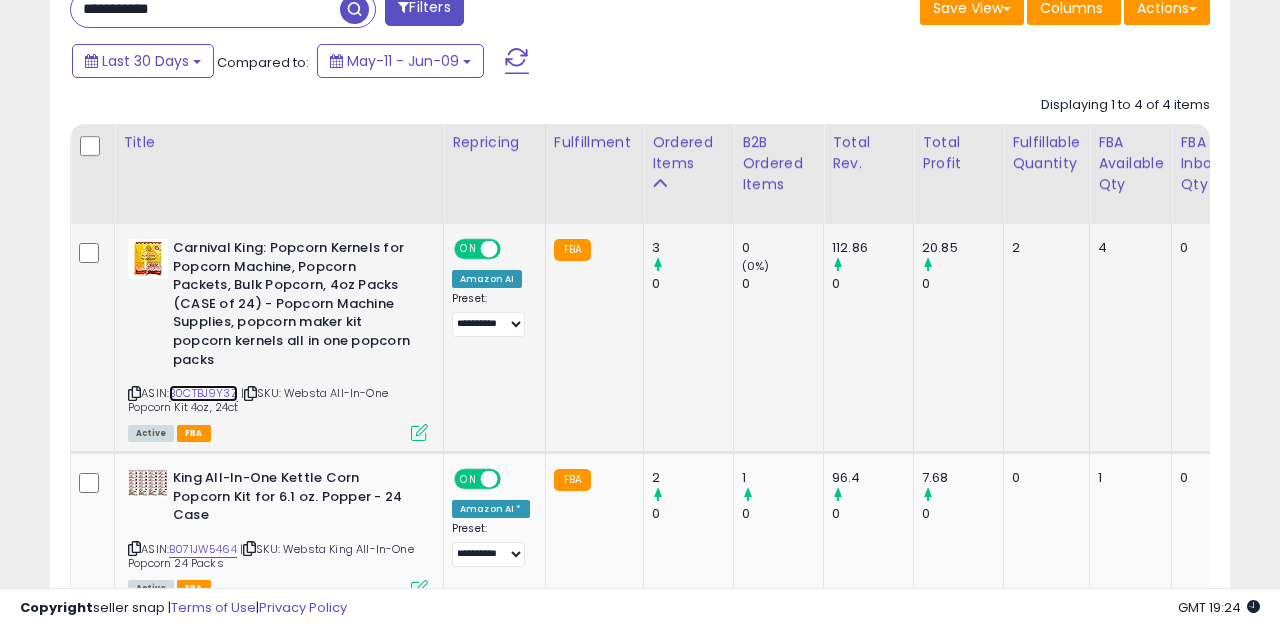 click on "B0CTBJ9Y3Z" at bounding box center [203, 393] 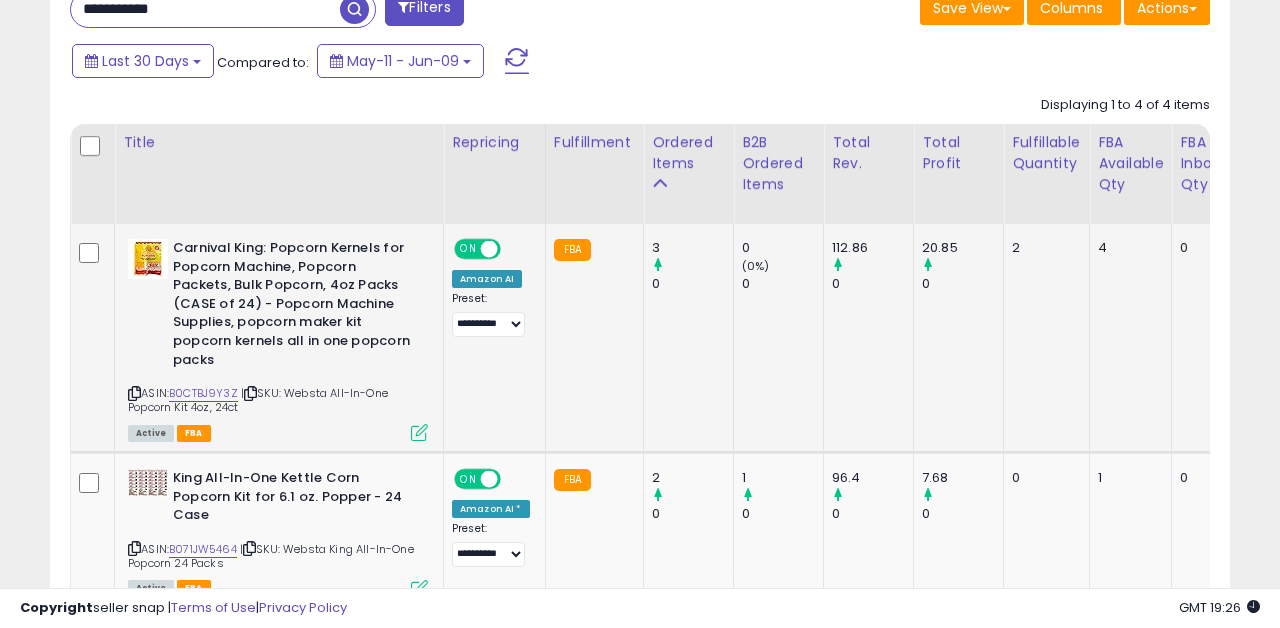 click at bounding box center (419, 432) 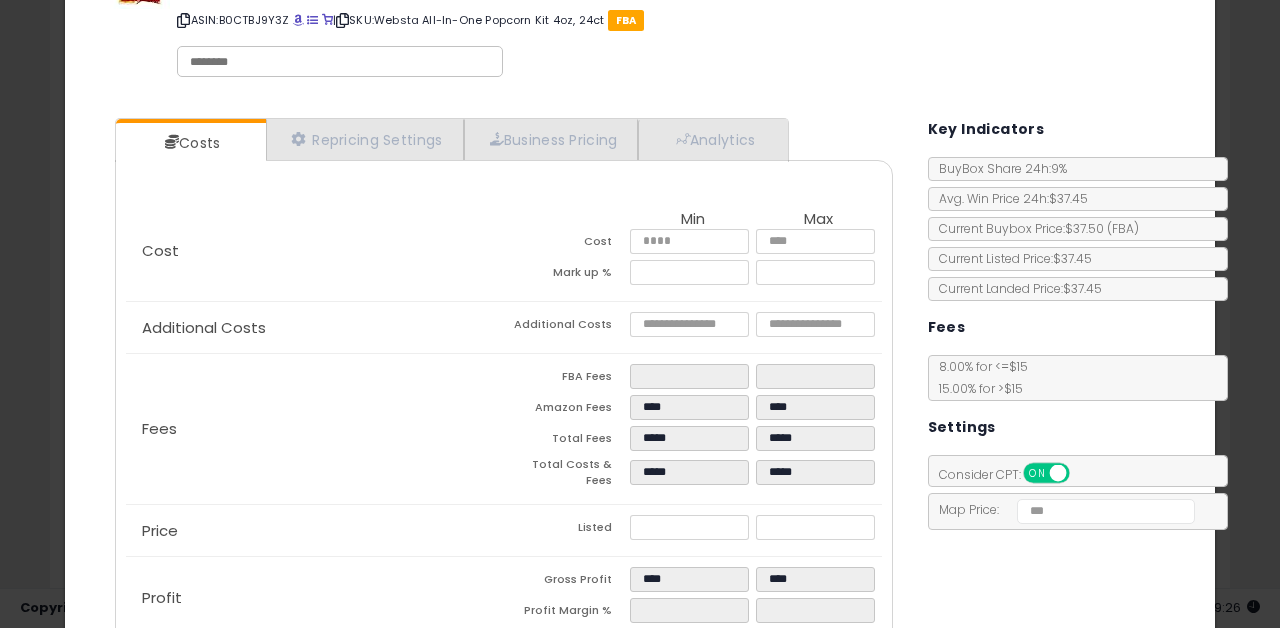 scroll, scrollTop: 0, scrollLeft: 0, axis: both 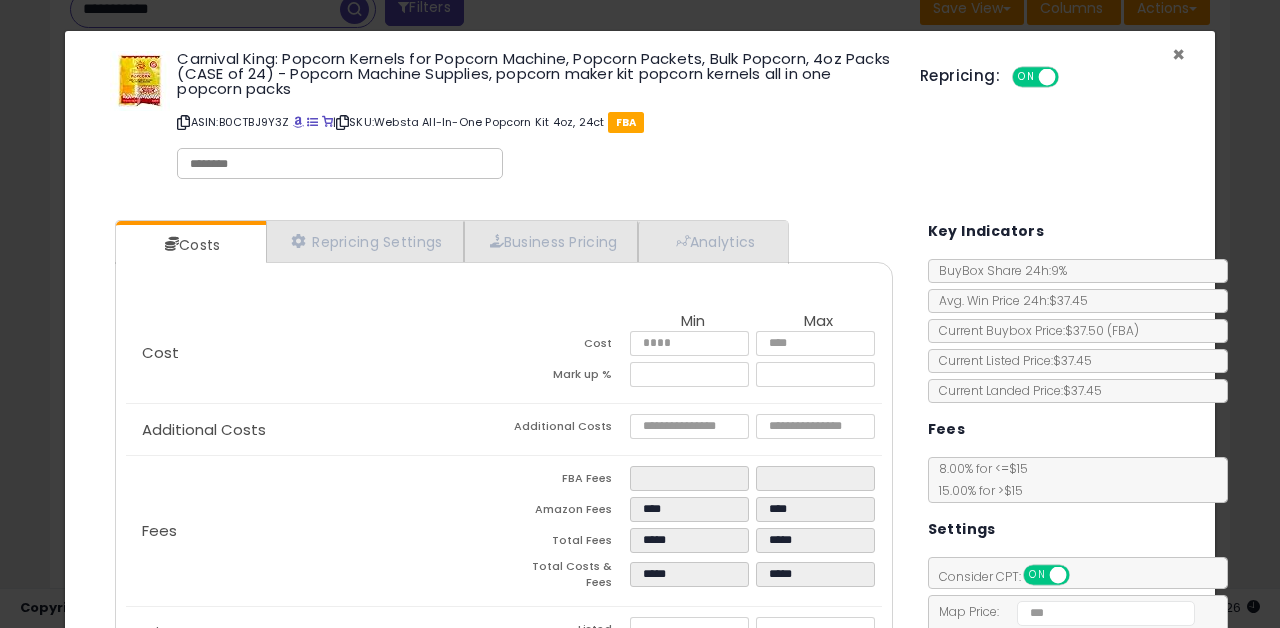 click on "×" at bounding box center [1178, 54] 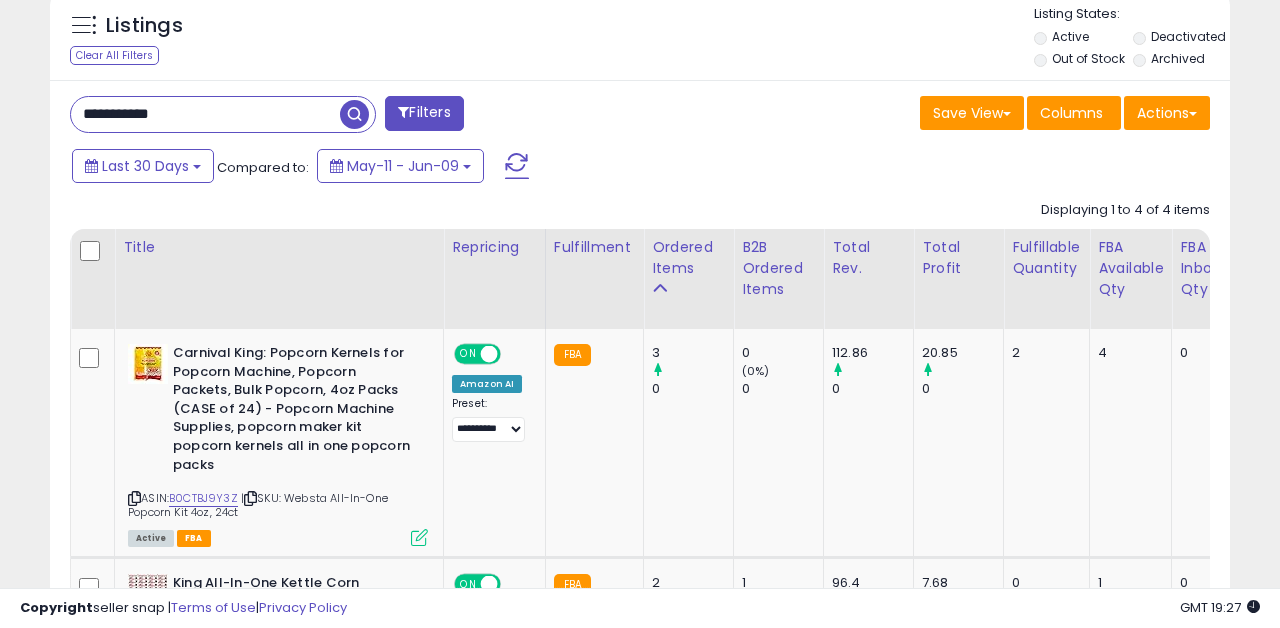 scroll, scrollTop: 720, scrollLeft: 0, axis: vertical 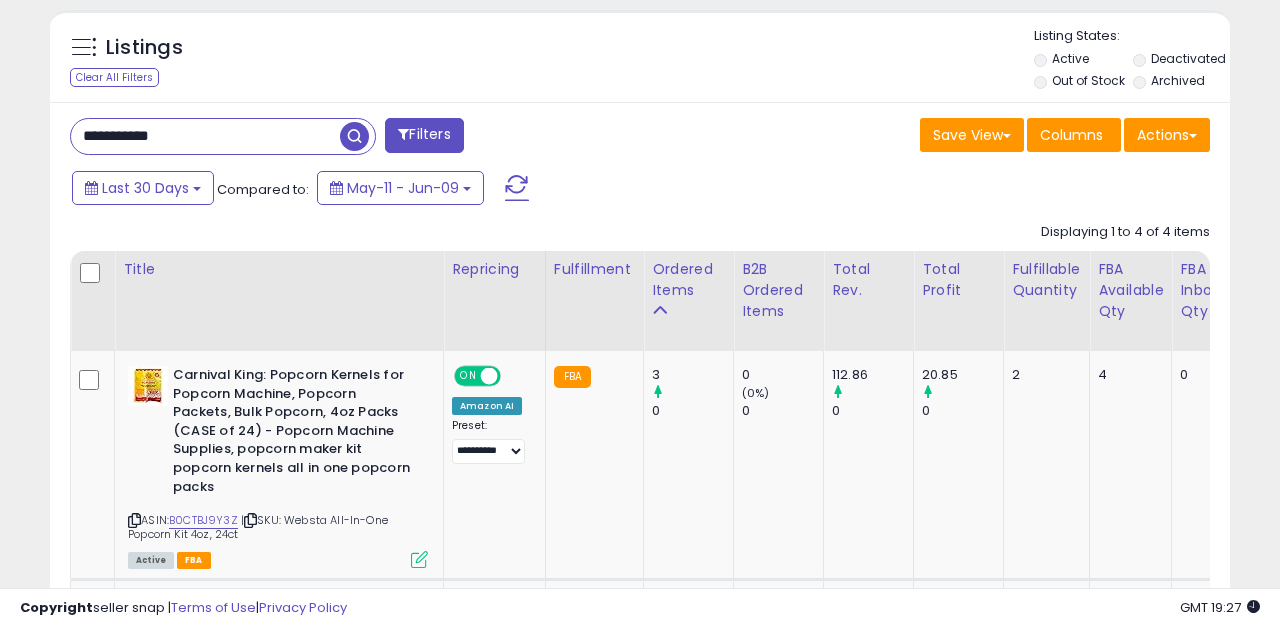 click on "**********" at bounding box center [205, 136] 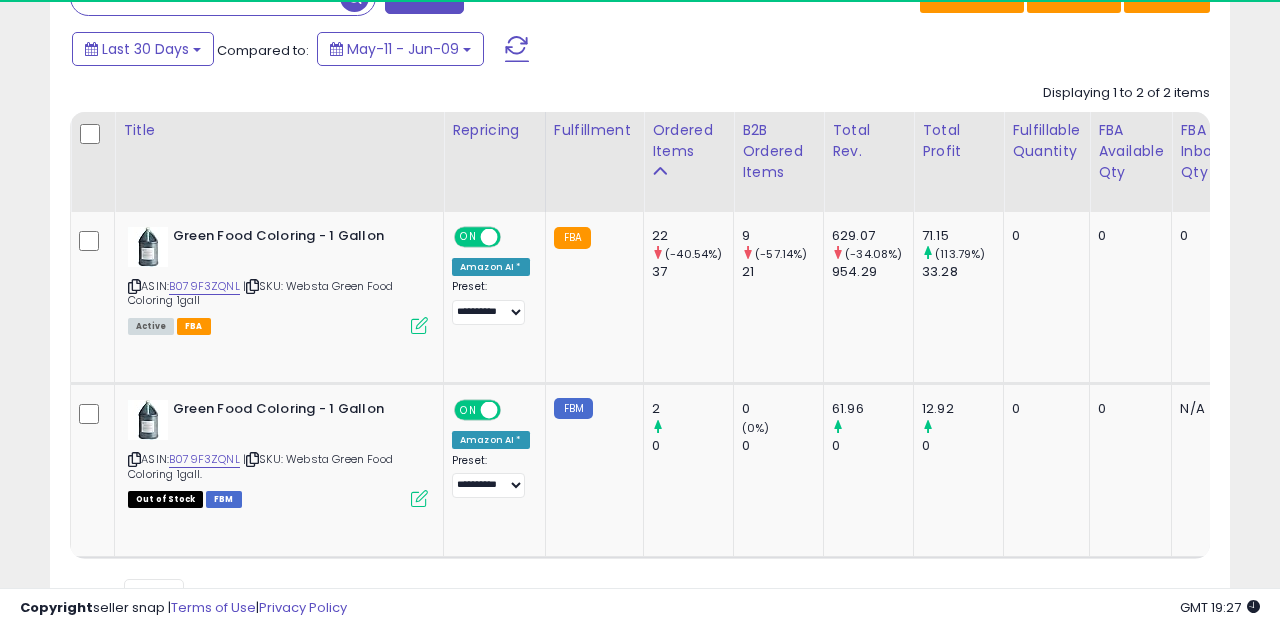 scroll, scrollTop: 864, scrollLeft: 0, axis: vertical 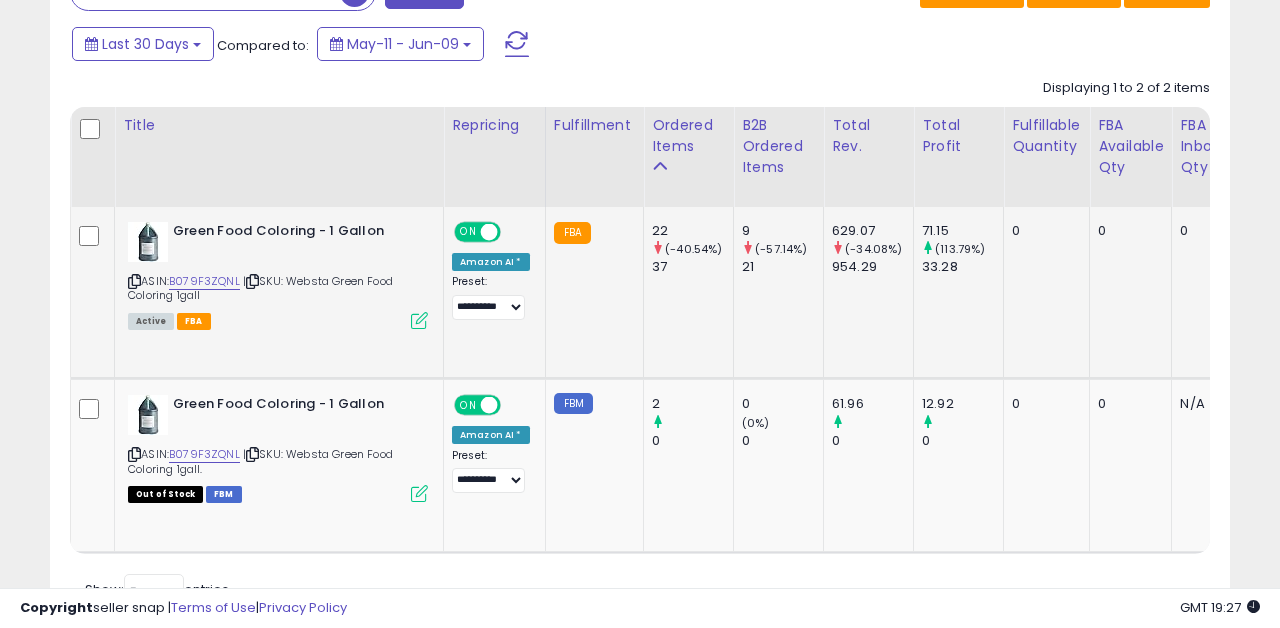click at bounding box center (419, 320) 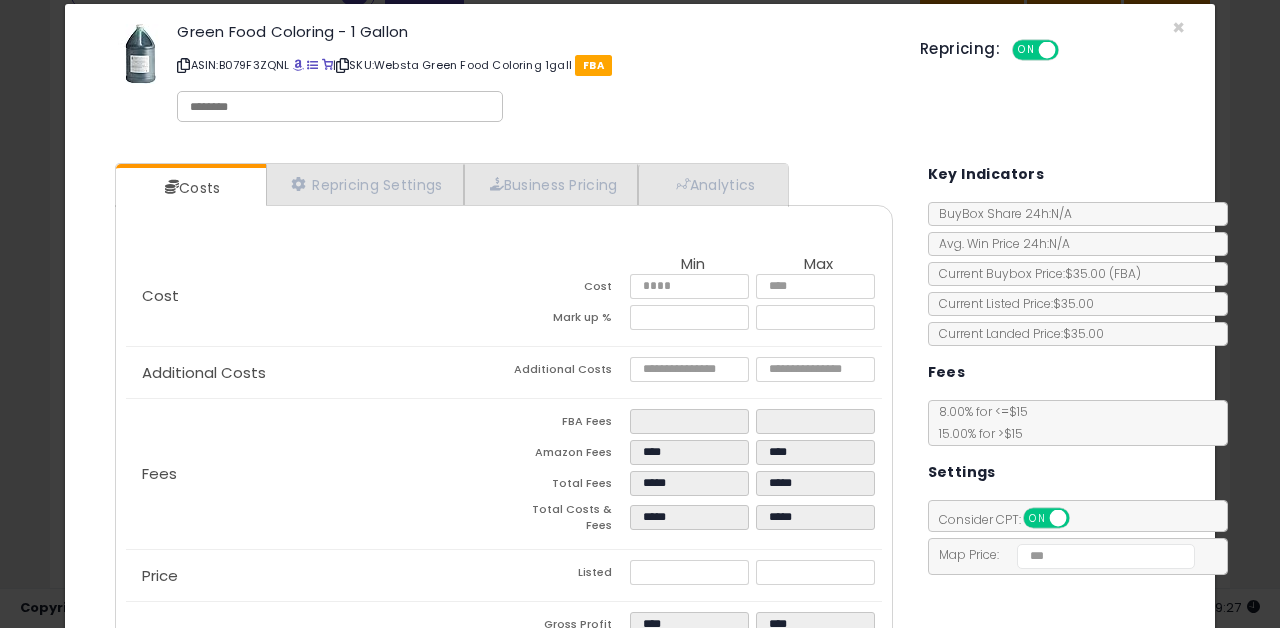 scroll, scrollTop: 22, scrollLeft: 0, axis: vertical 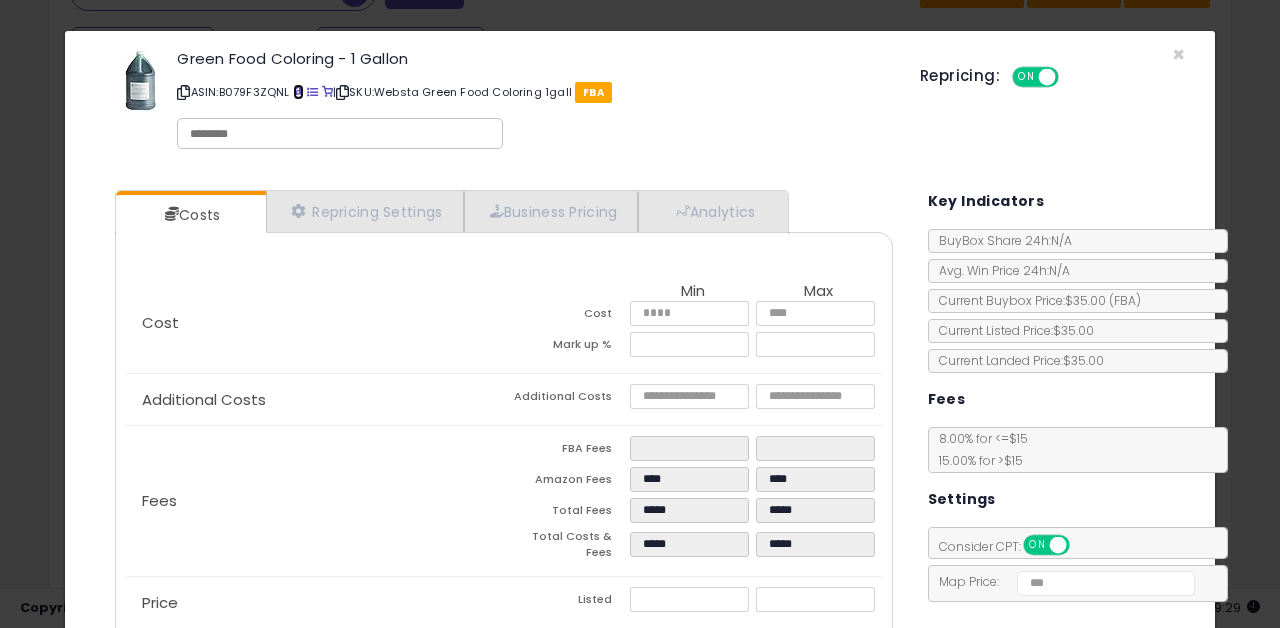 click at bounding box center (298, 92) 